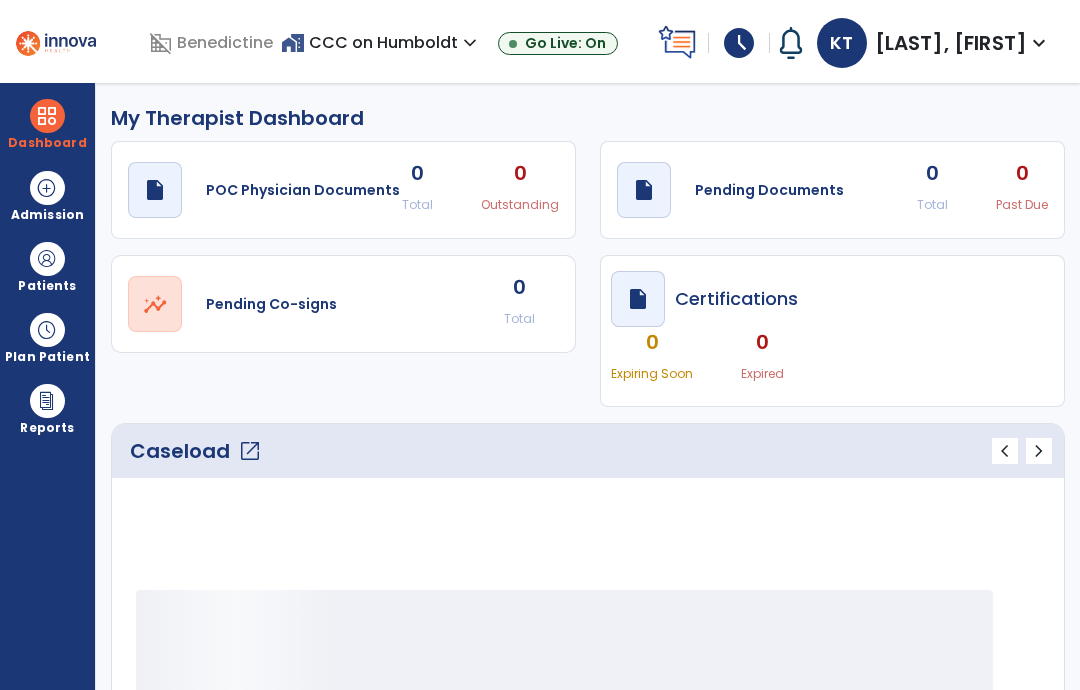 select on "****" 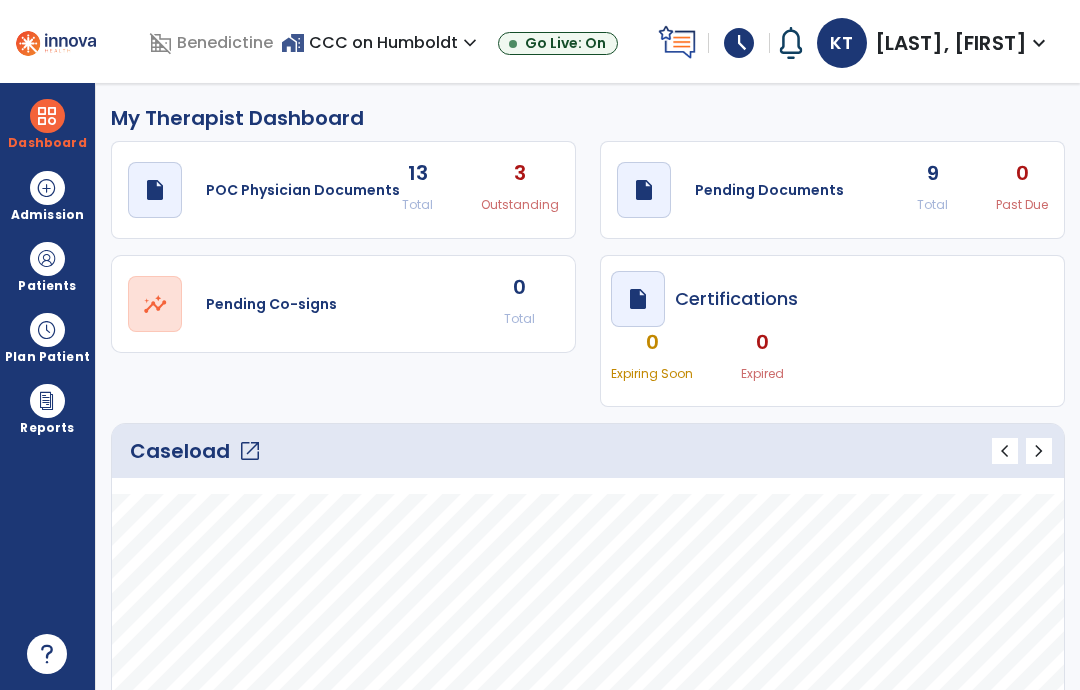 scroll, scrollTop: 0, scrollLeft: 0, axis: both 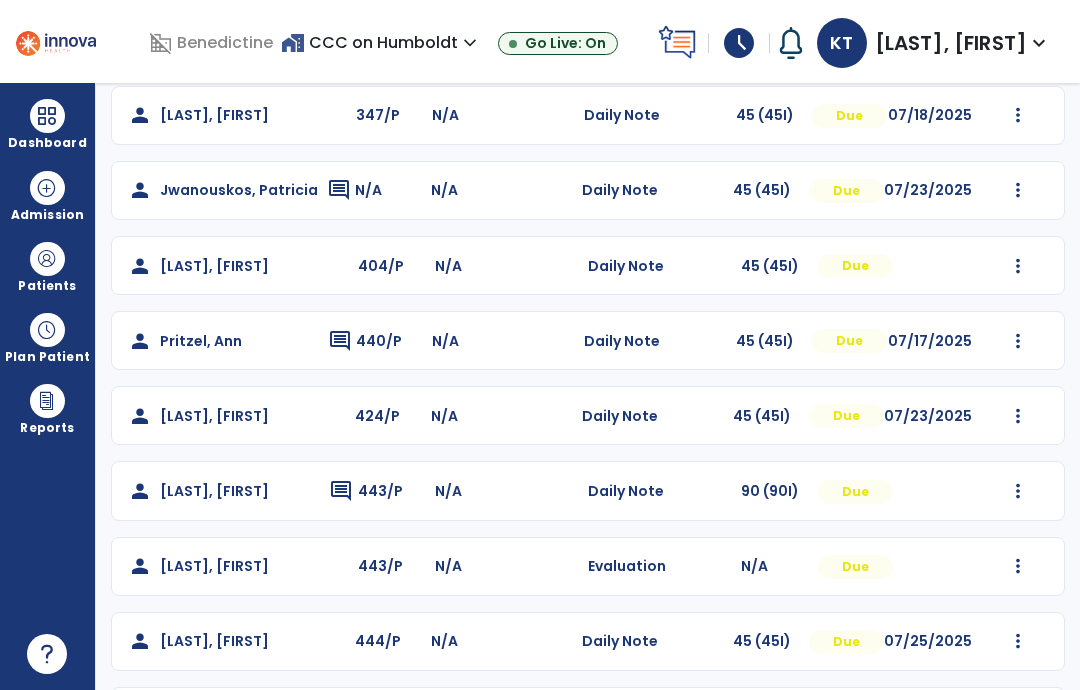 click at bounding box center (1018, 115) 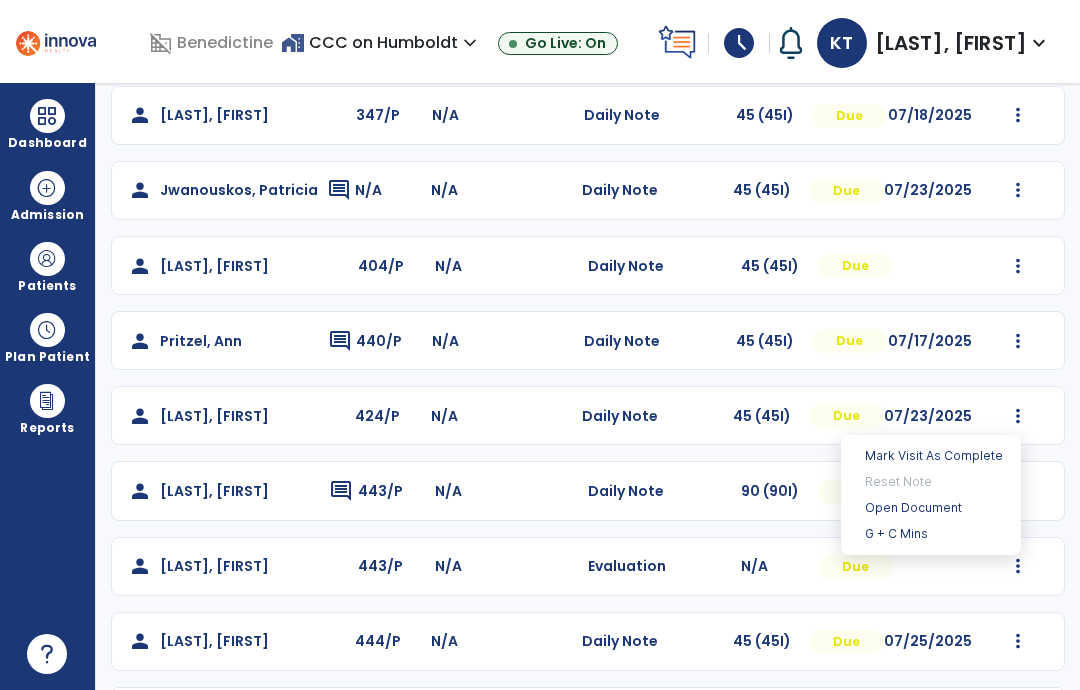 click on "Open Document" at bounding box center (931, 508) 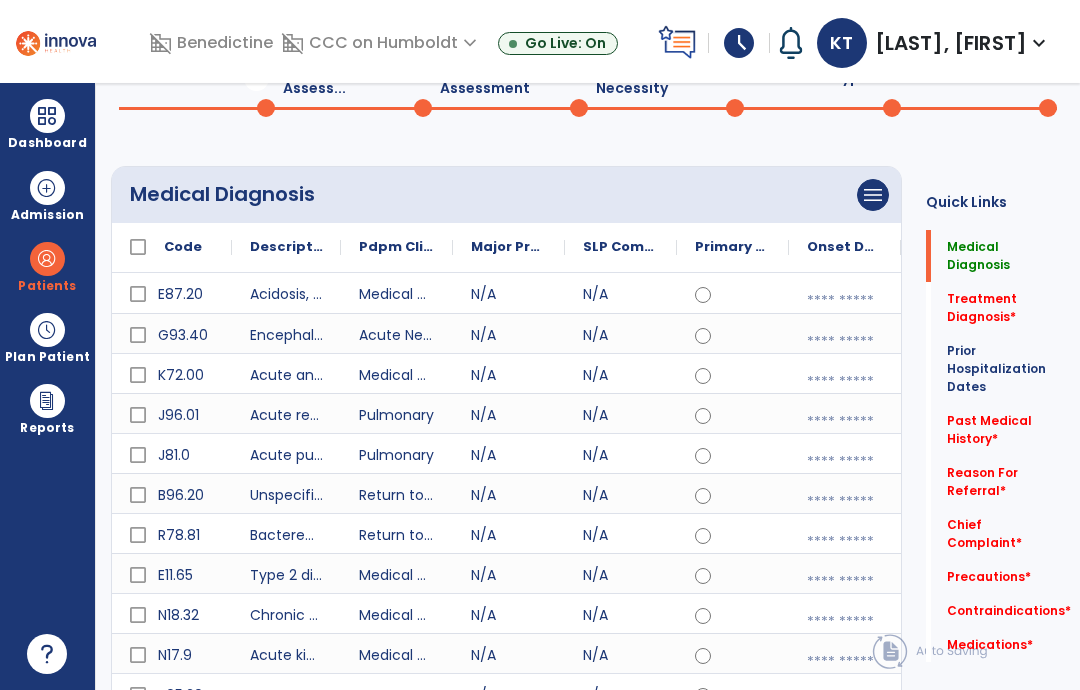 click on "Treatment Diagnosis   *" 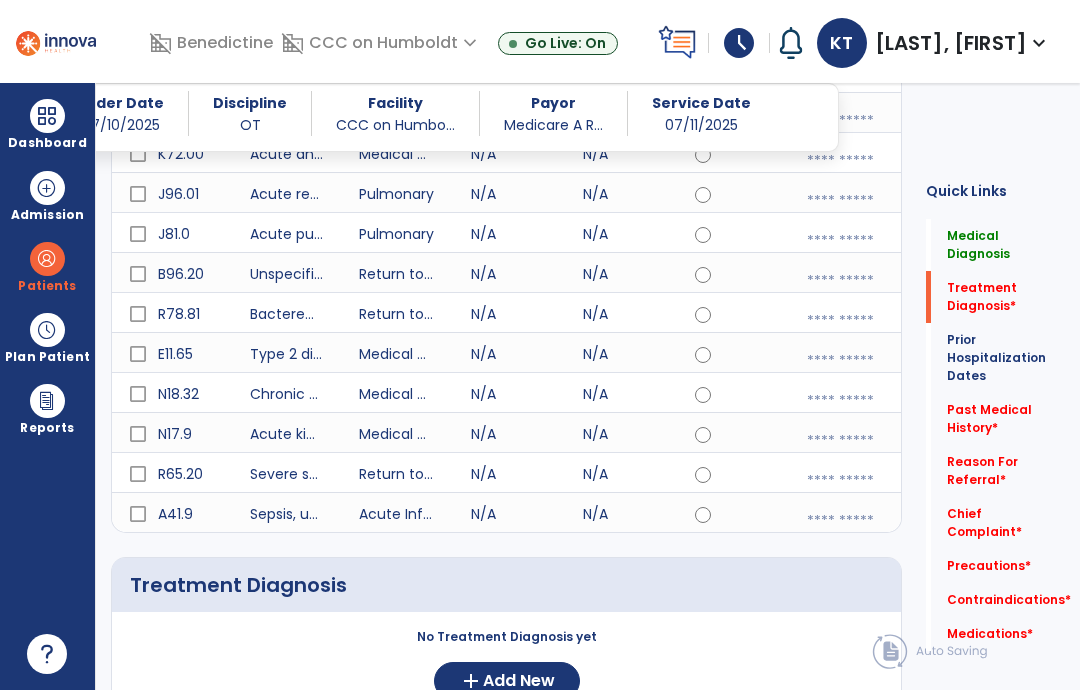 scroll, scrollTop: 72, scrollLeft: 0, axis: vertical 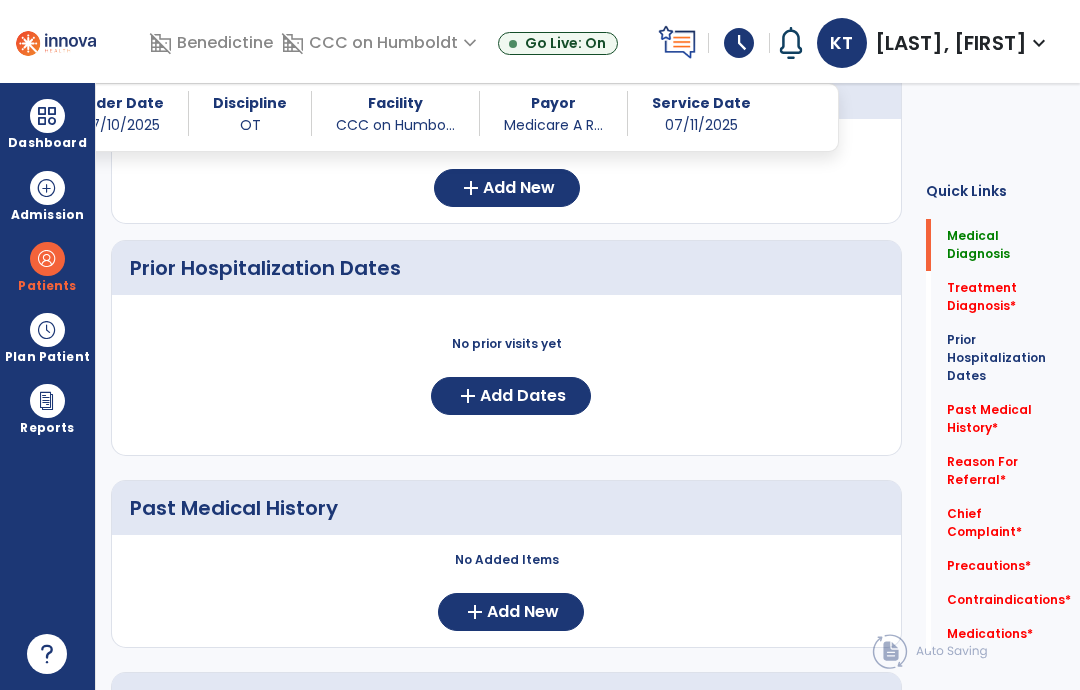 click on "Medical Diagnosis" 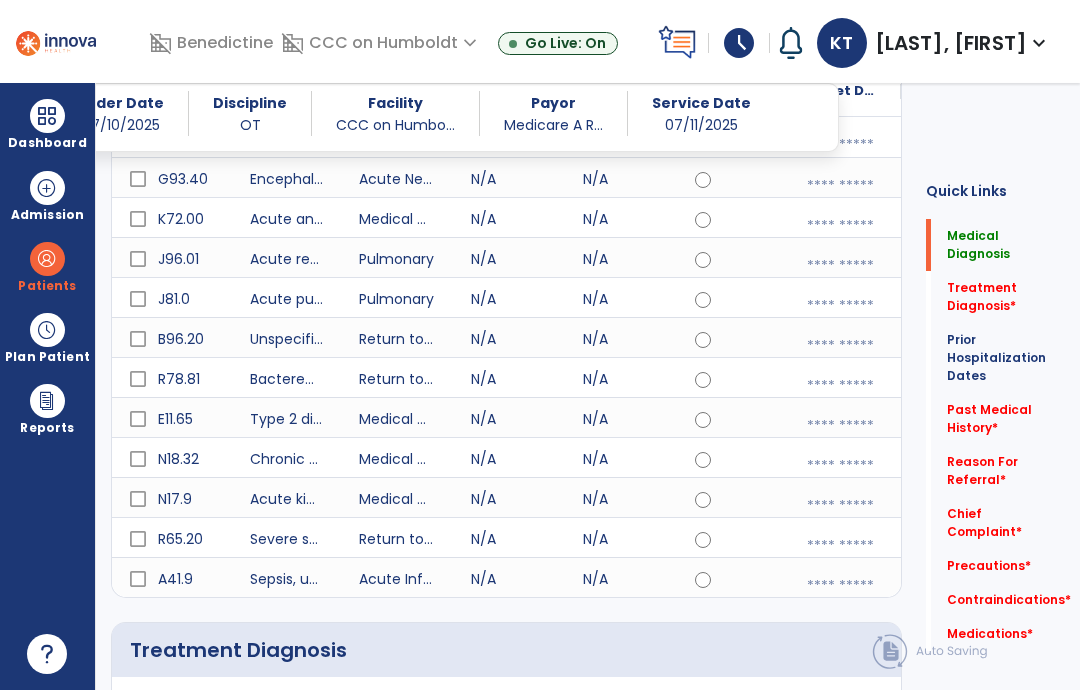 scroll, scrollTop: 261, scrollLeft: 0, axis: vertical 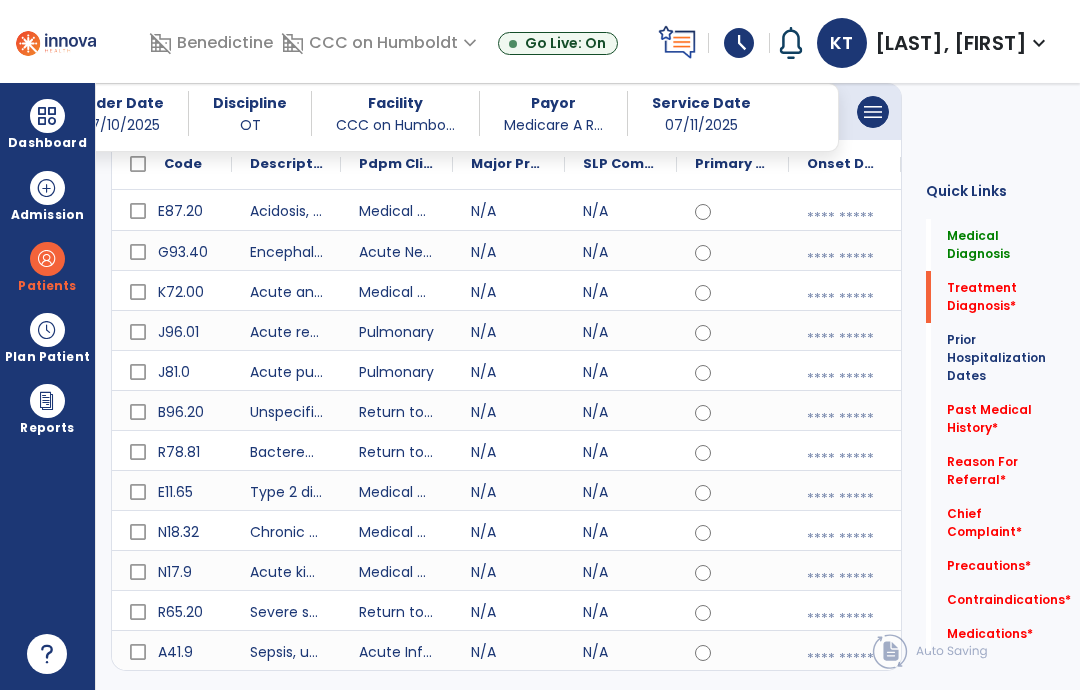 click on "Treatment Diagnosis   *" 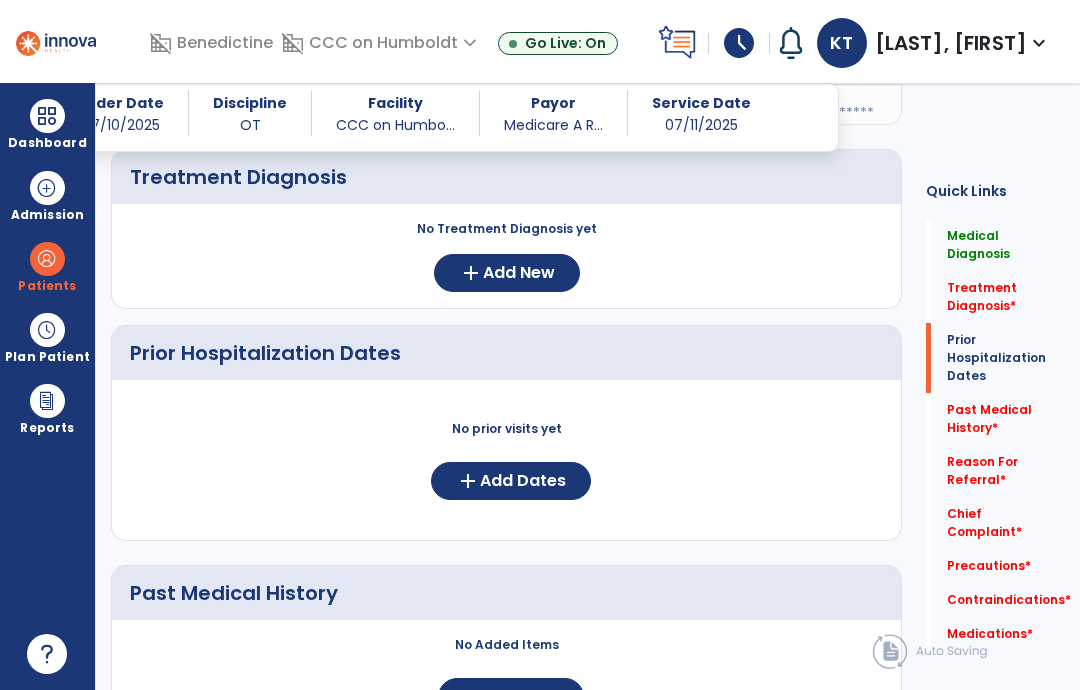 scroll, scrollTop: 873, scrollLeft: 0, axis: vertical 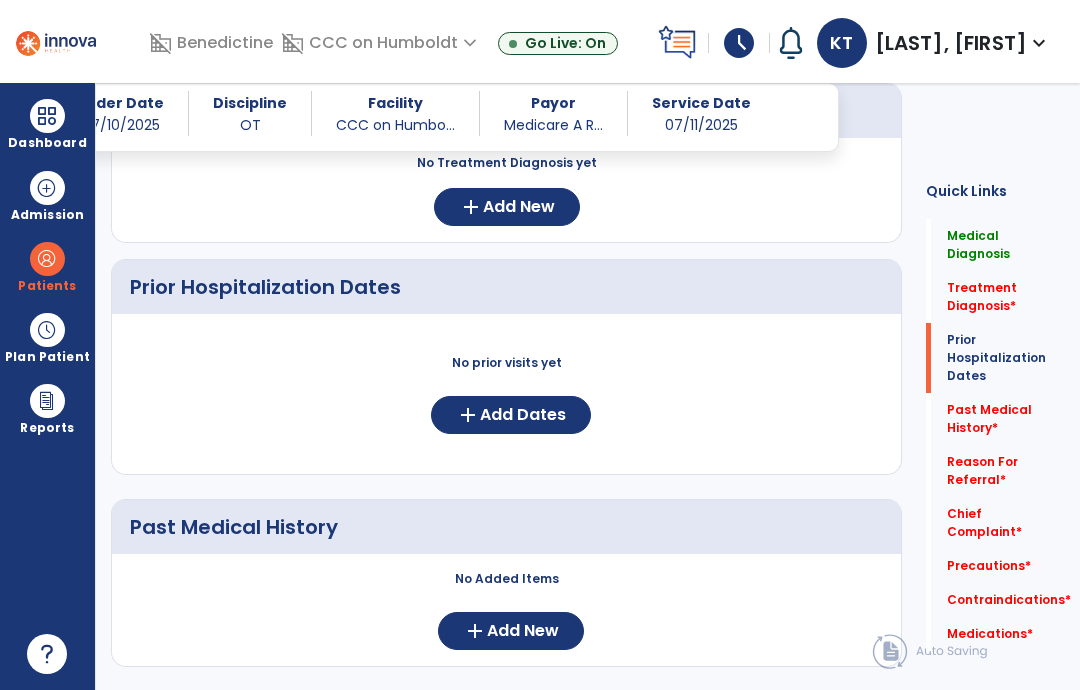 click on "Add New" 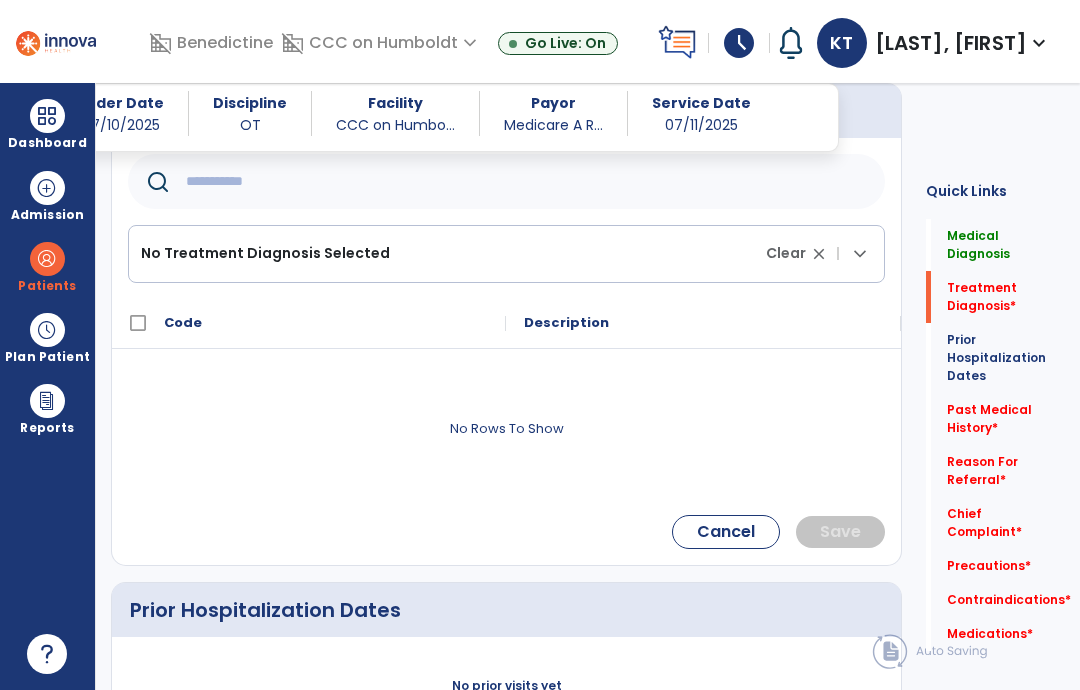 click 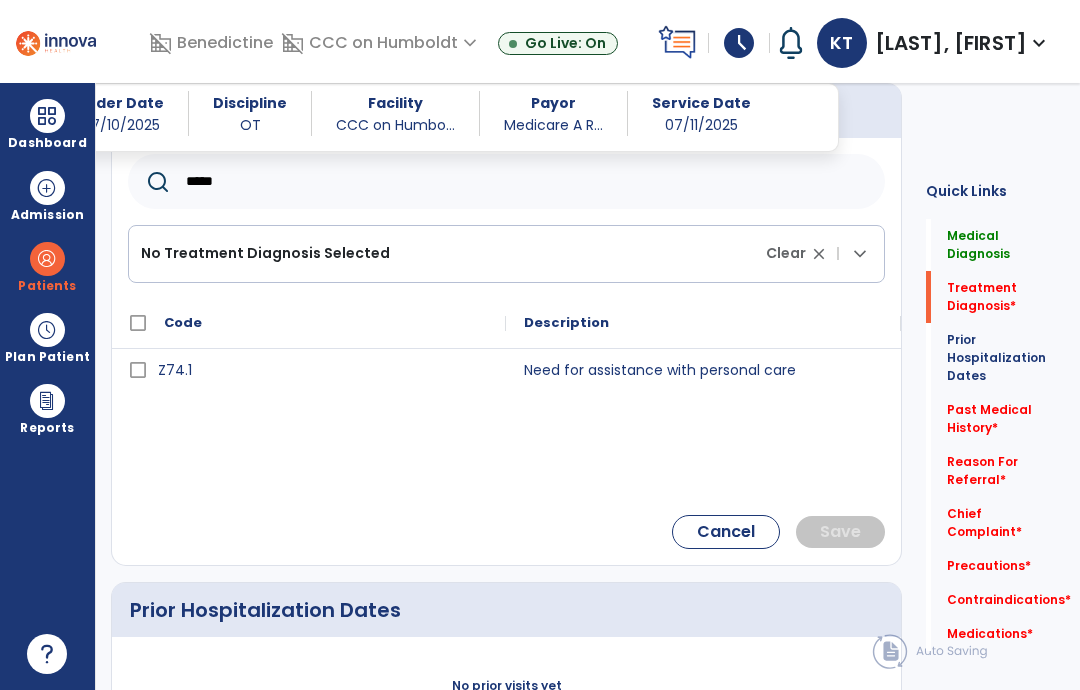type on "*****" 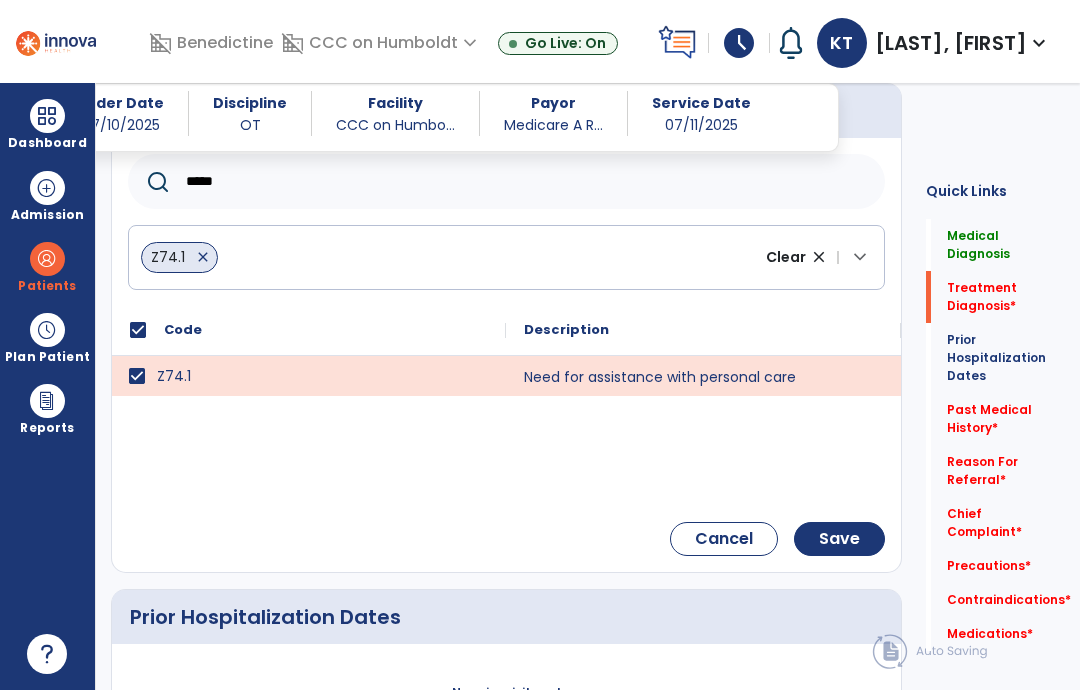 click on "Save" 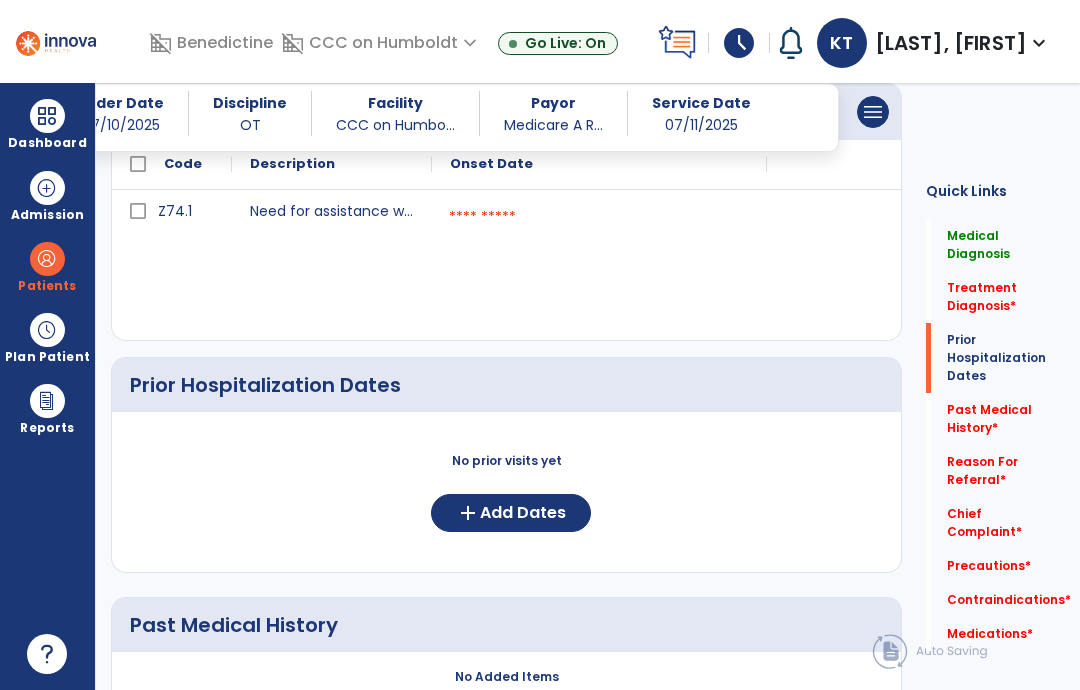 click at bounding box center (599, 217) 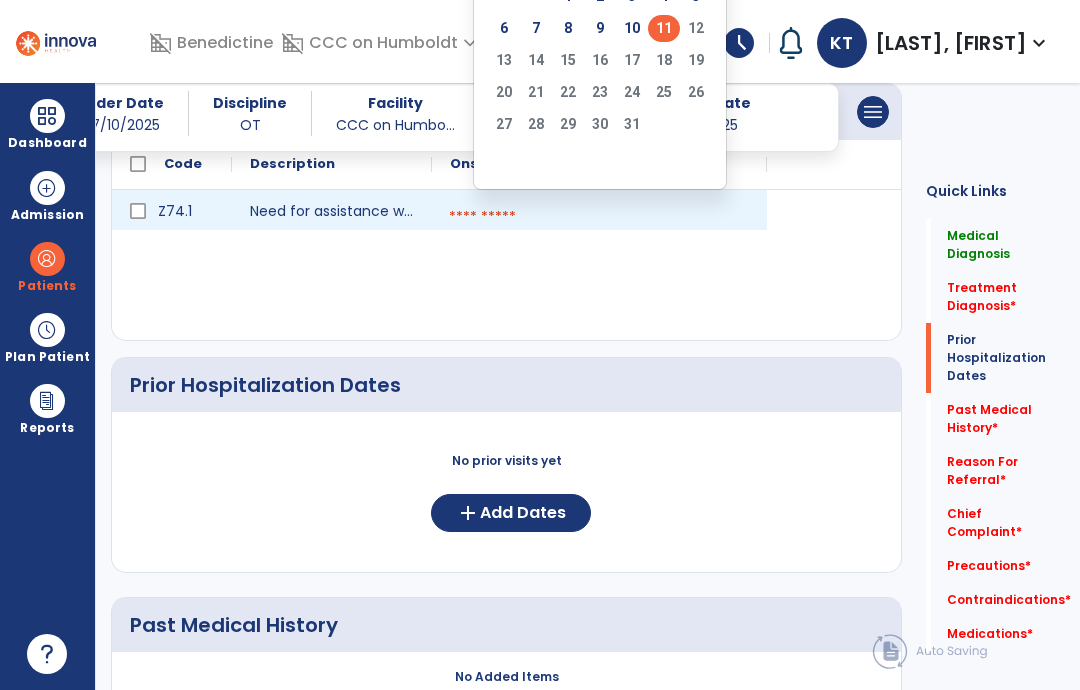 scroll, scrollTop: 0, scrollLeft: 0, axis: both 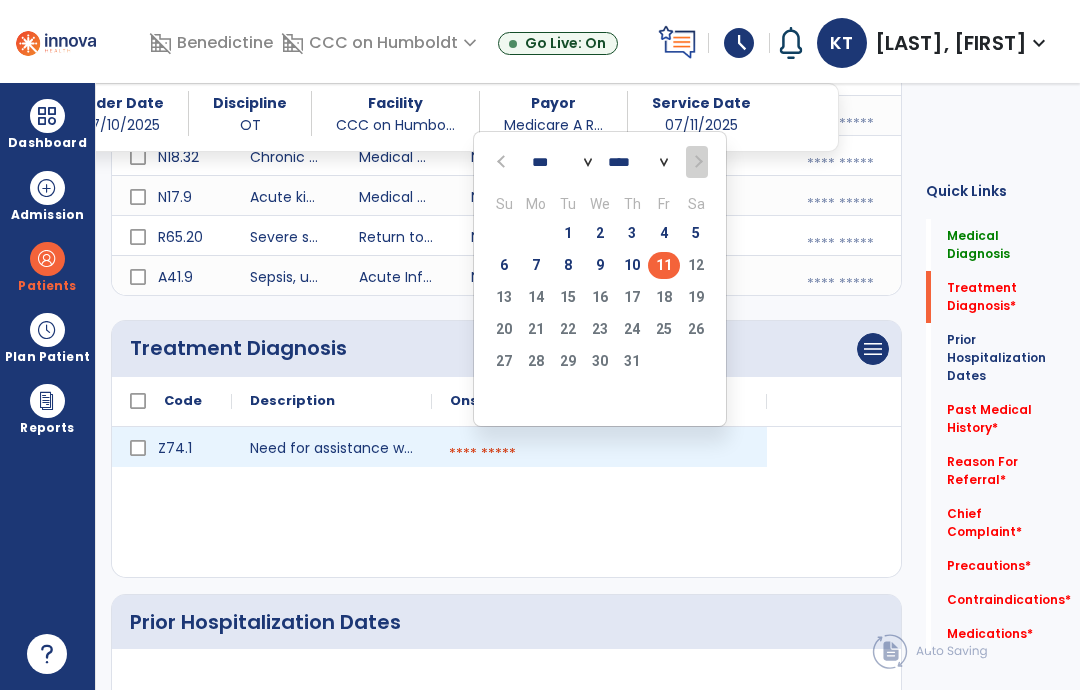 click on "11" 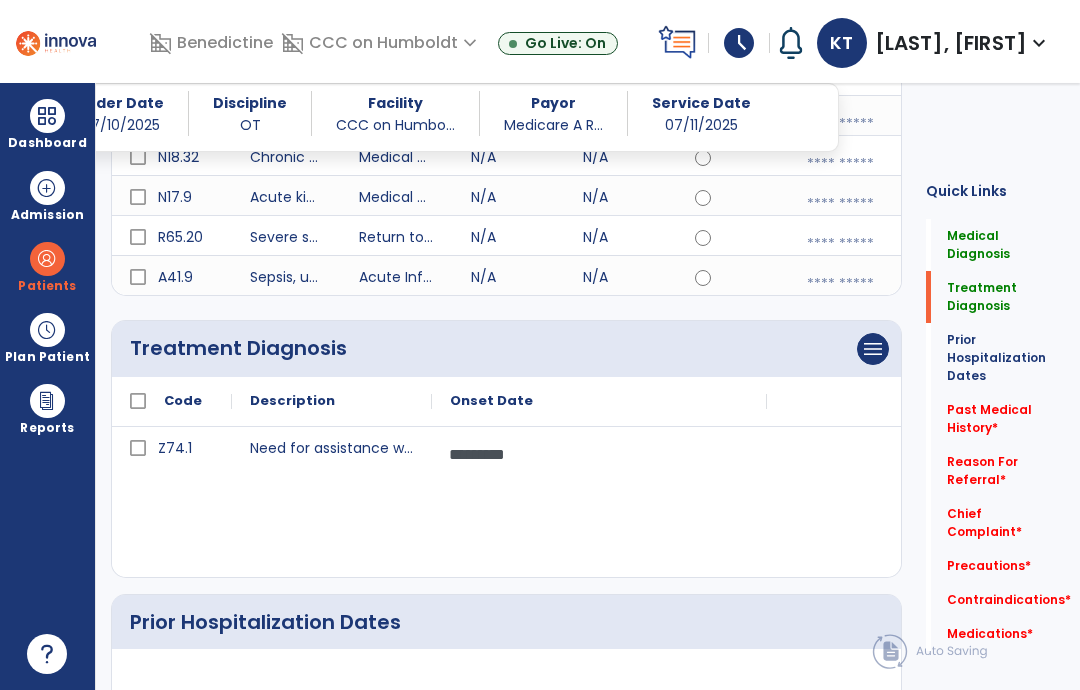 click on "Medications   *" 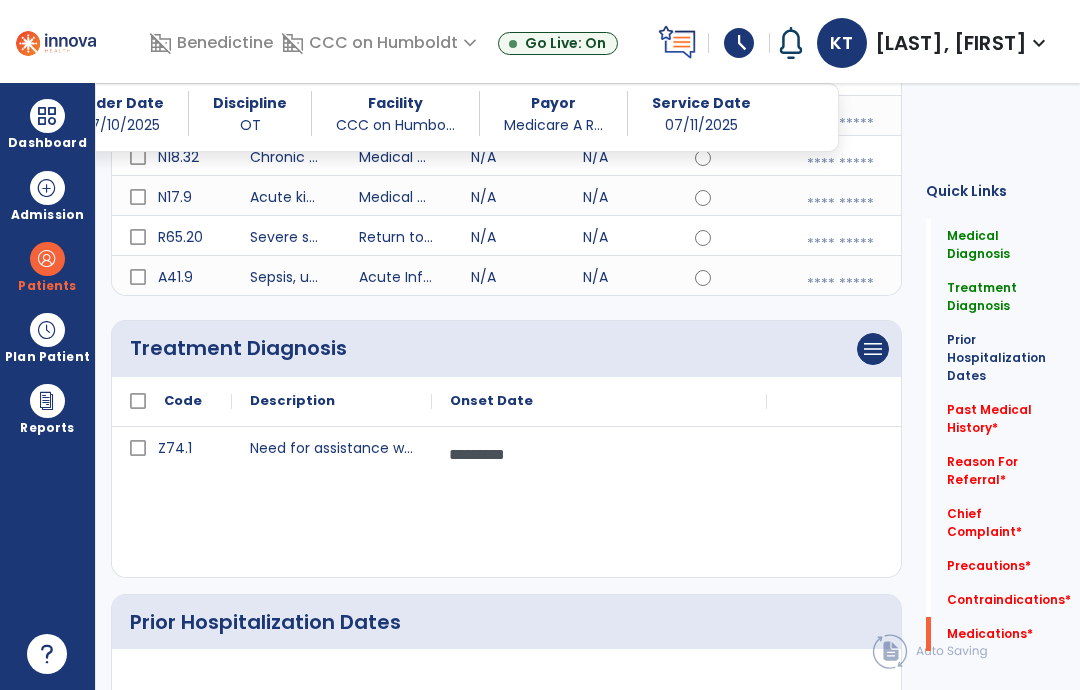 scroll, scrollTop: 80, scrollLeft: 0, axis: vertical 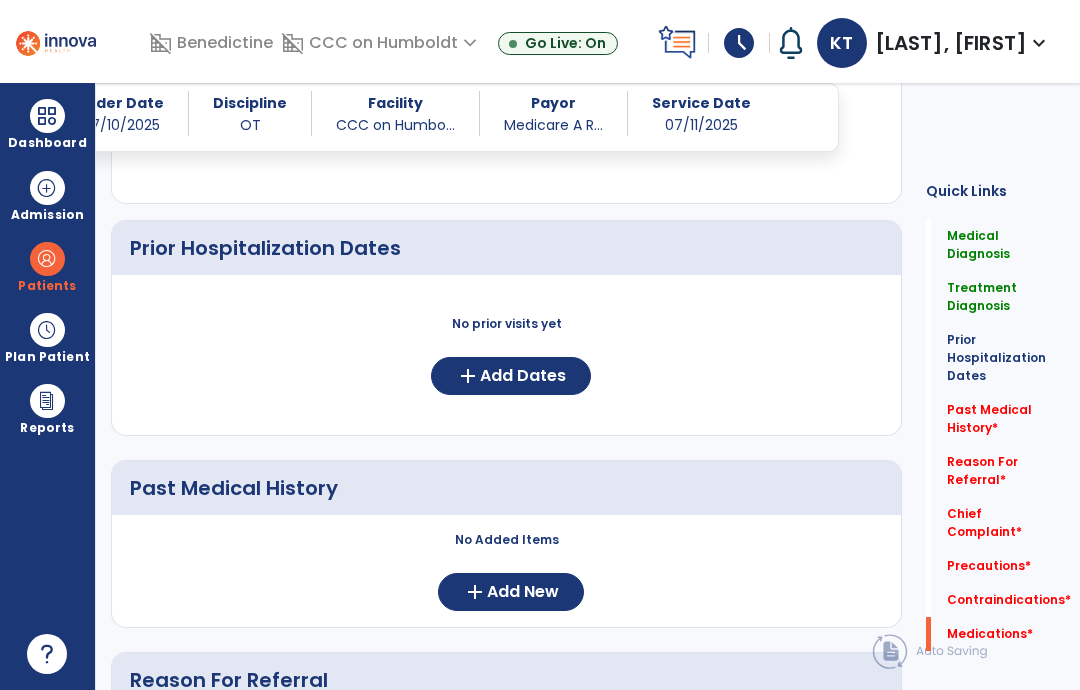 click on "Medications   *" 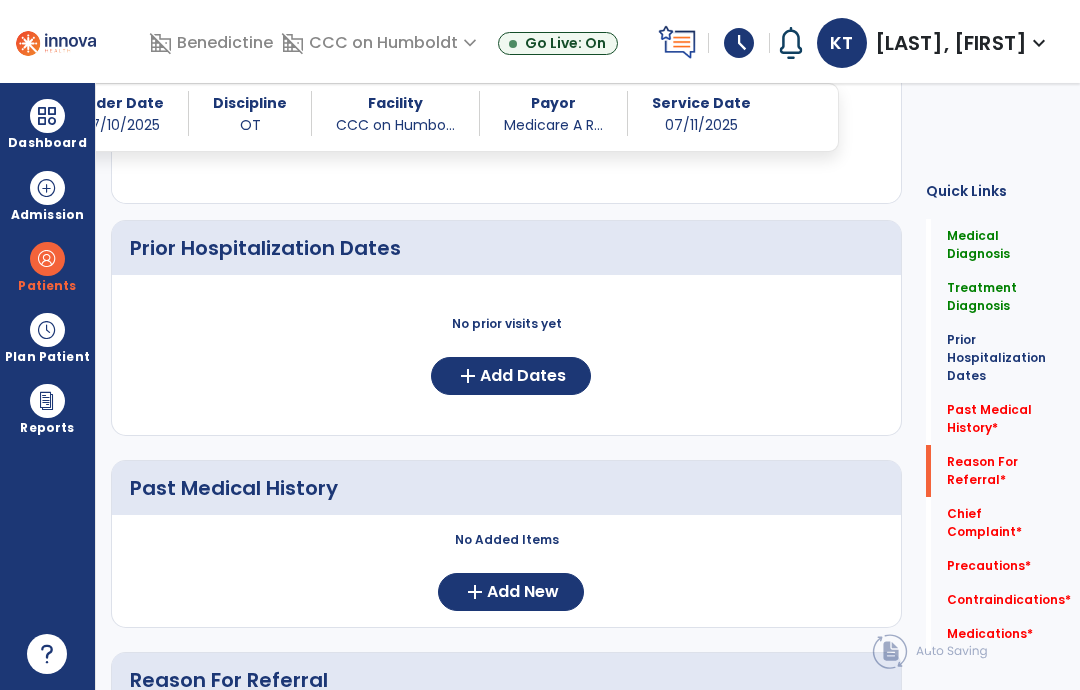 scroll, scrollTop: 2070, scrollLeft: 0, axis: vertical 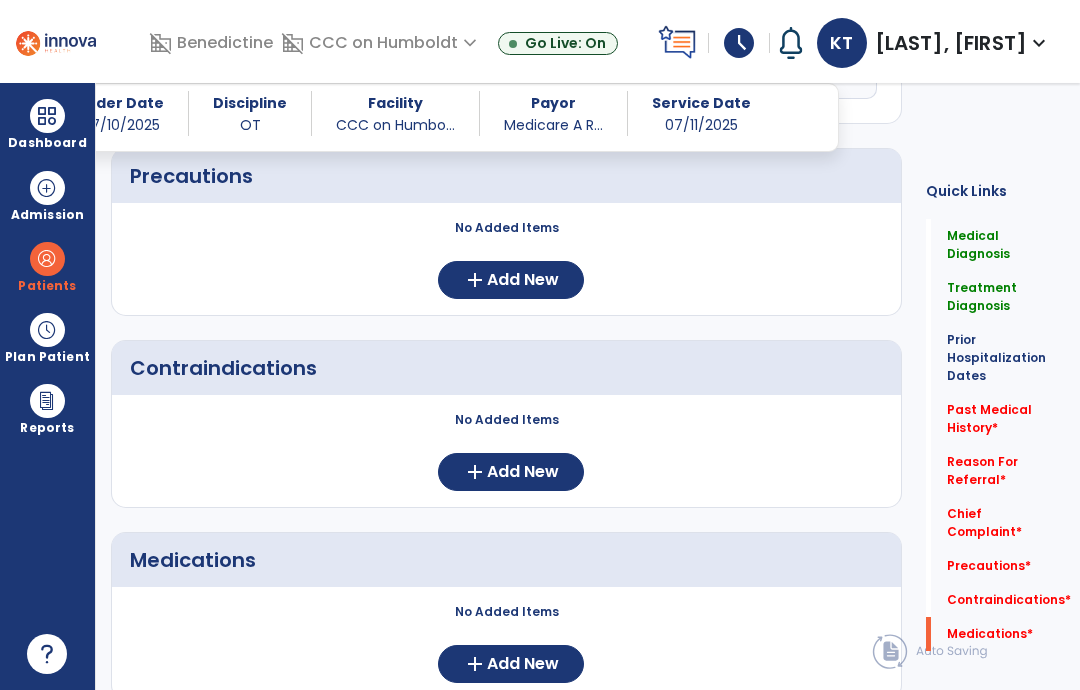 click on "Add New" 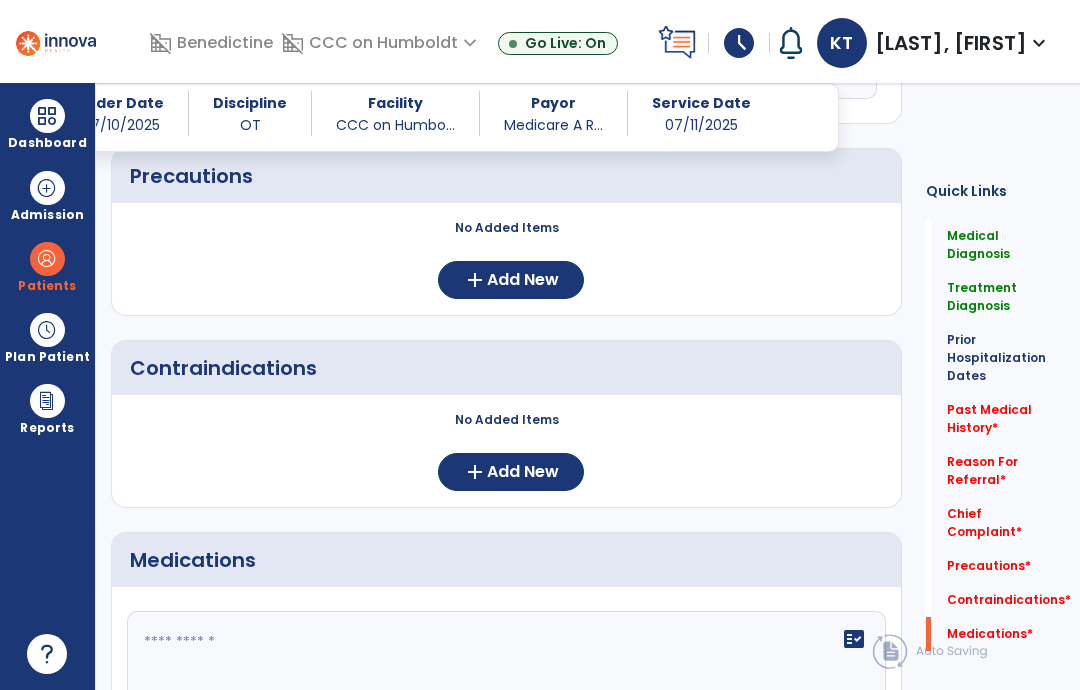 click on "fact_check" 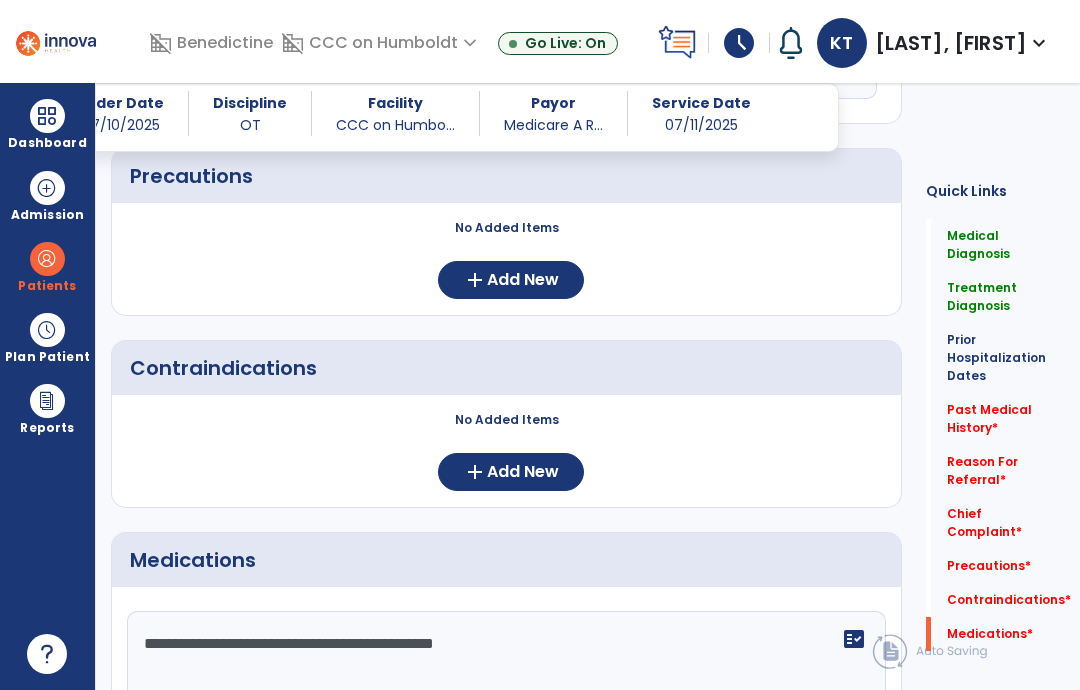 type on "**********" 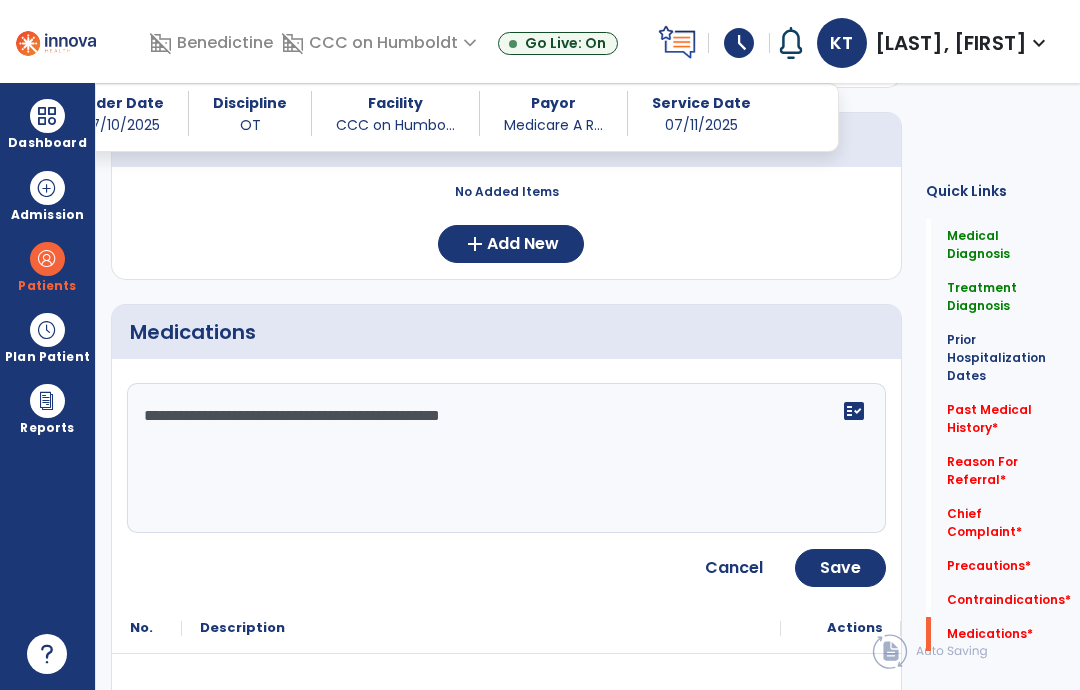 click on "Save" 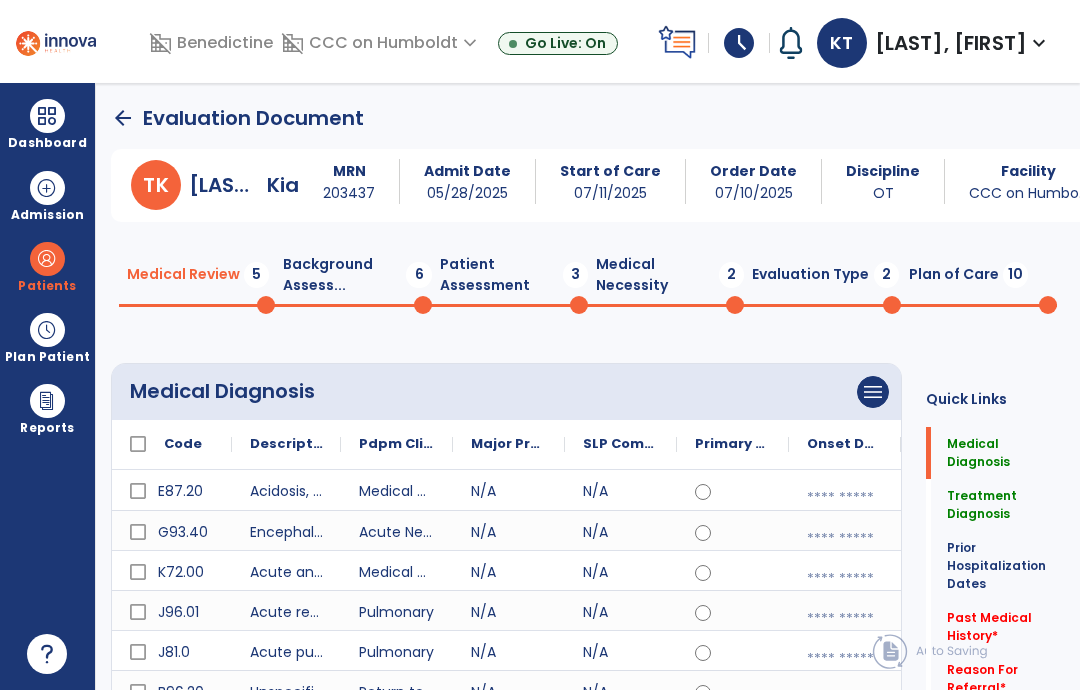 scroll, scrollTop: 0, scrollLeft: 0, axis: both 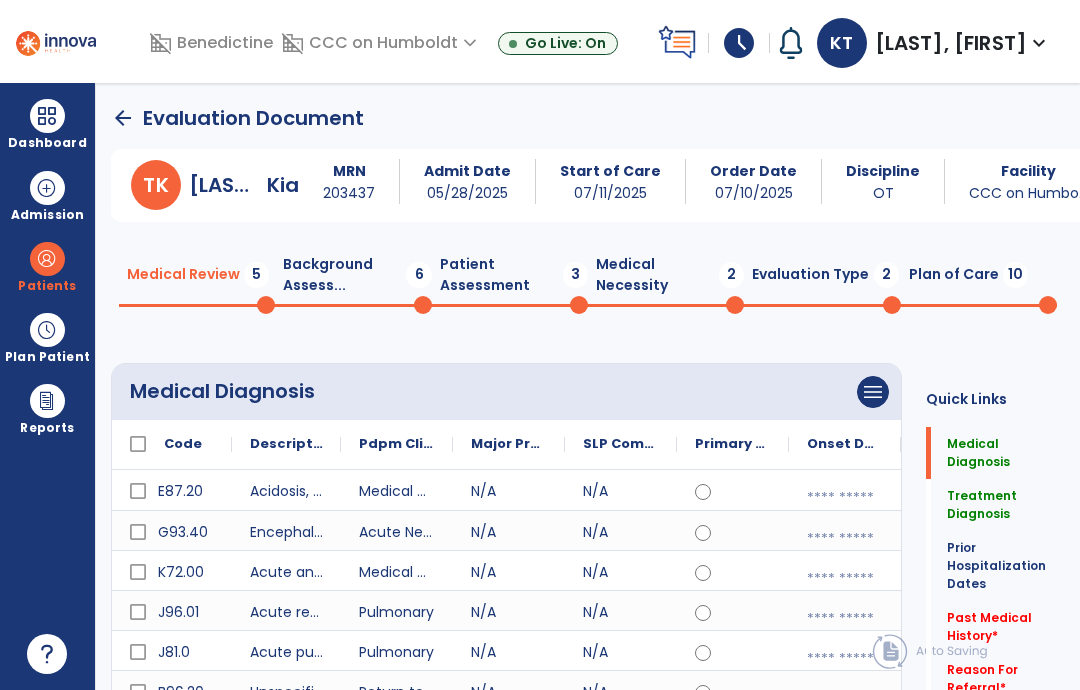 click on "Plan of Care  10" 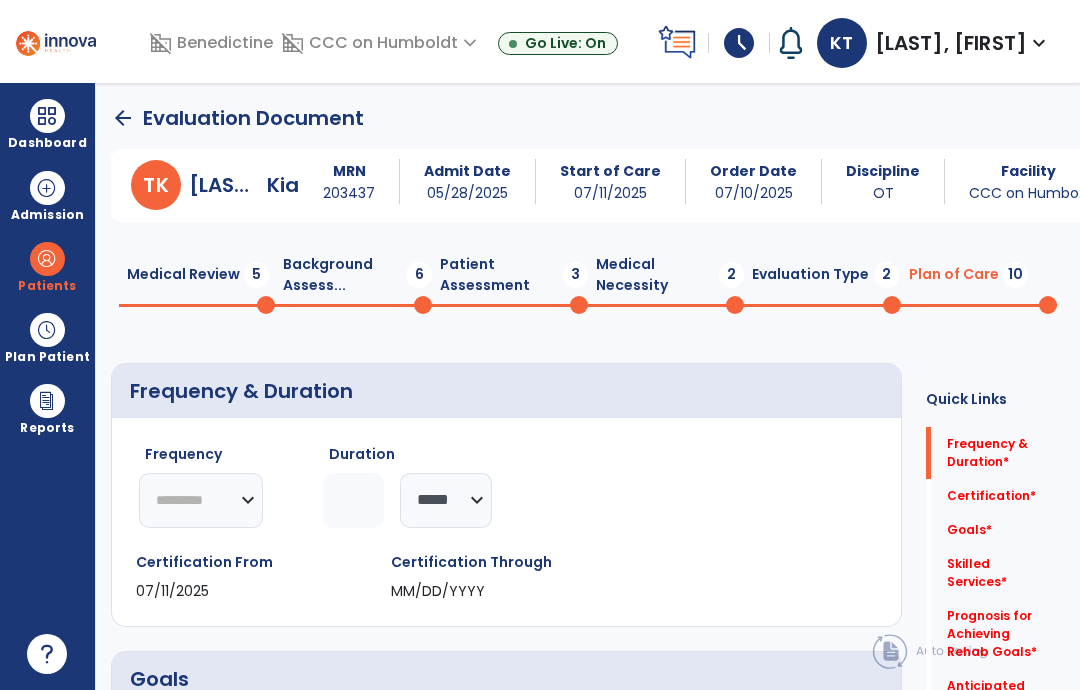 click on "********* ** ** ** ** ** ** **" 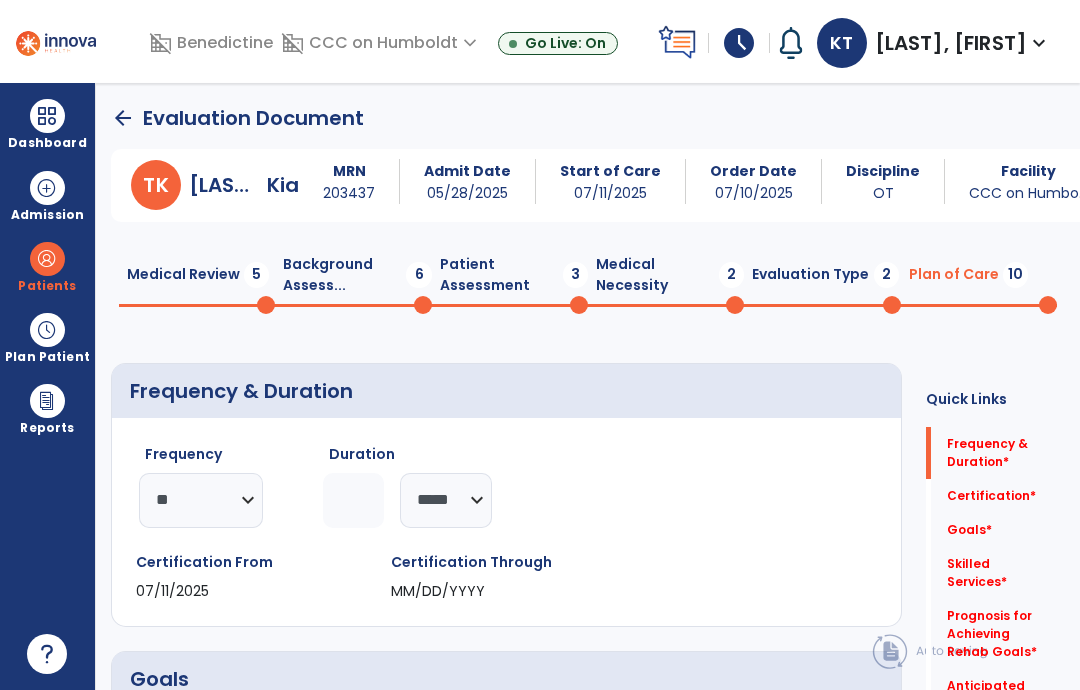 click 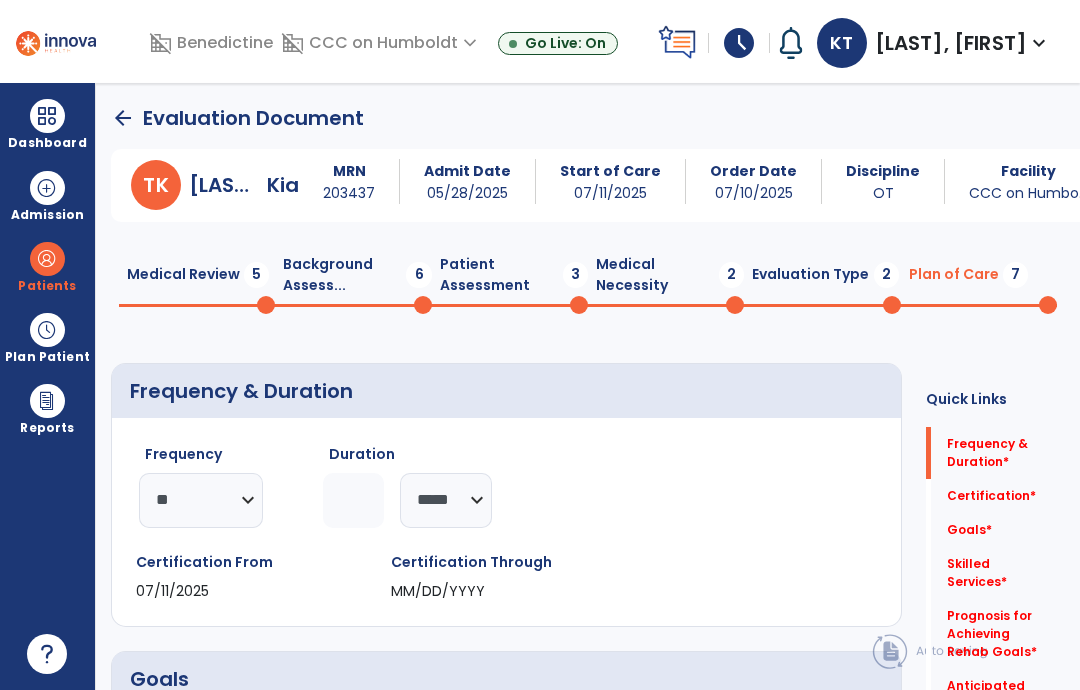type on "**" 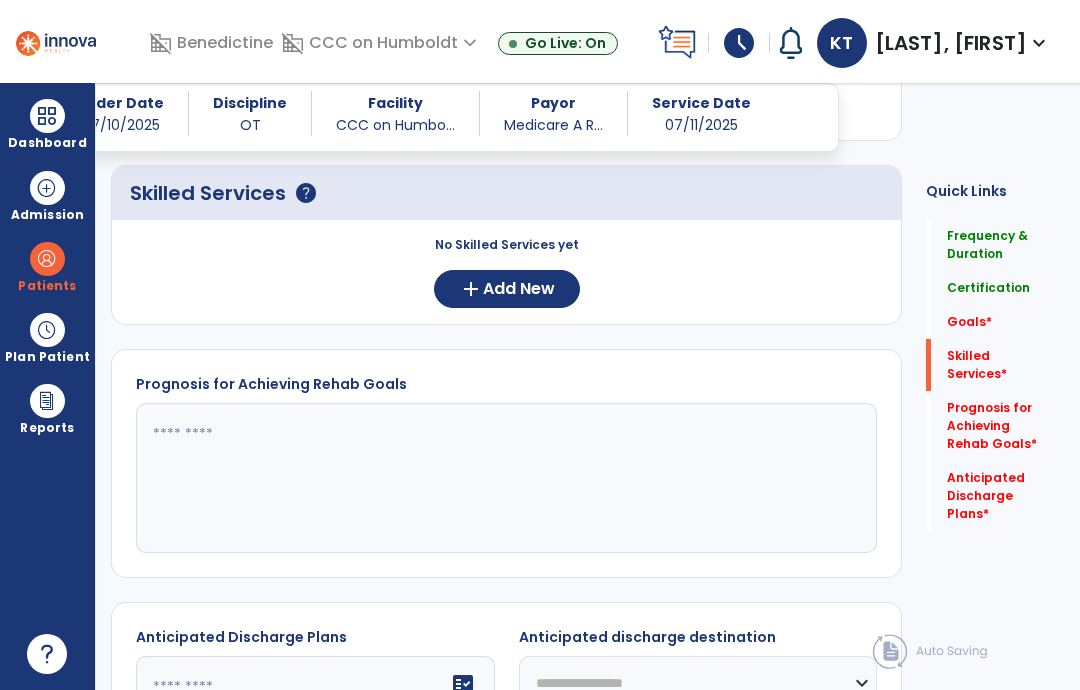 scroll, scrollTop: 659, scrollLeft: 0, axis: vertical 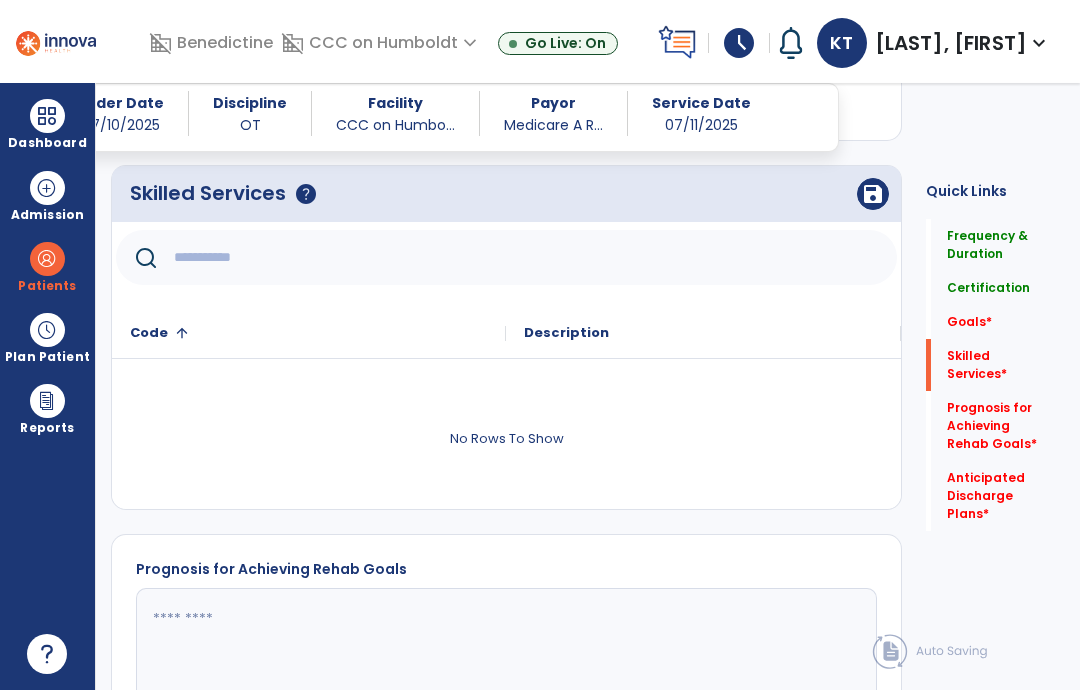 click 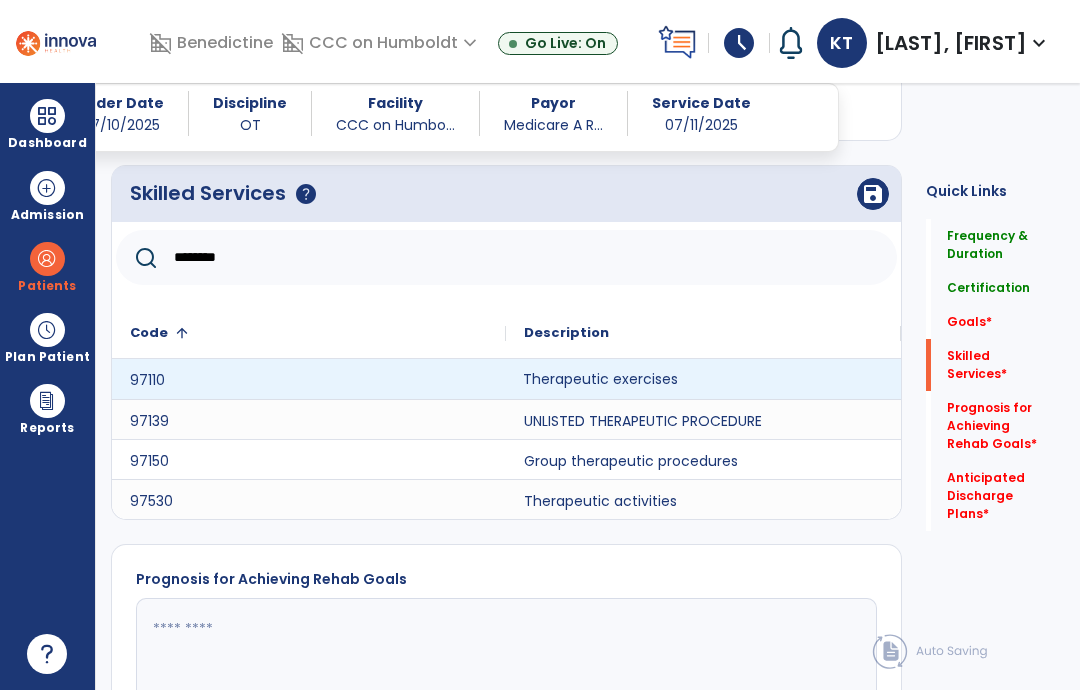 click on "Therapeutic exercises" 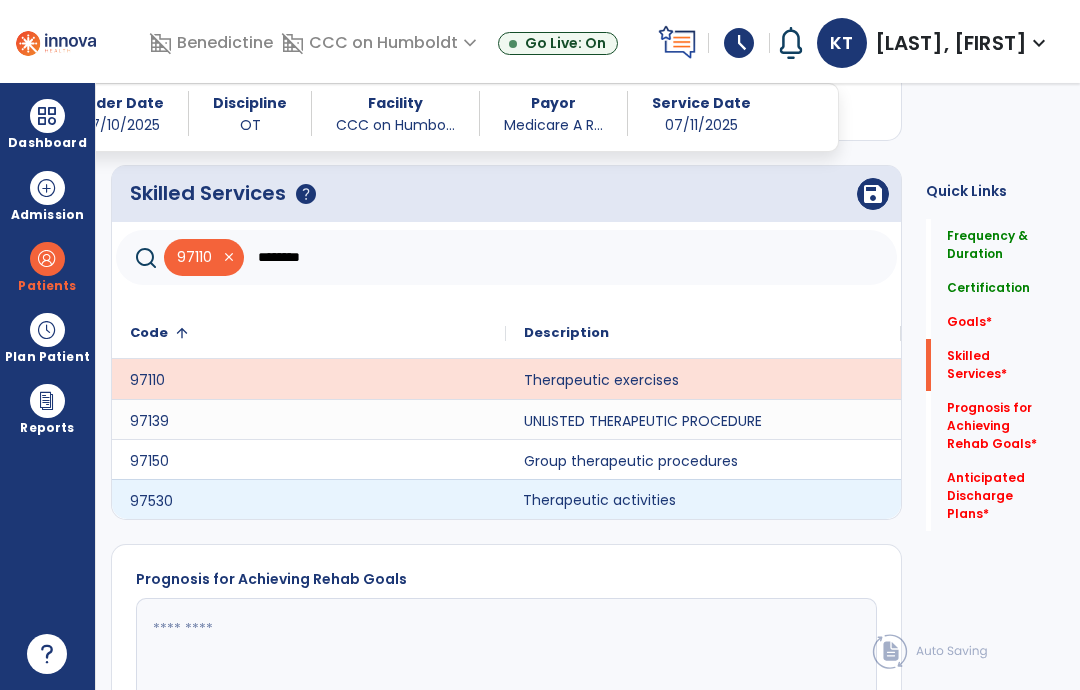 click on "Therapeutic activities" 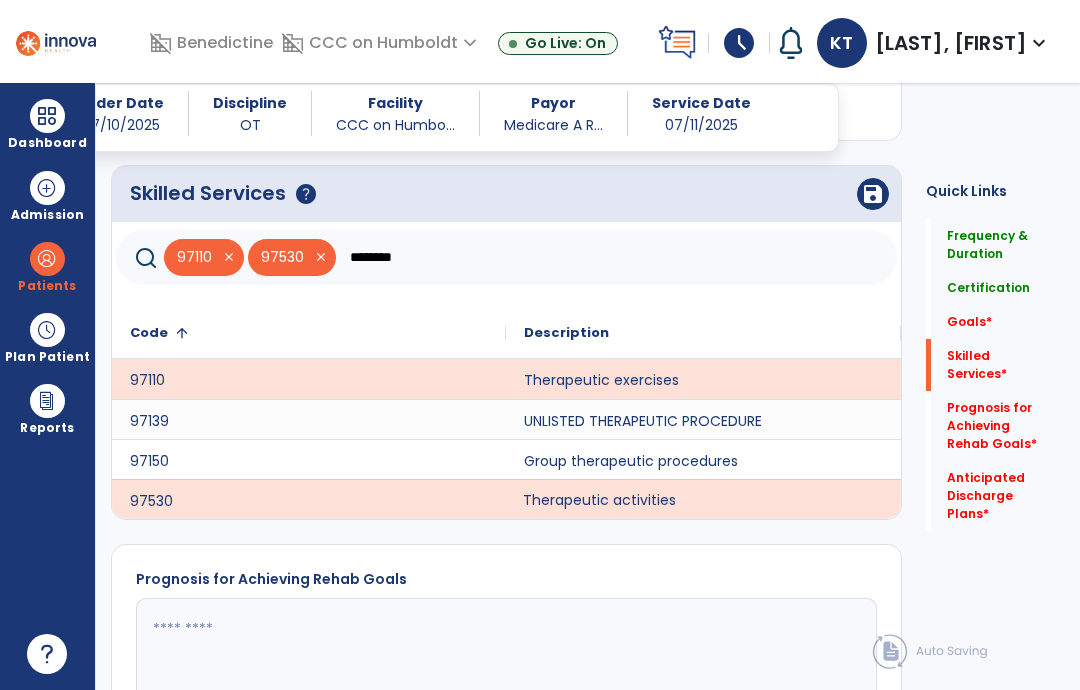 click on "********" 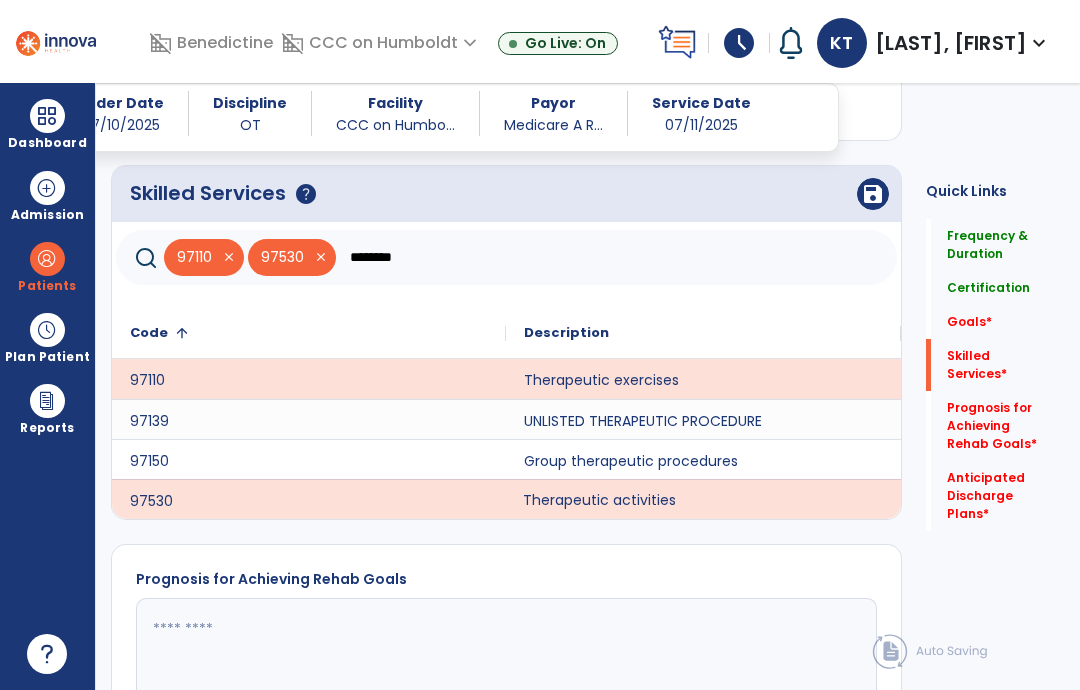 click on "********" 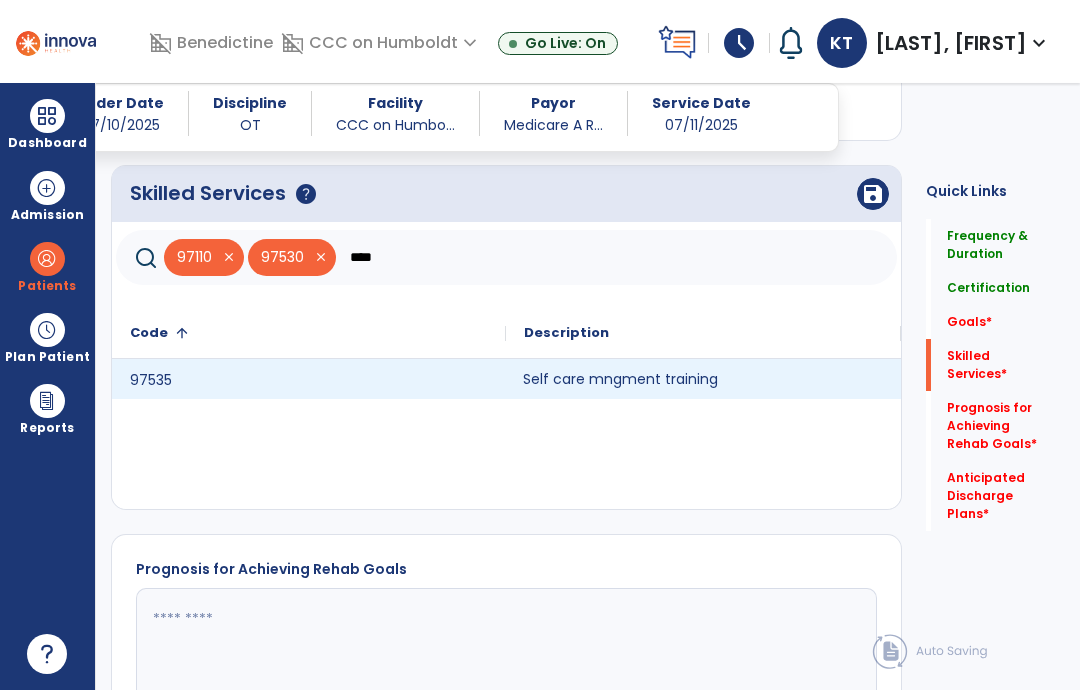 type on "****" 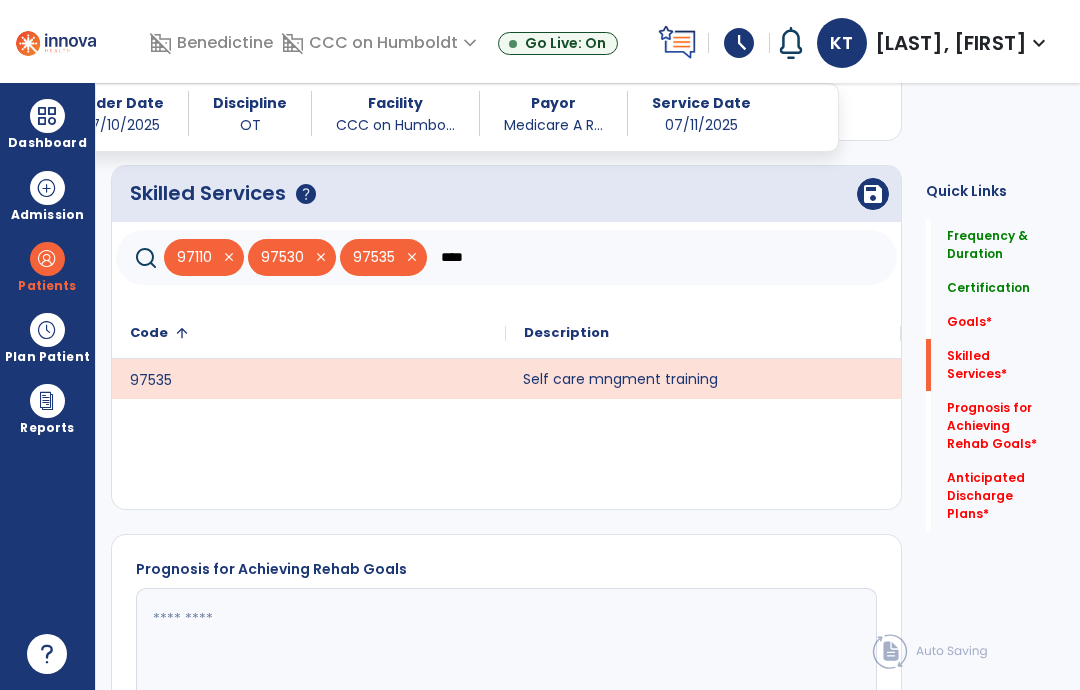 click on "save" 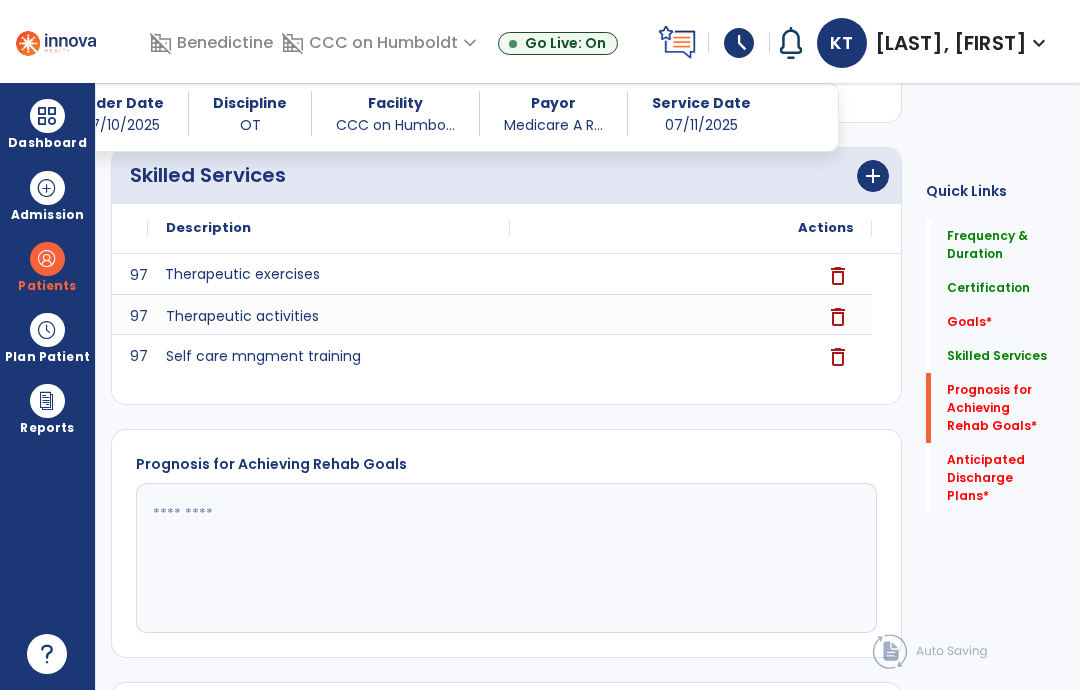 click on "Prognosis for Achieving Rehab Goals   *" 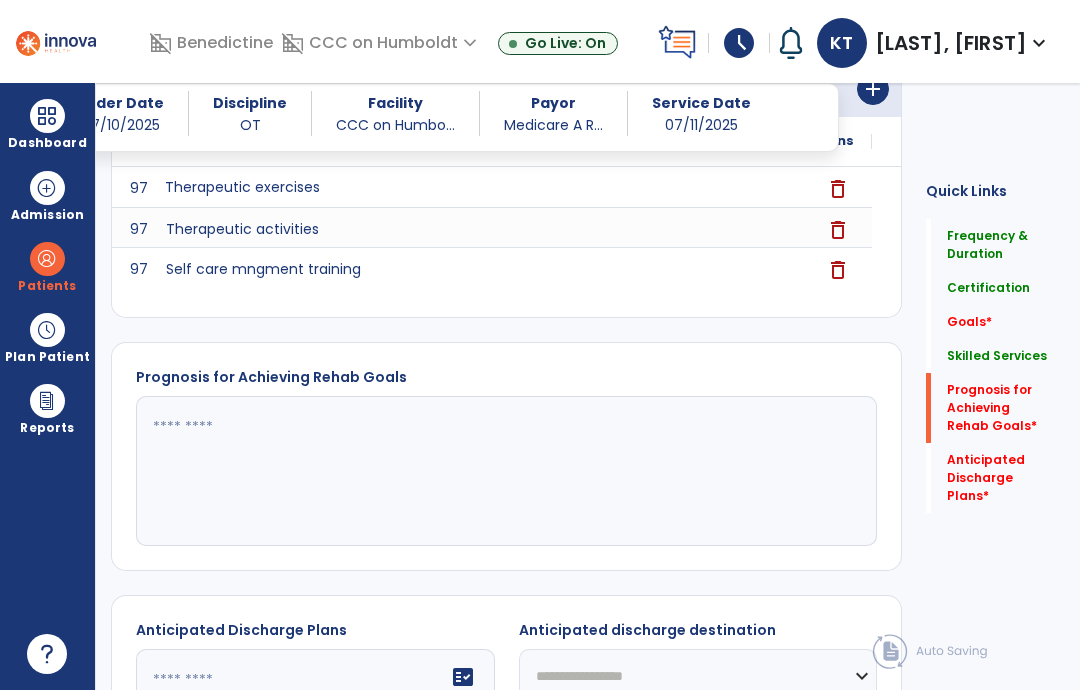 scroll, scrollTop: 768, scrollLeft: 0, axis: vertical 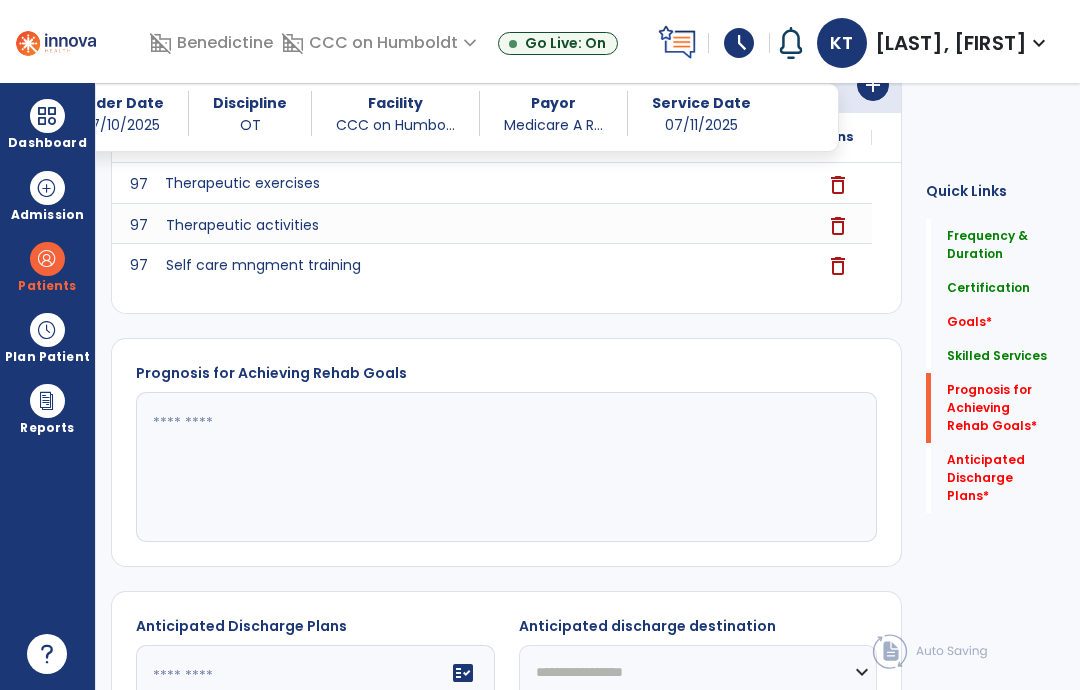 click 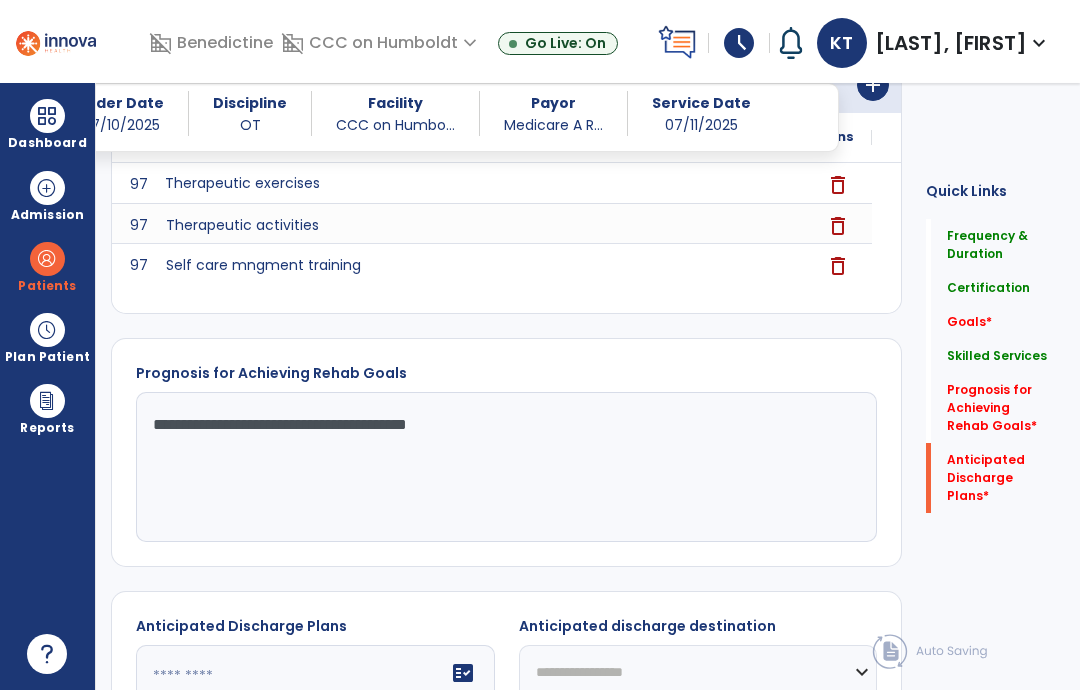 type on "**********" 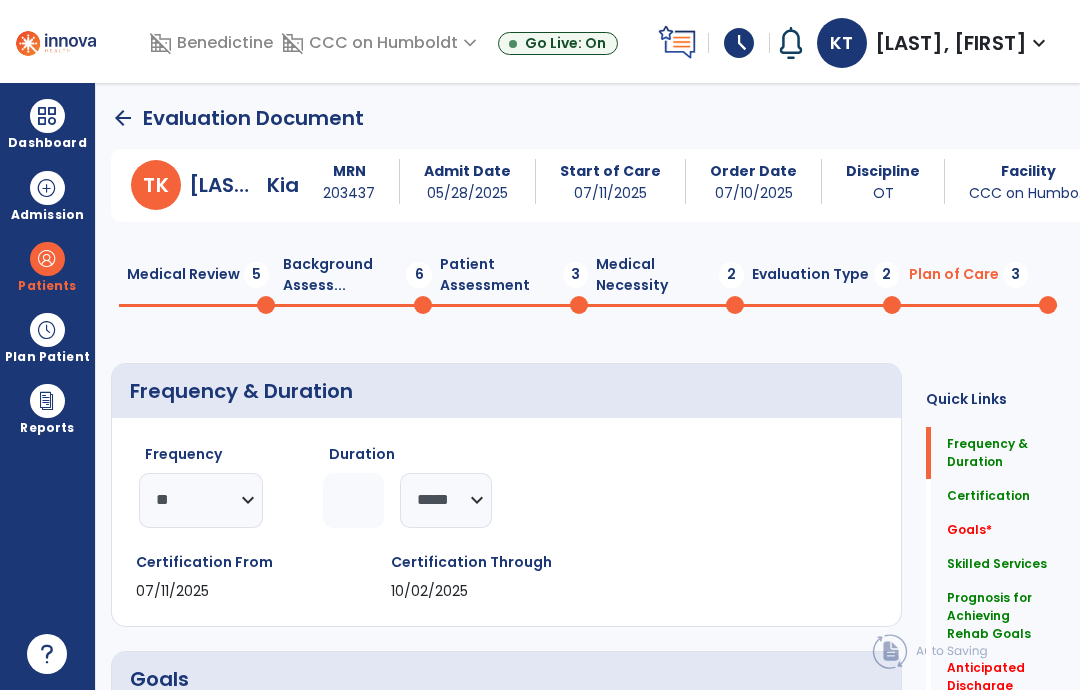 scroll, scrollTop: 0, scrollLeft: 0, axis: both 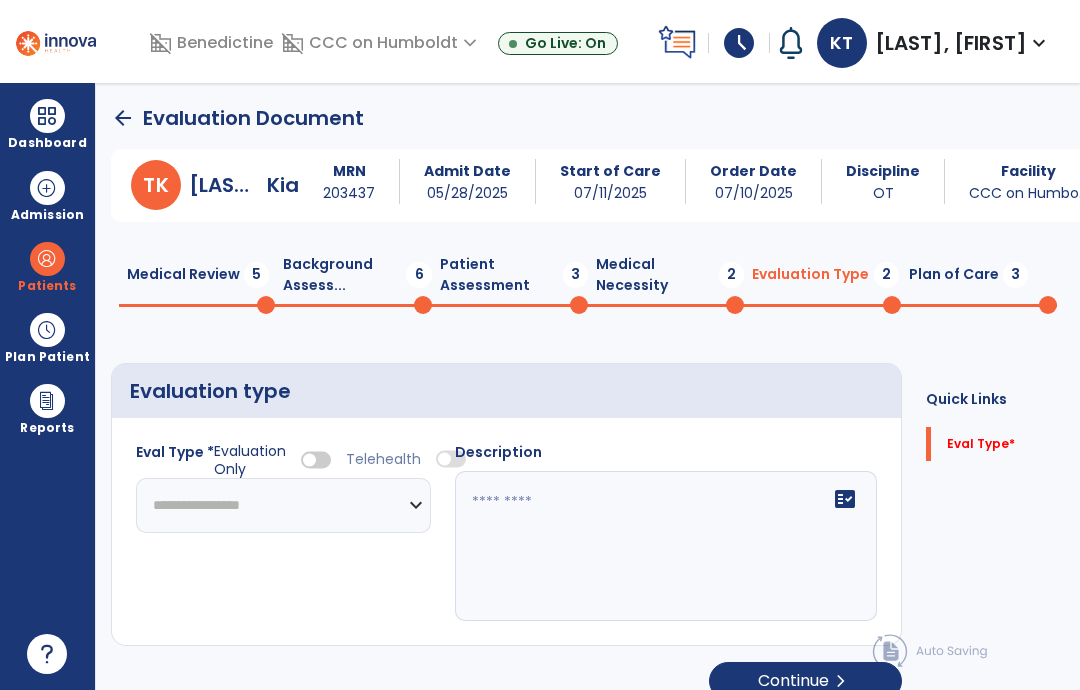 select 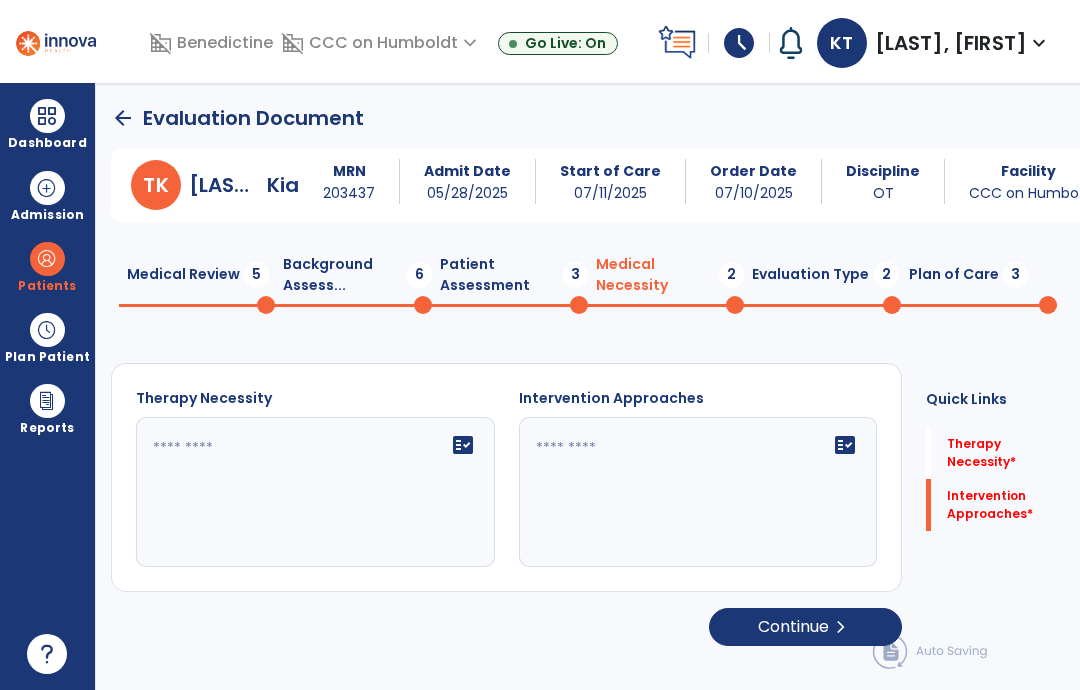 click on "fact_check" 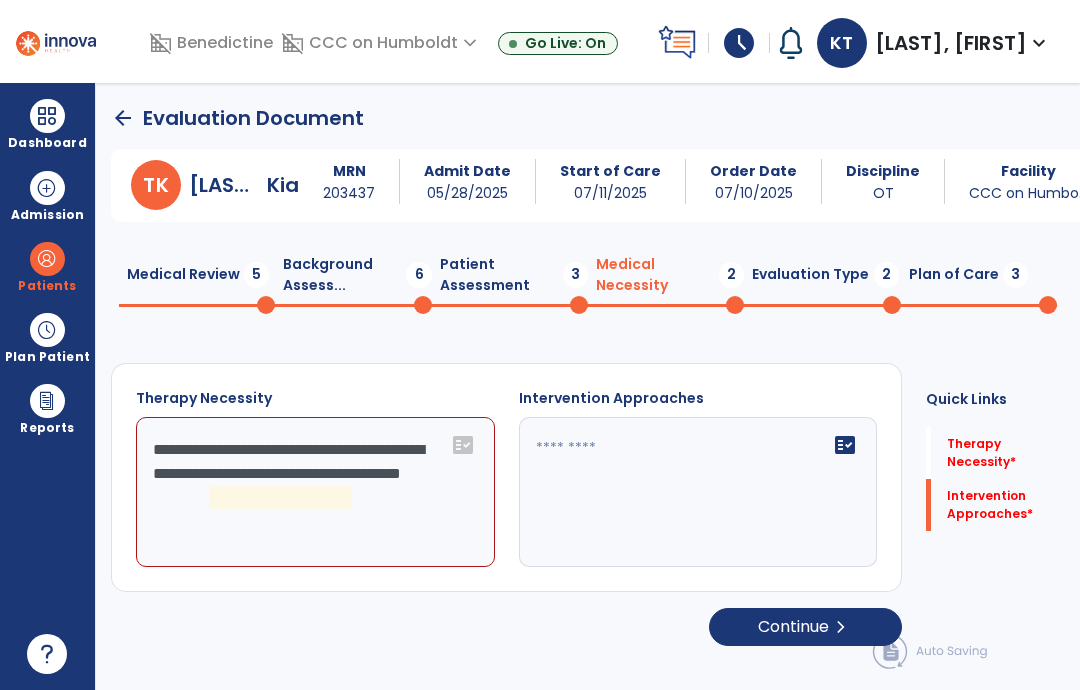 click on "**********" 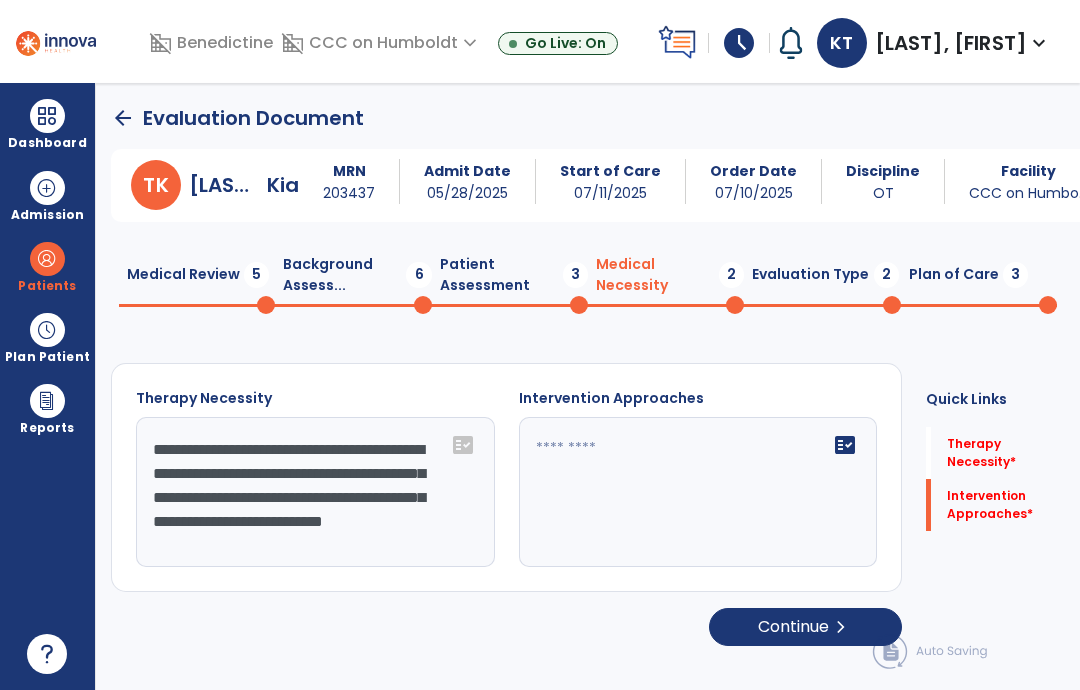 type on "**********" 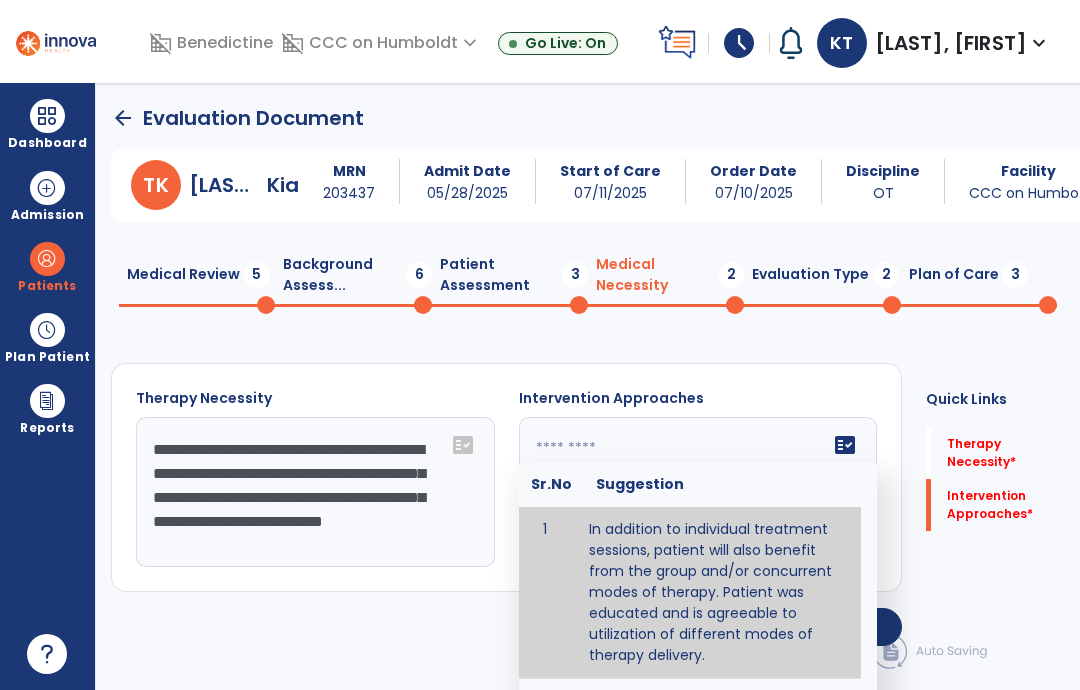 type on "**********" 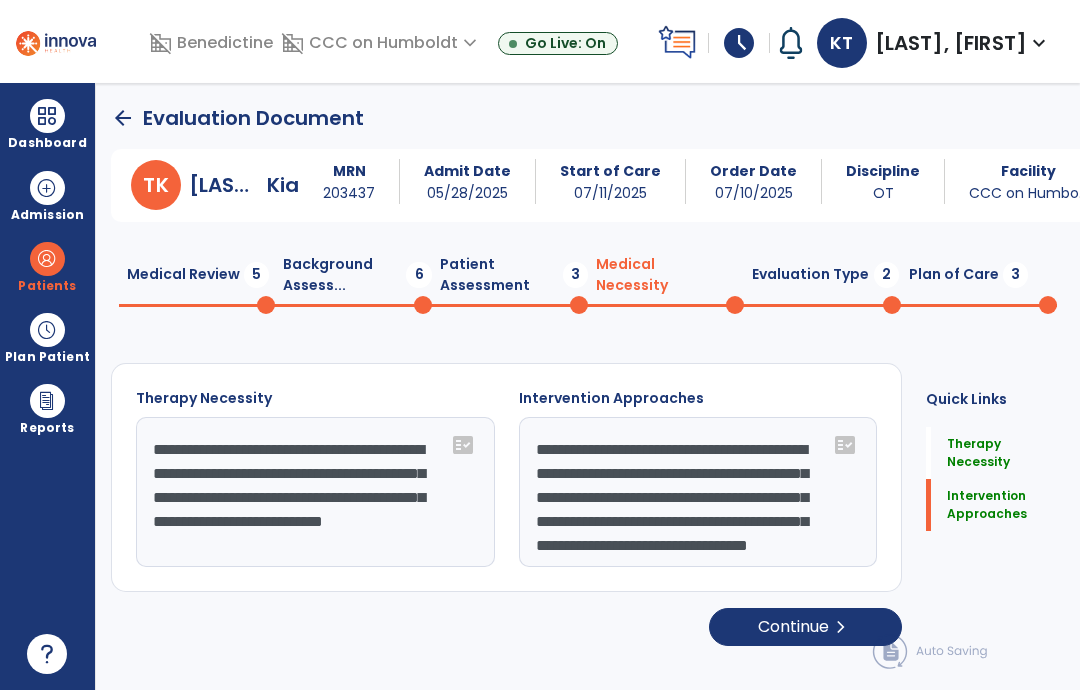 type on "**********" 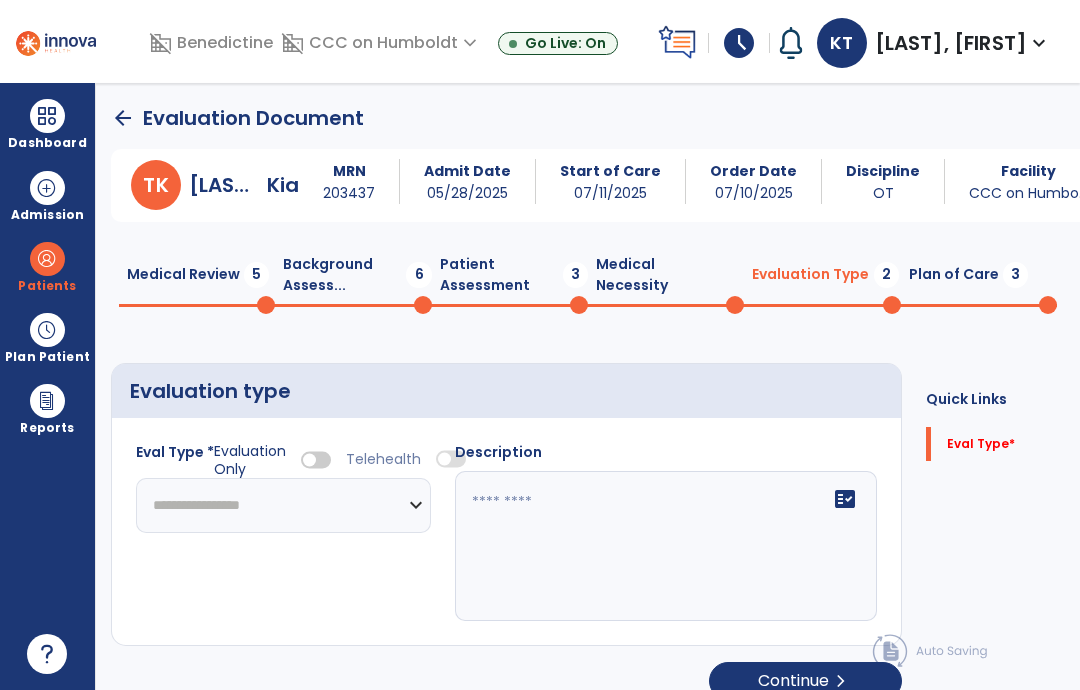 click on "Patient Assessment  3" 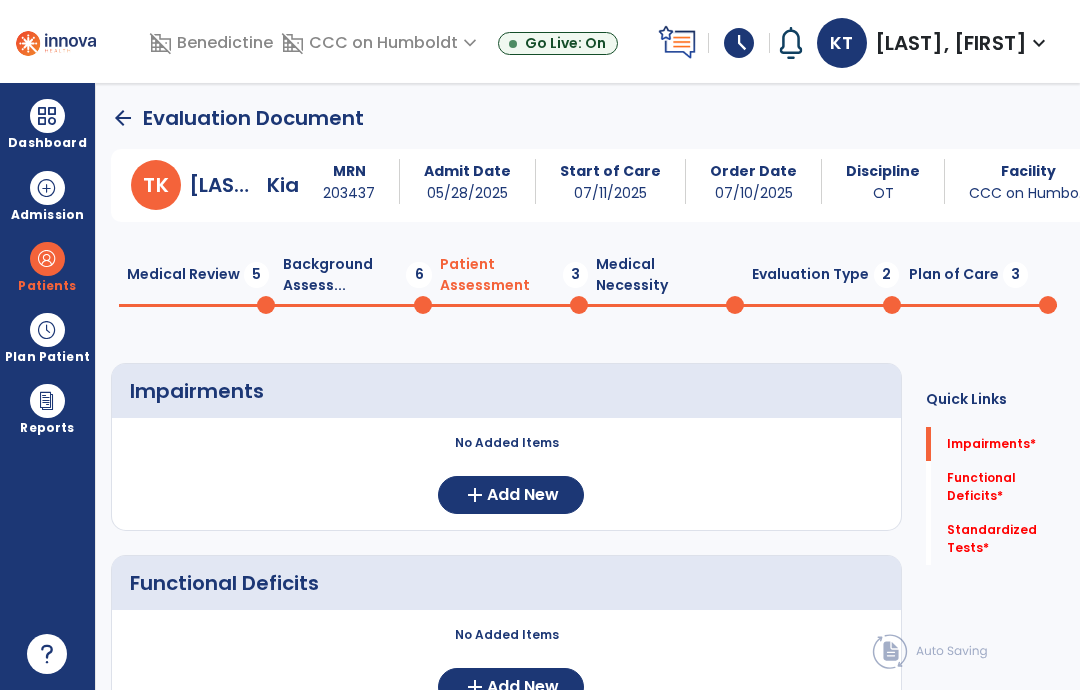 click on "Background Assess...  6" 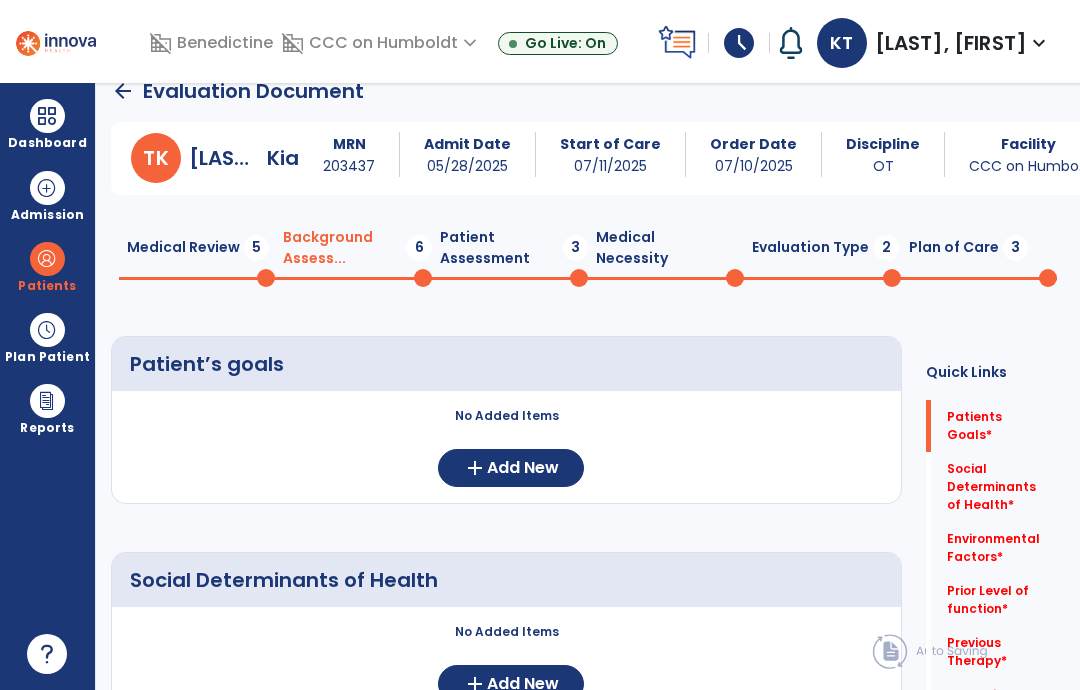scroll, scrollTop: 31, scrollLeft: 0, axis: vertical 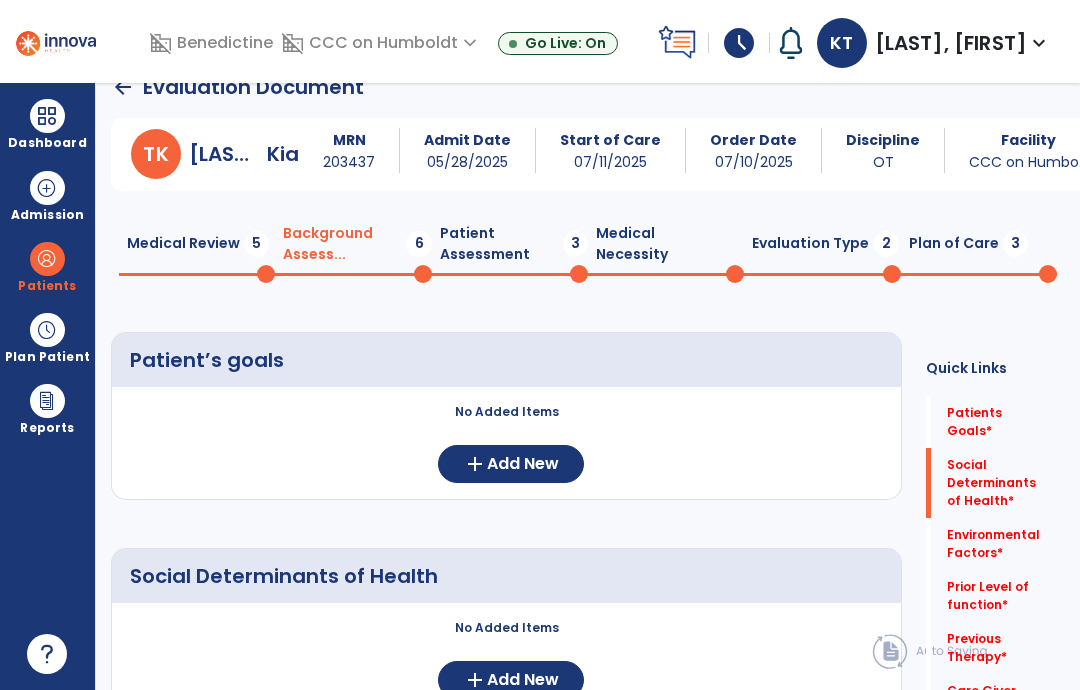 click on "Social Determinants of Health   *" 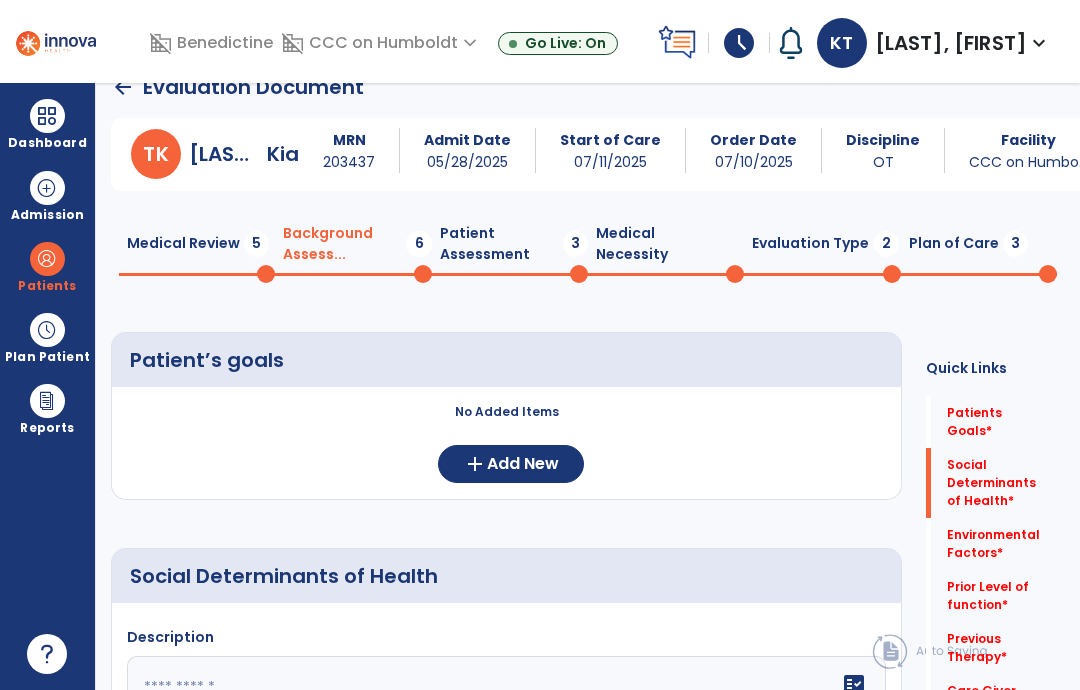 click 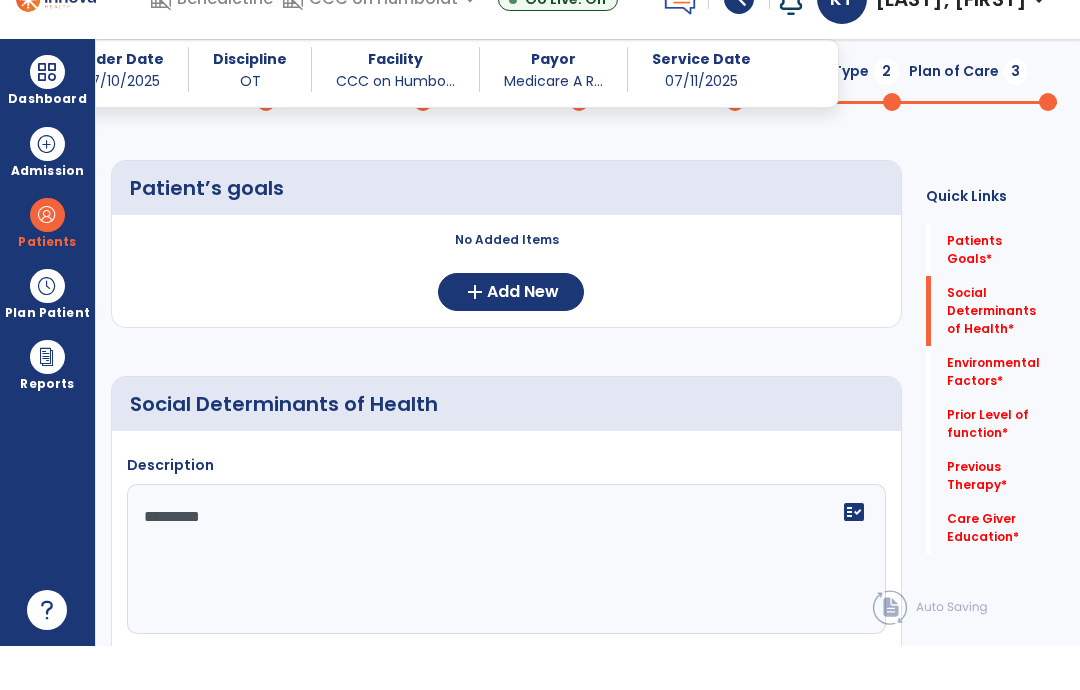 scroll, scrollTop: 192, scrollLeft: 0, axis: vertical 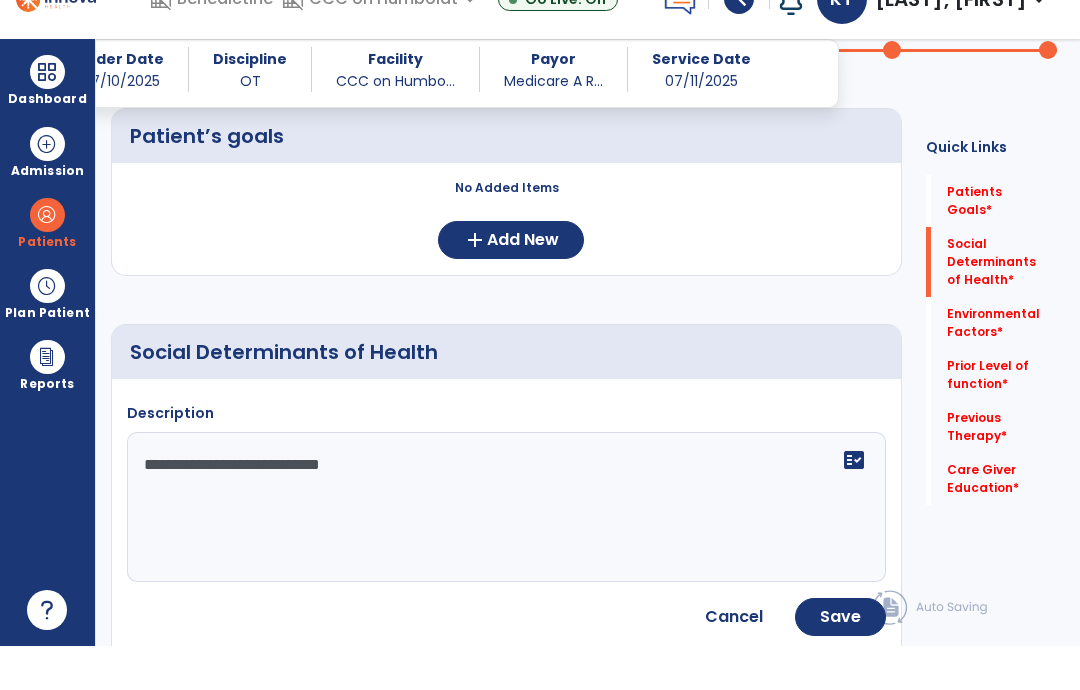 type on "**********" 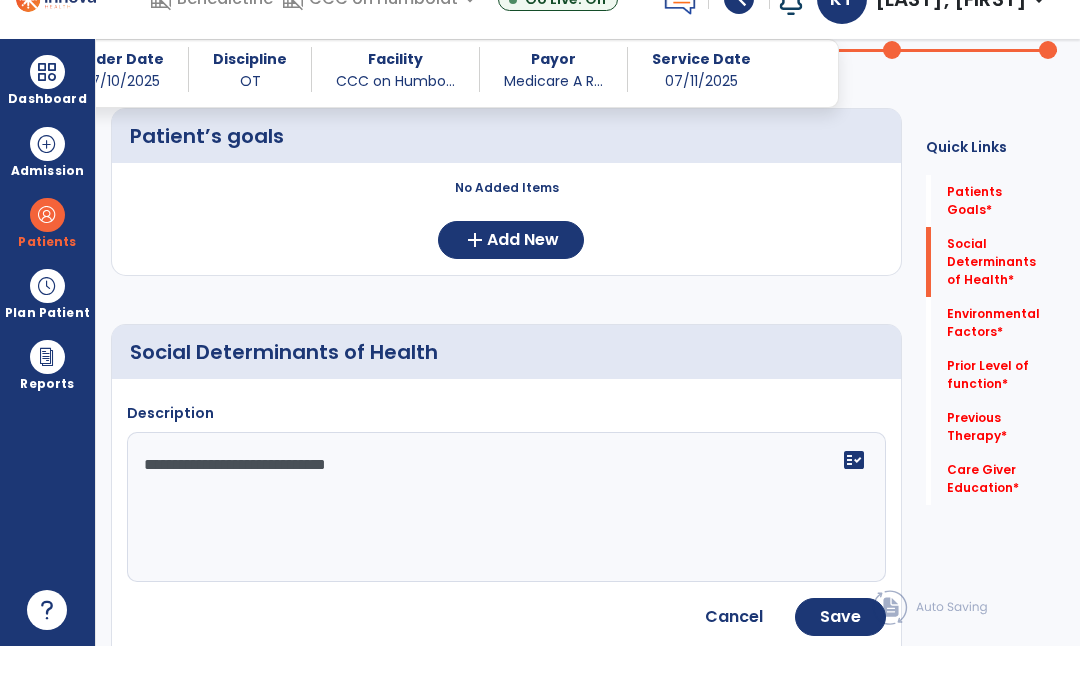 click on "Save" 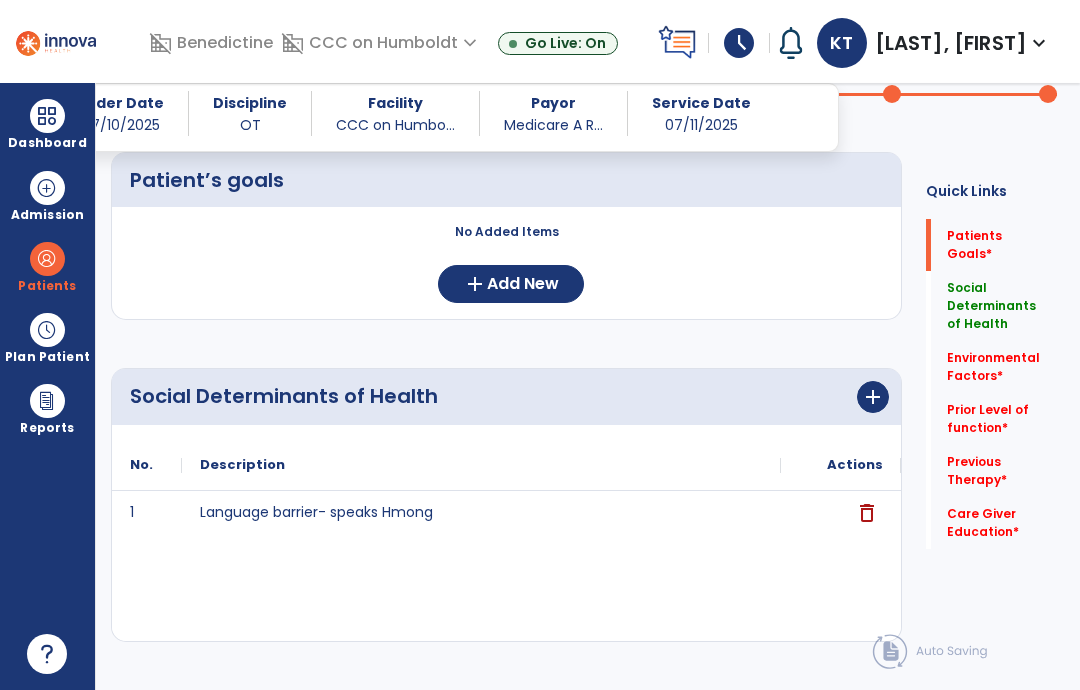 click on "Previous Therapy   *" 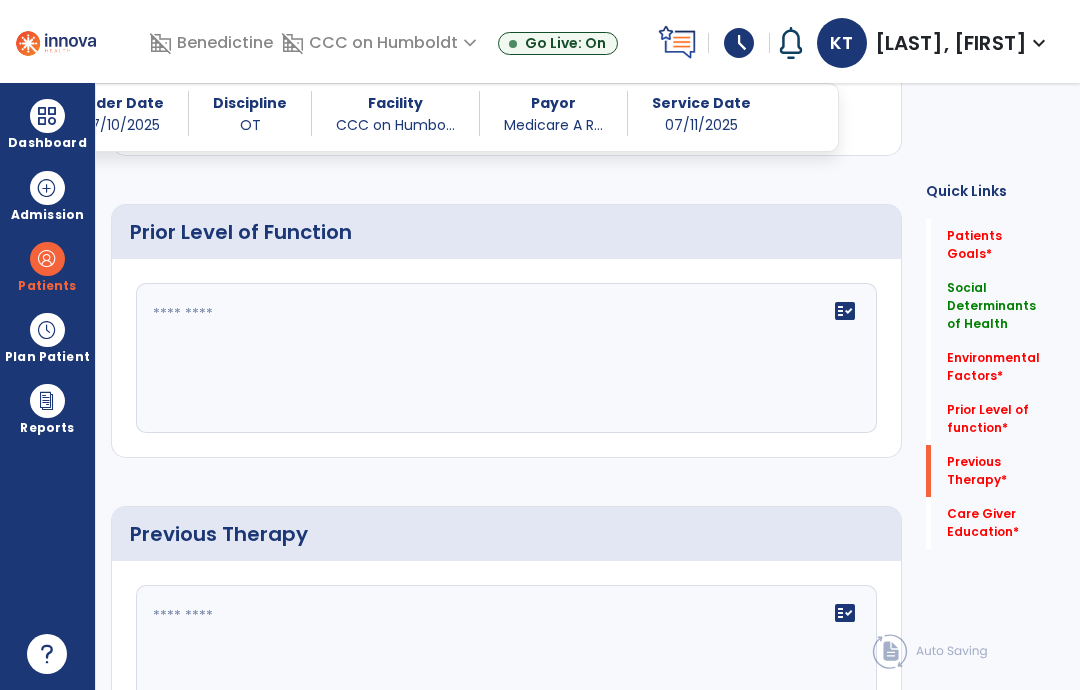 scroll, scrollTop: 1128, scrollLeft: 0, axis: vertical 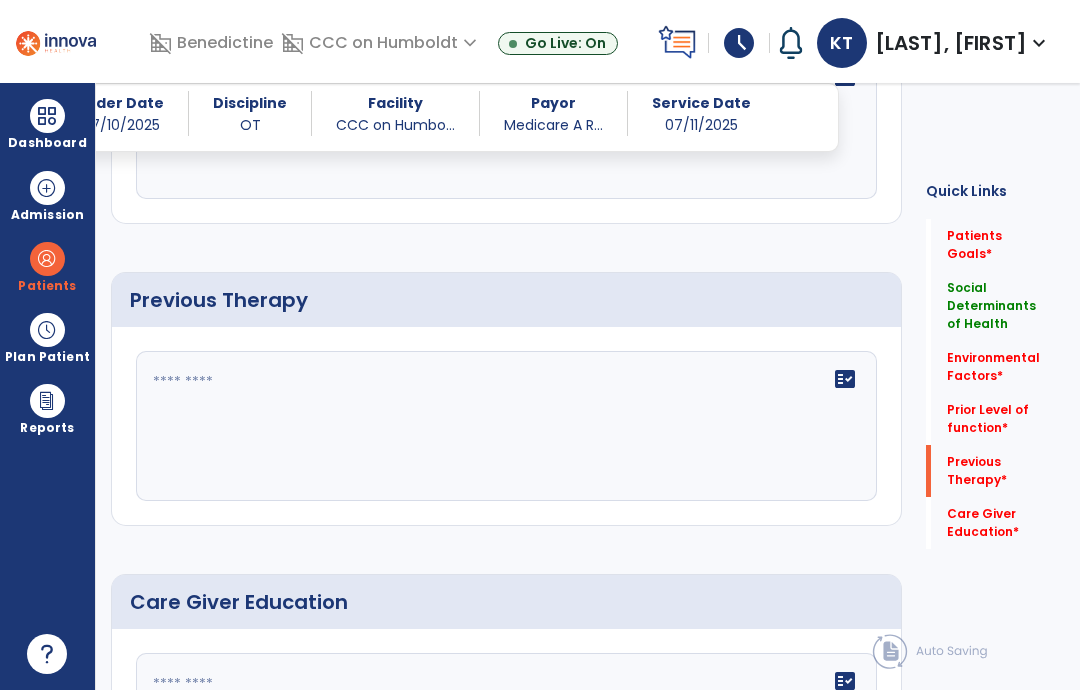 click 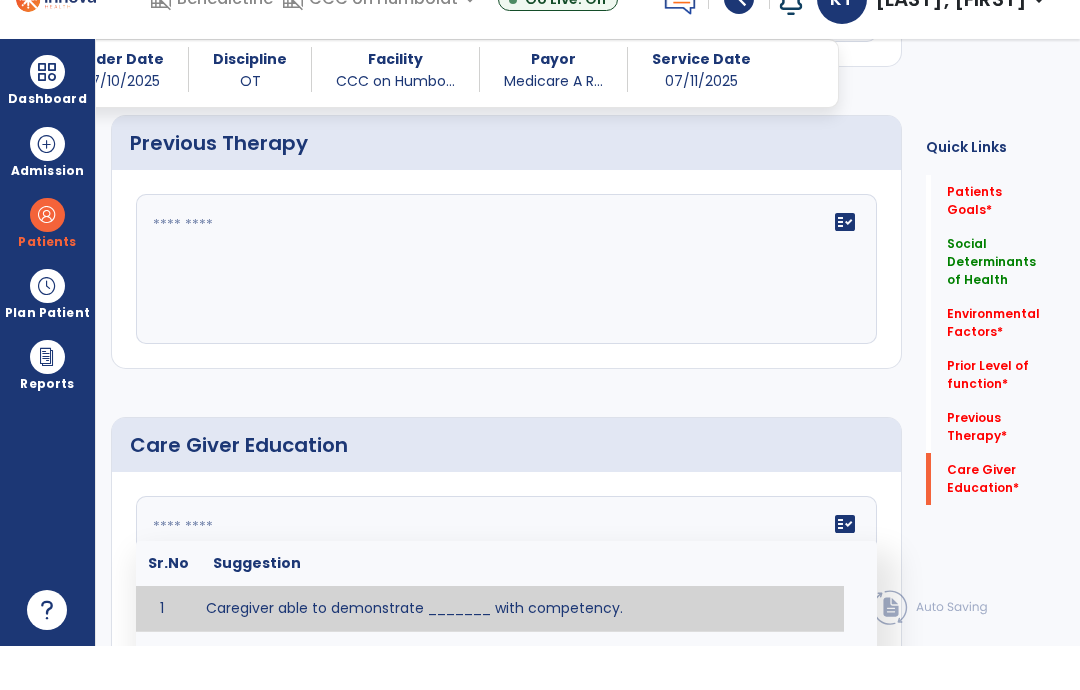 scroll, scrollTop: 1241, scrollLeft: 0, axis: vertical 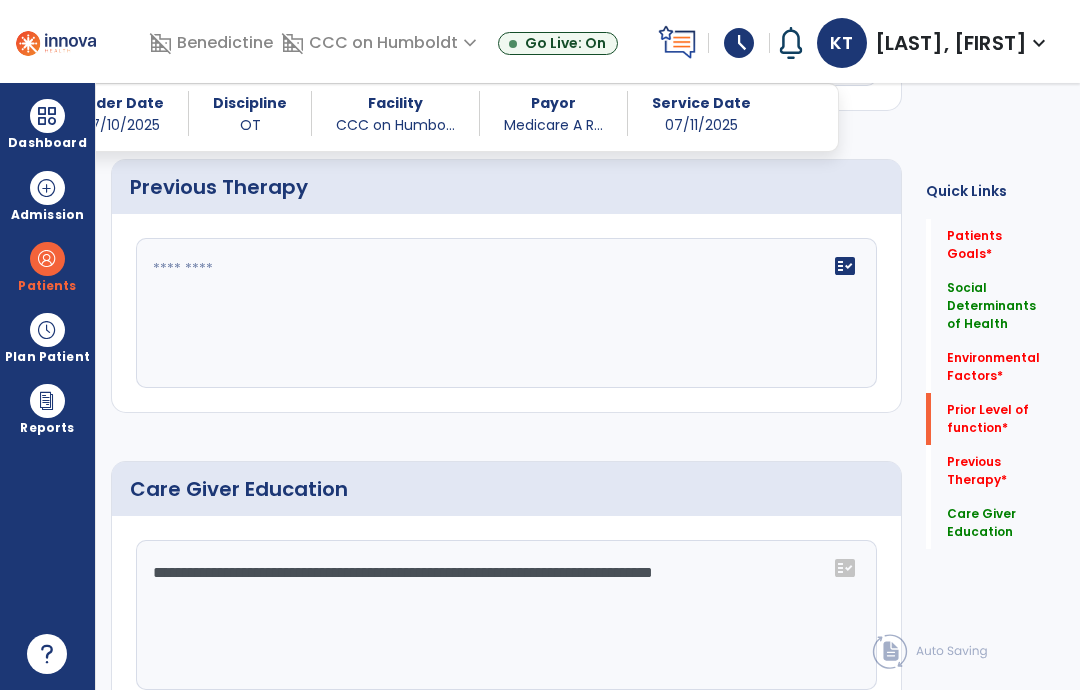 click on "Prior Level of function   *" 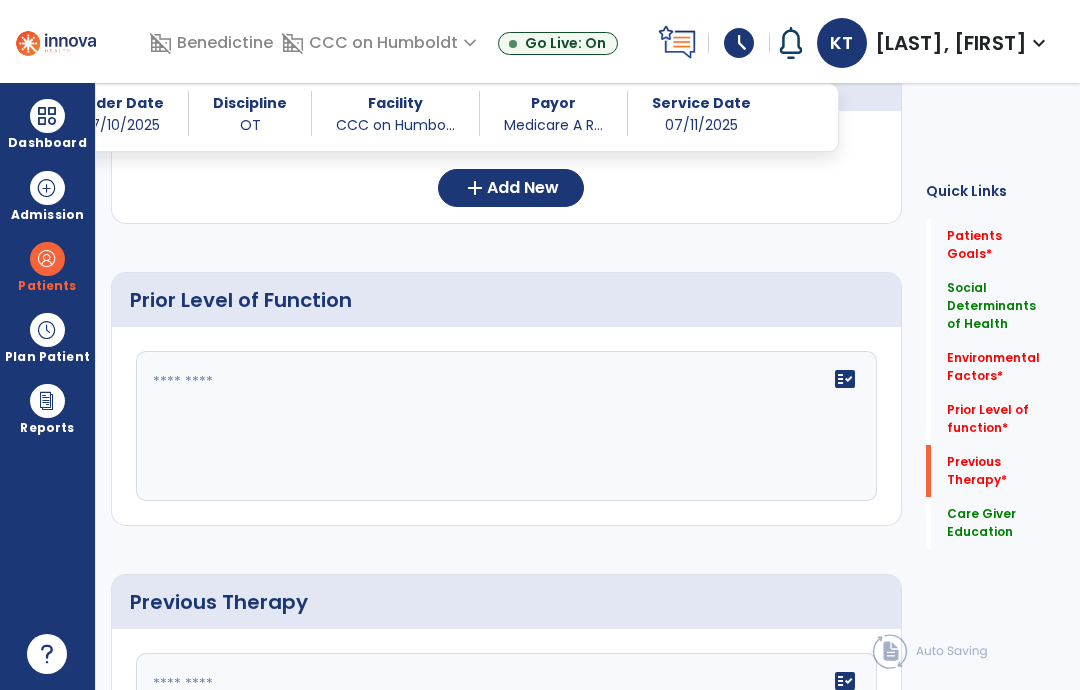 click on "Previous Therapy   *" 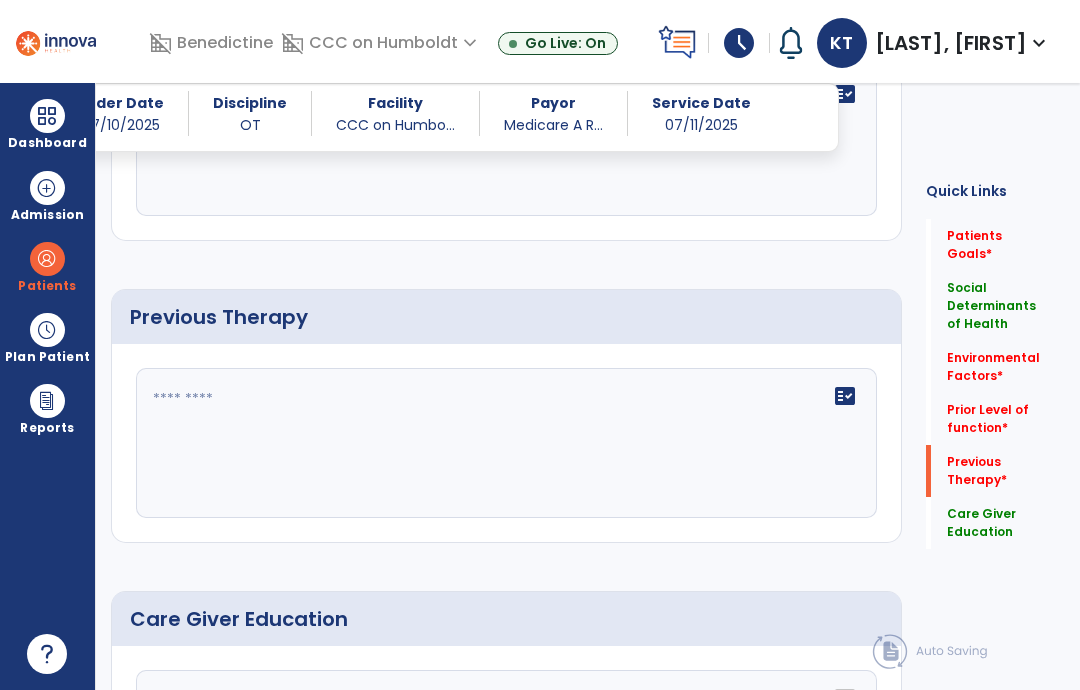 scroll, scrollTop: 1128, scrollLeft: 0, axis: vertical 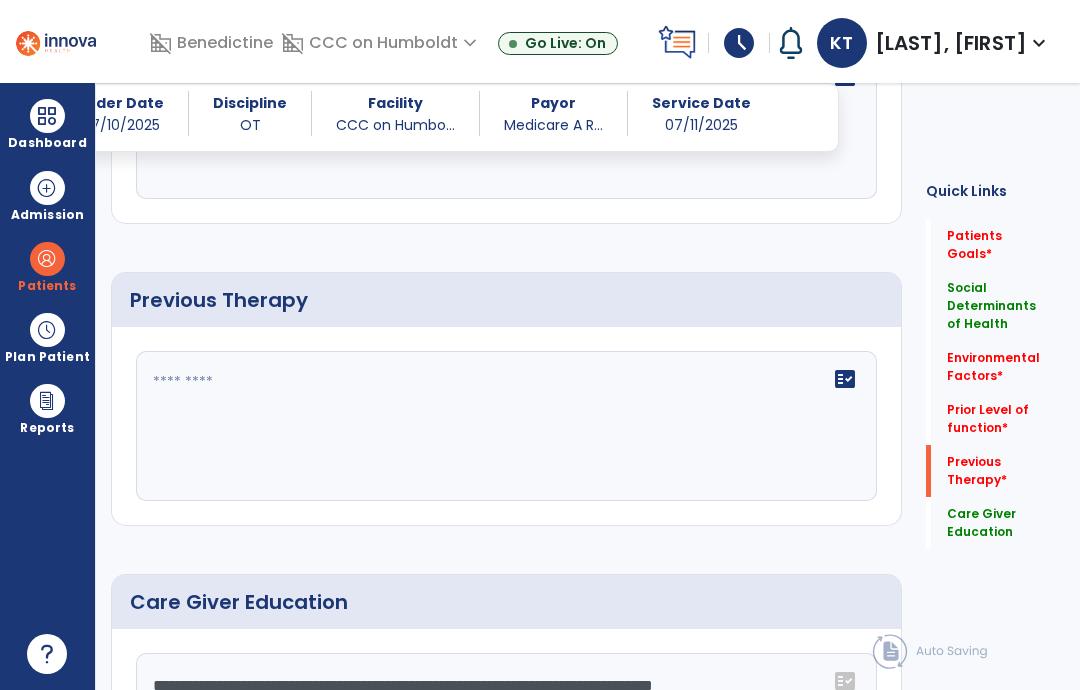 click on "fact_check" 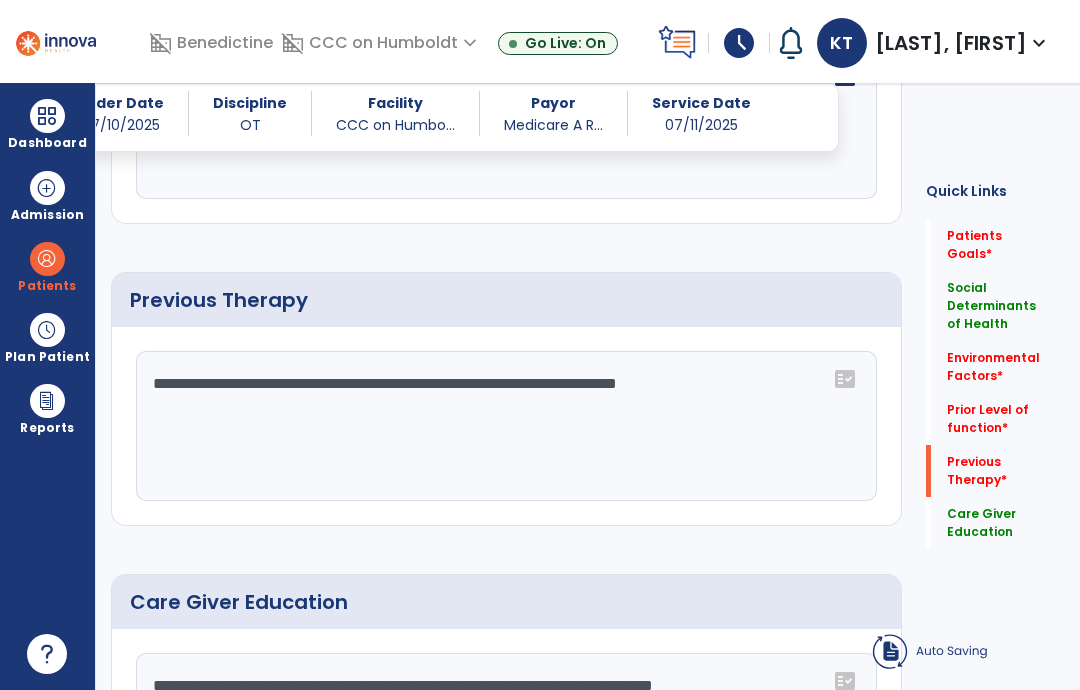type on "**********" 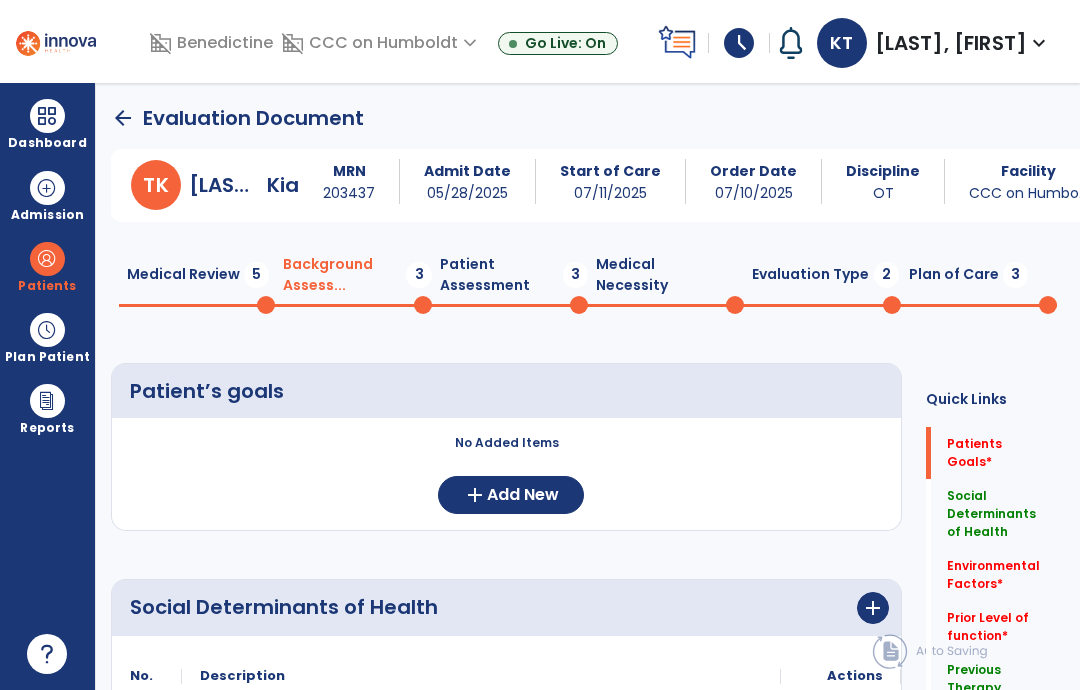 scroll, scrollTop: 0, scrollLeft: 0, axis: both 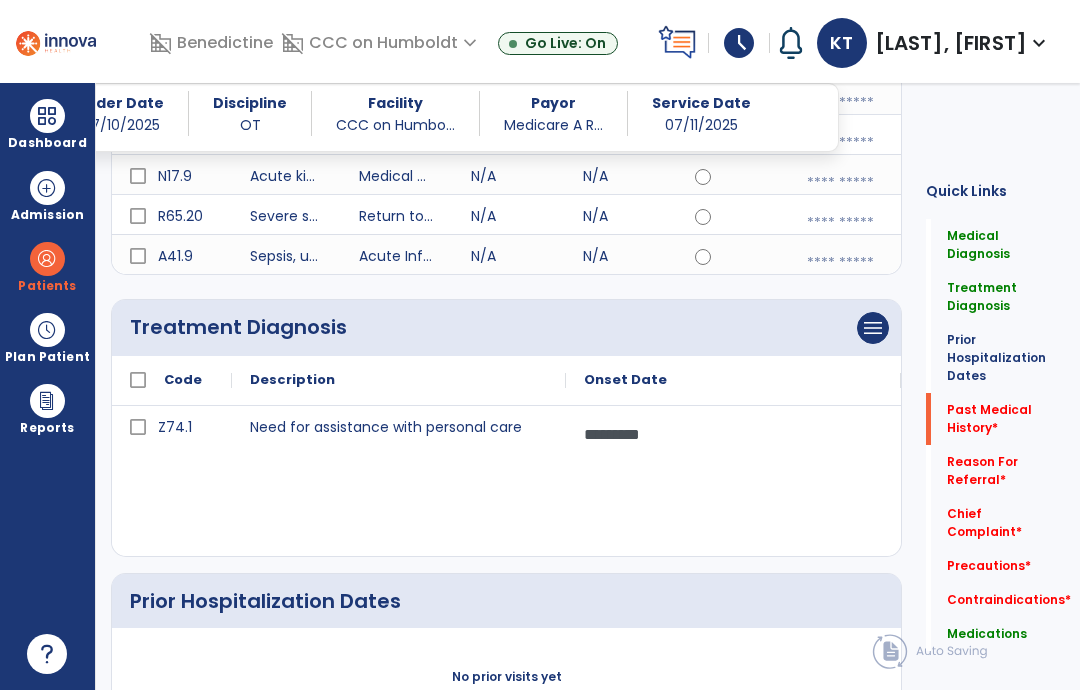 click on "Past Medical History   *" 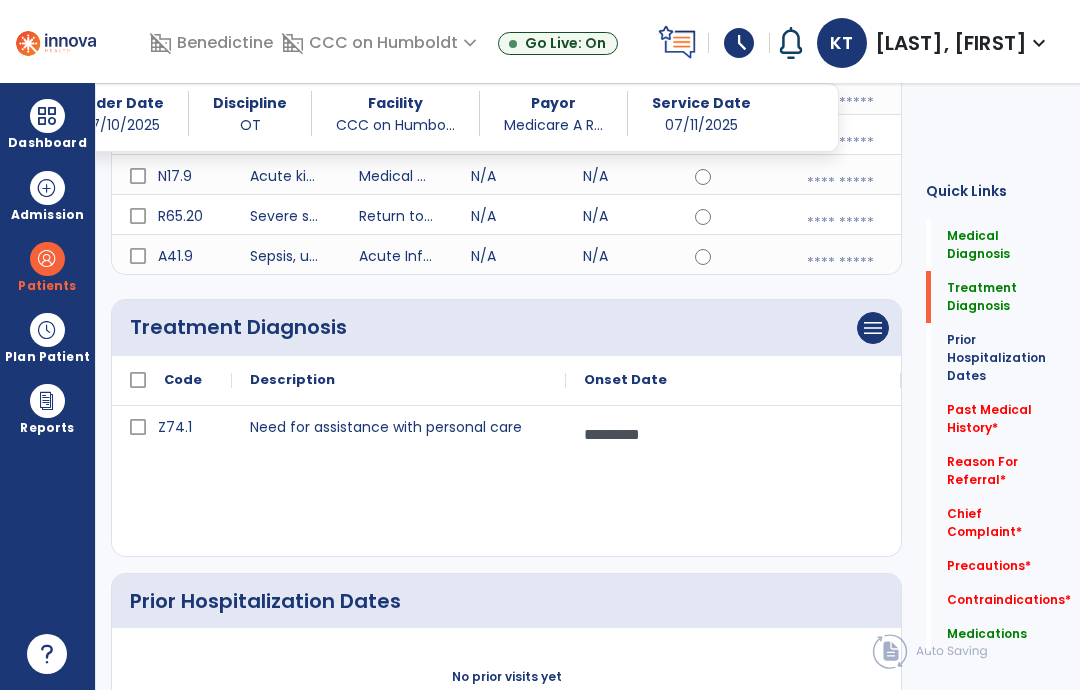 scroll, scrollTop: 1128, scrollLeft: 0, axis: vertical 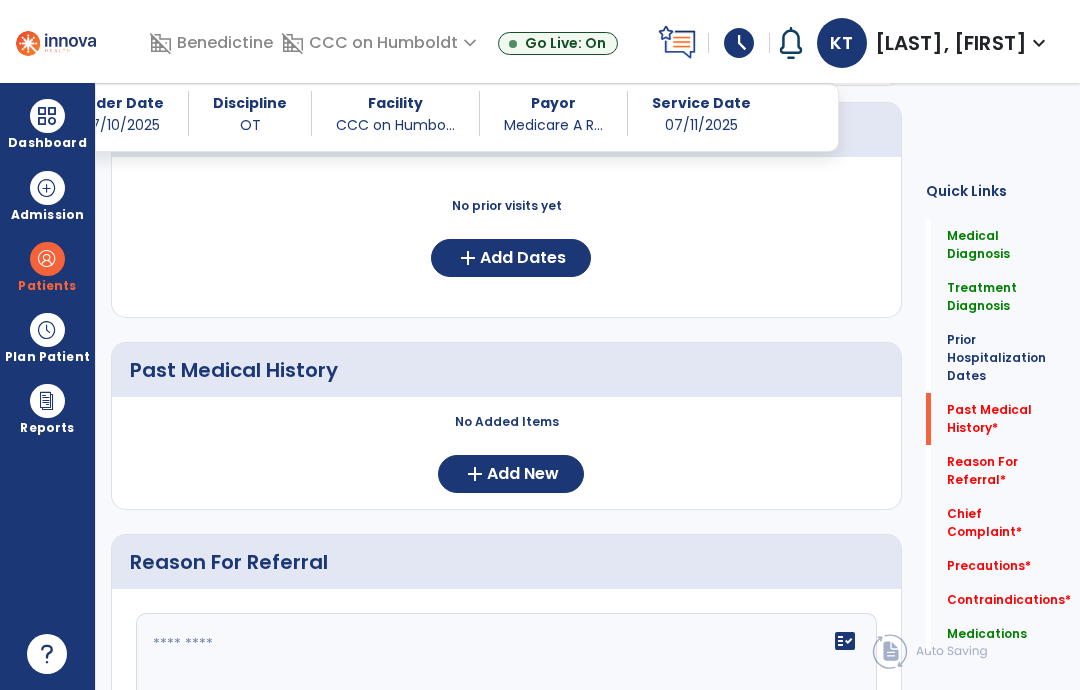 click on "Add New" 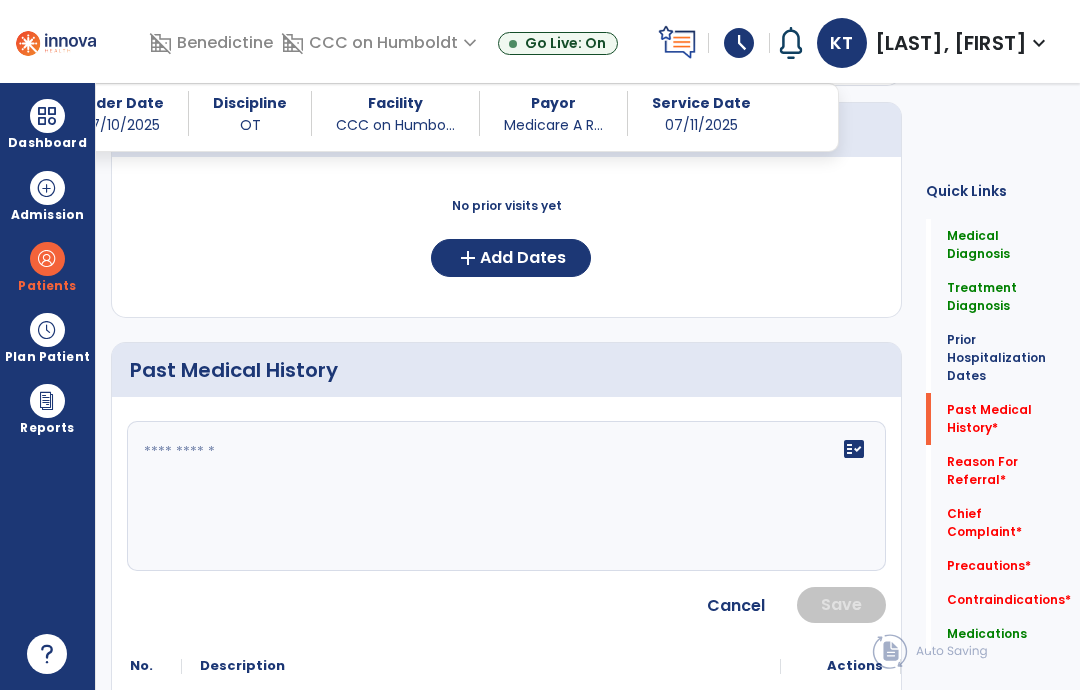 click on "fact_check" 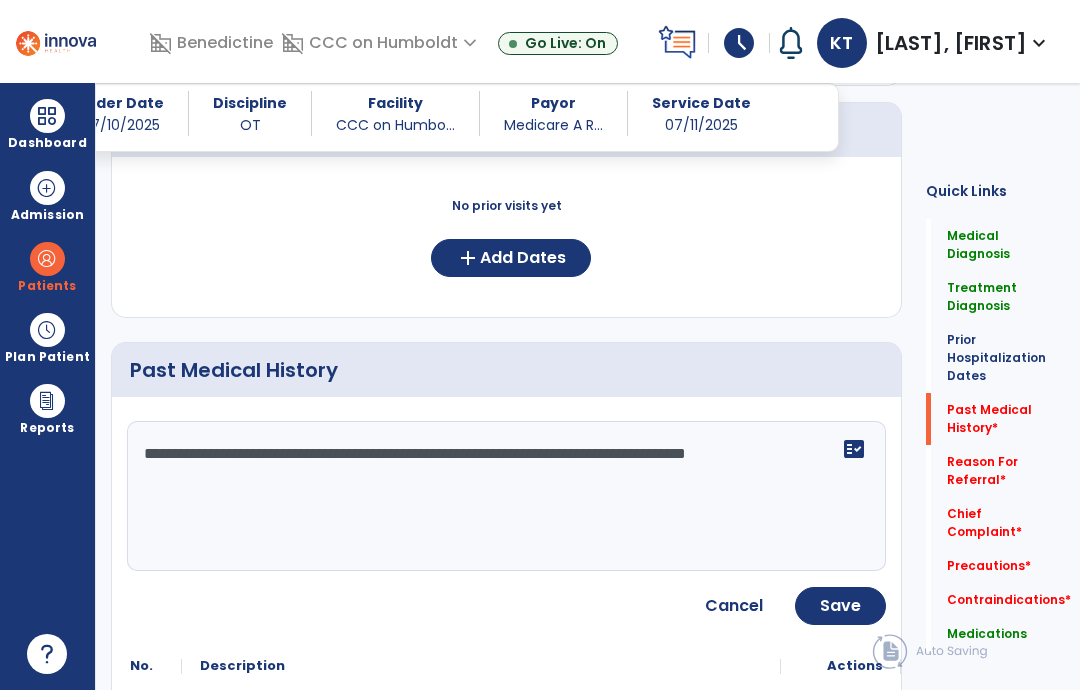 click on "**********" 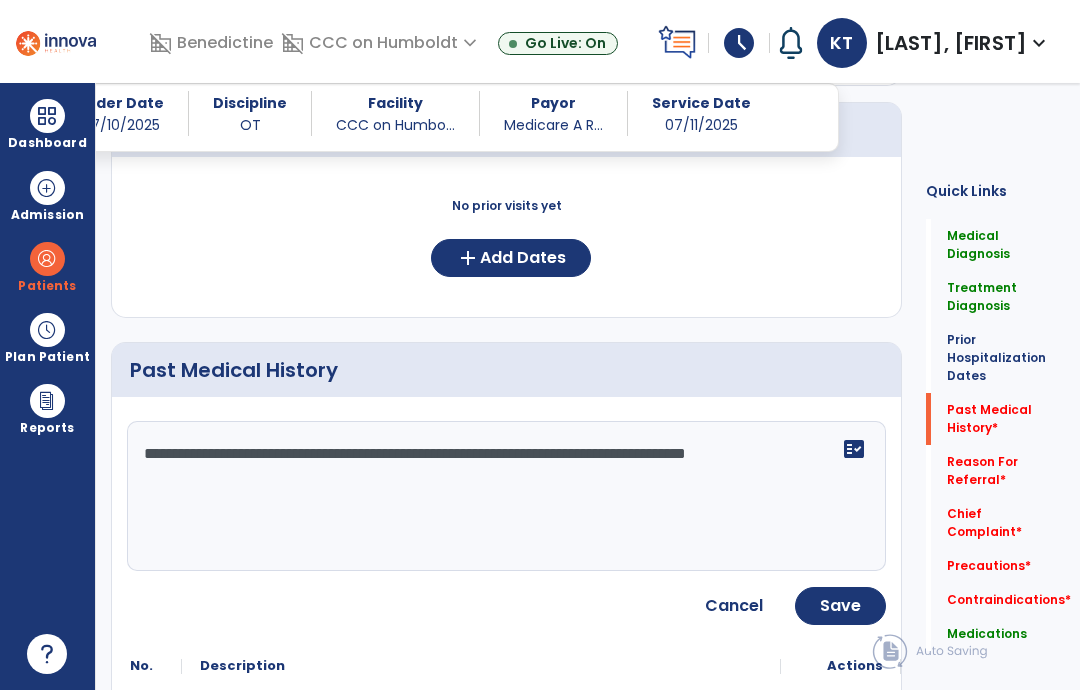 click on "**********" 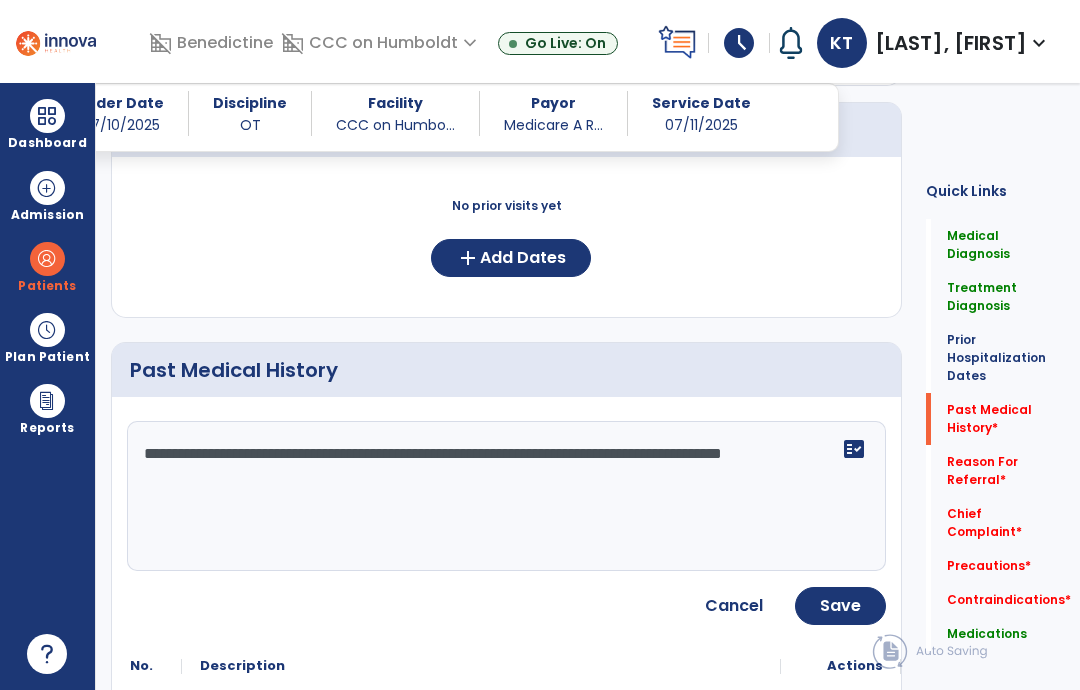 click on "**********" 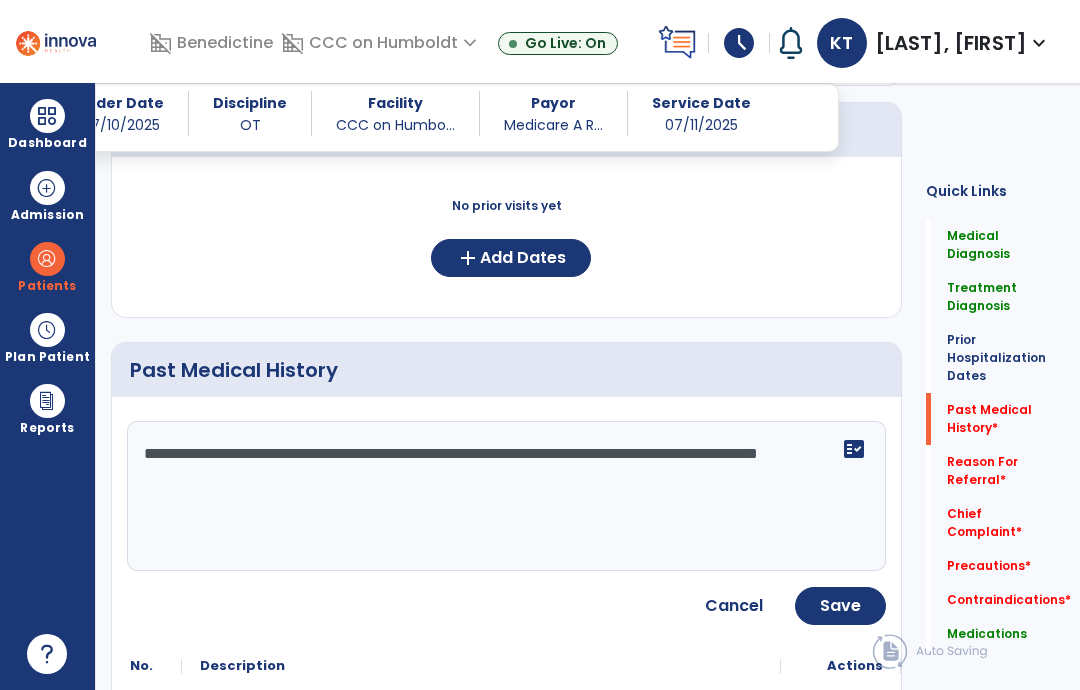 click on "**********" 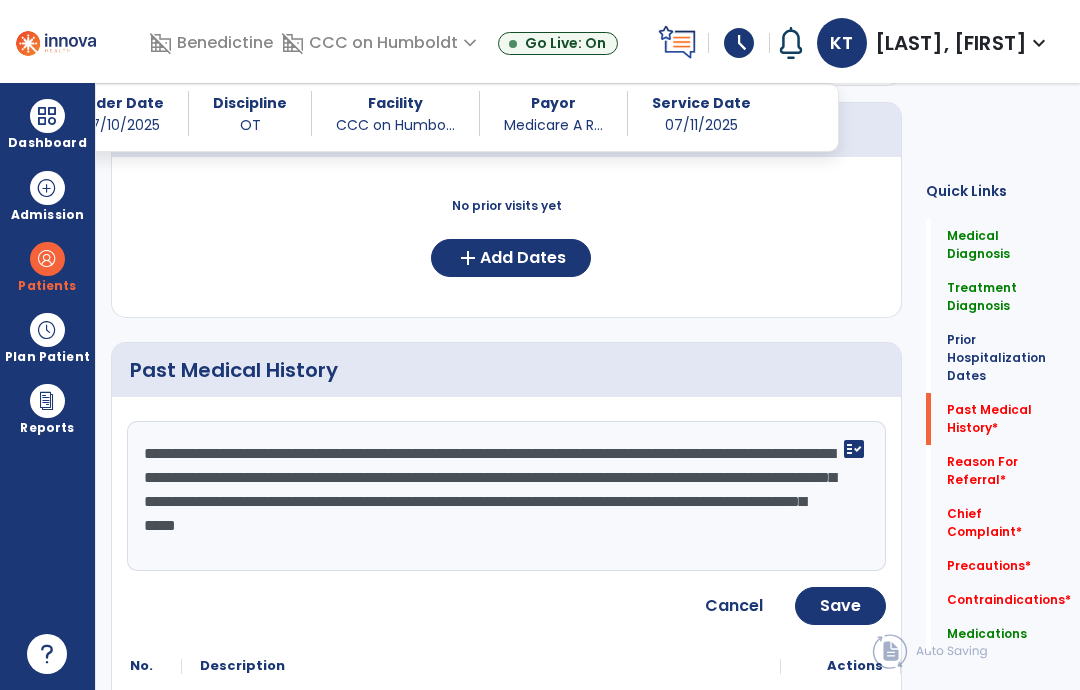 click on "**********" 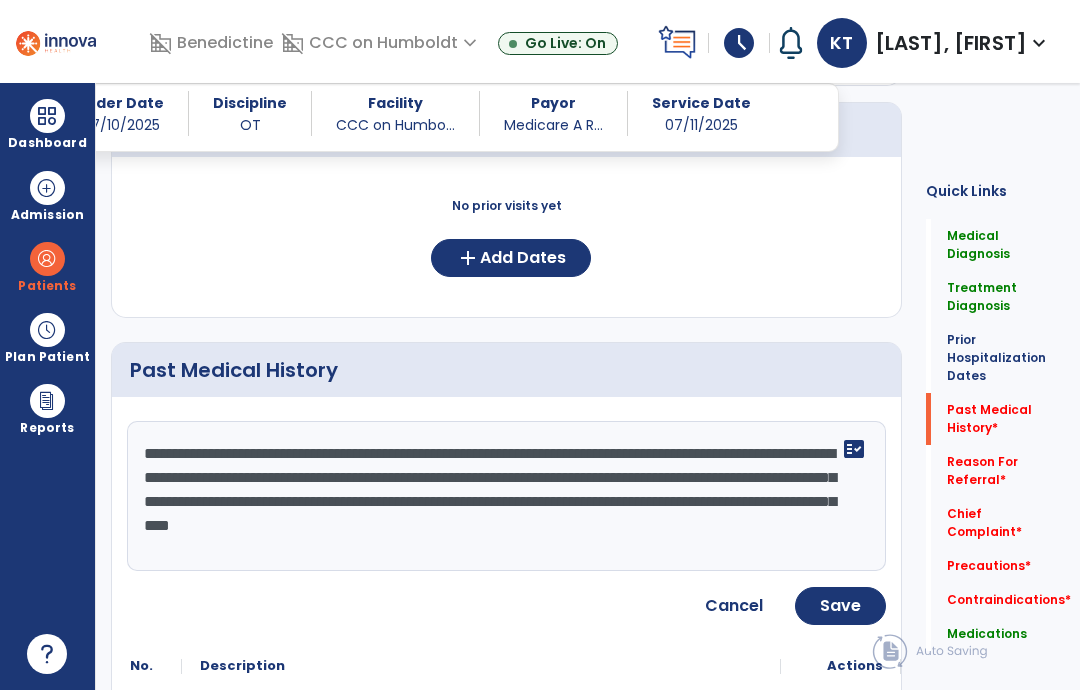 click on "**********" 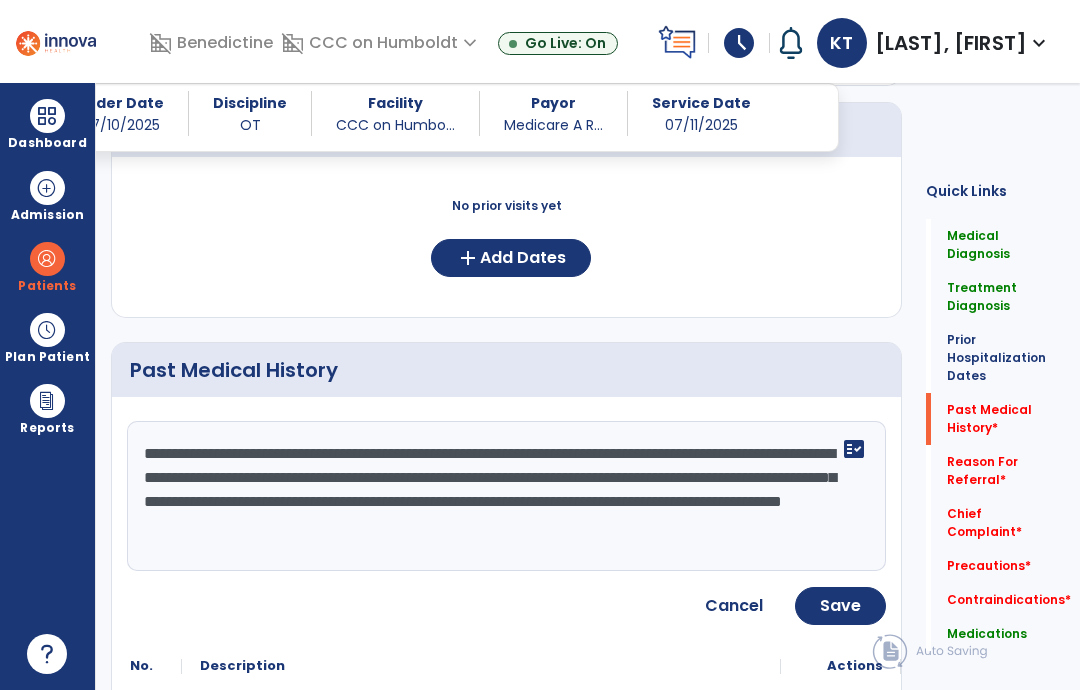 type on "**********" 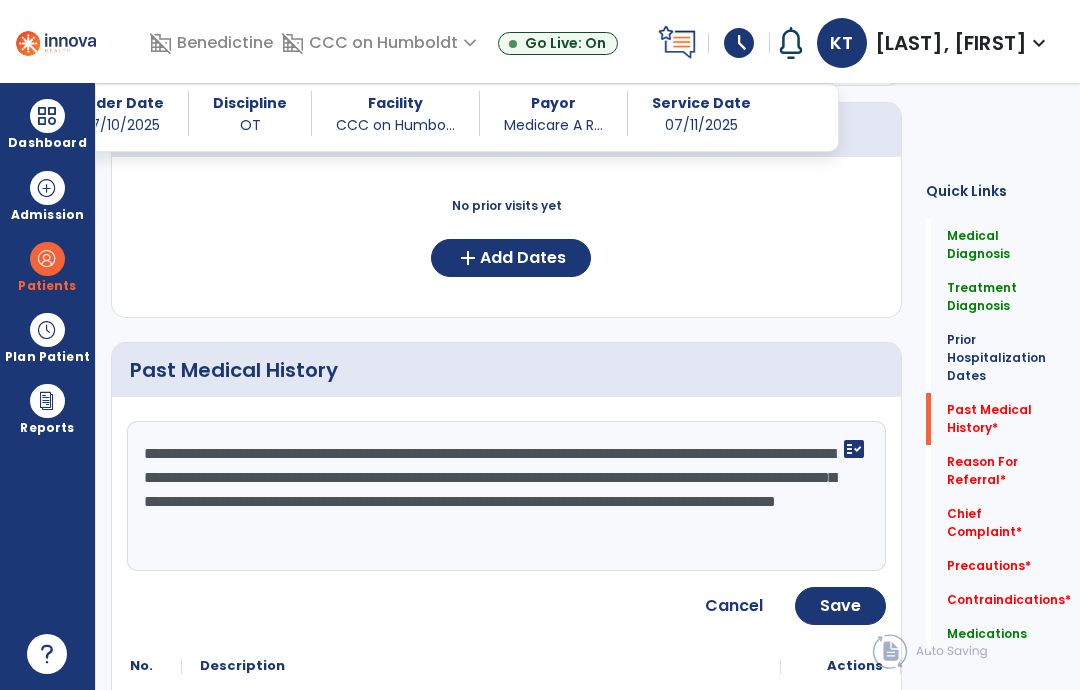 click on "Save" 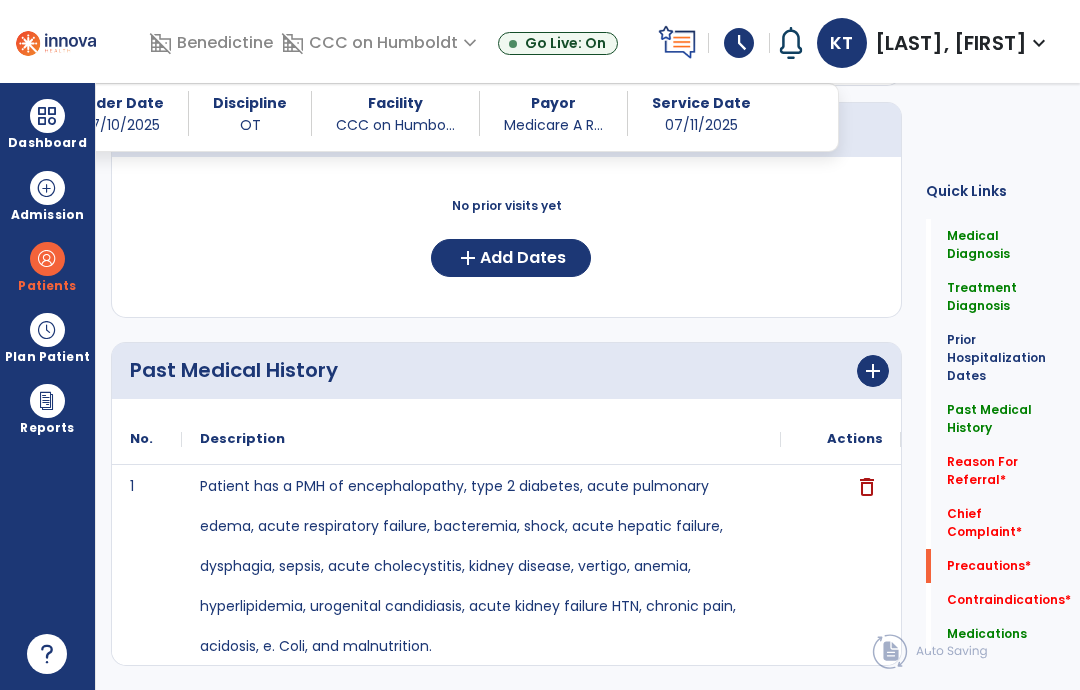 click on "Precautions   *" 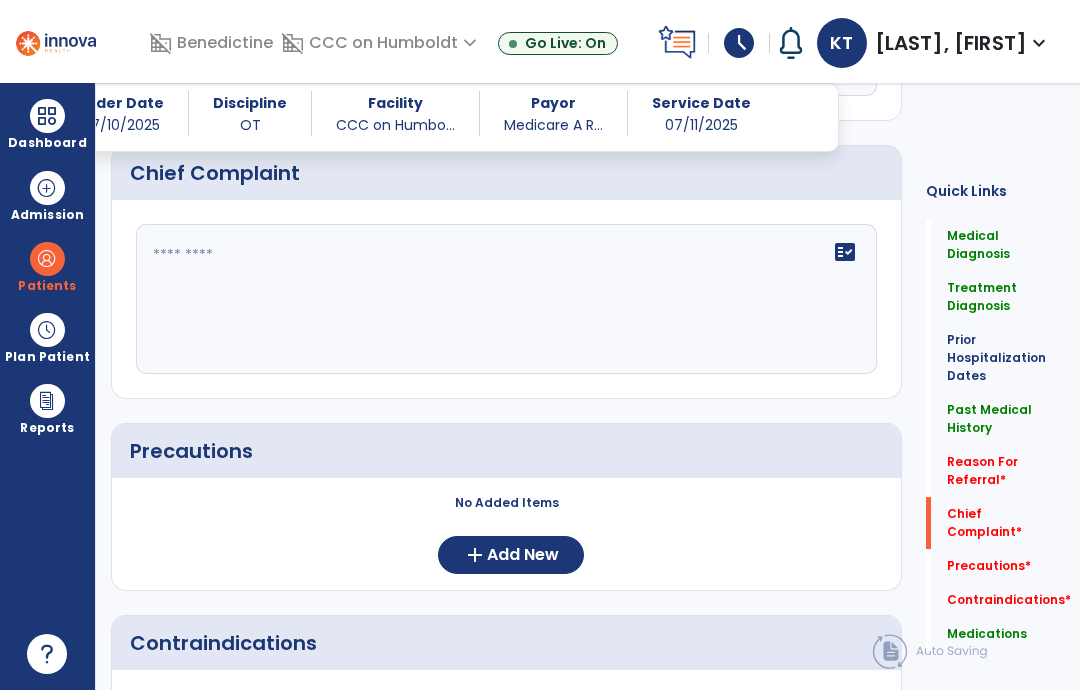 scroll, scrollTop: 2032, scrollLeft: 0, axis: vertical 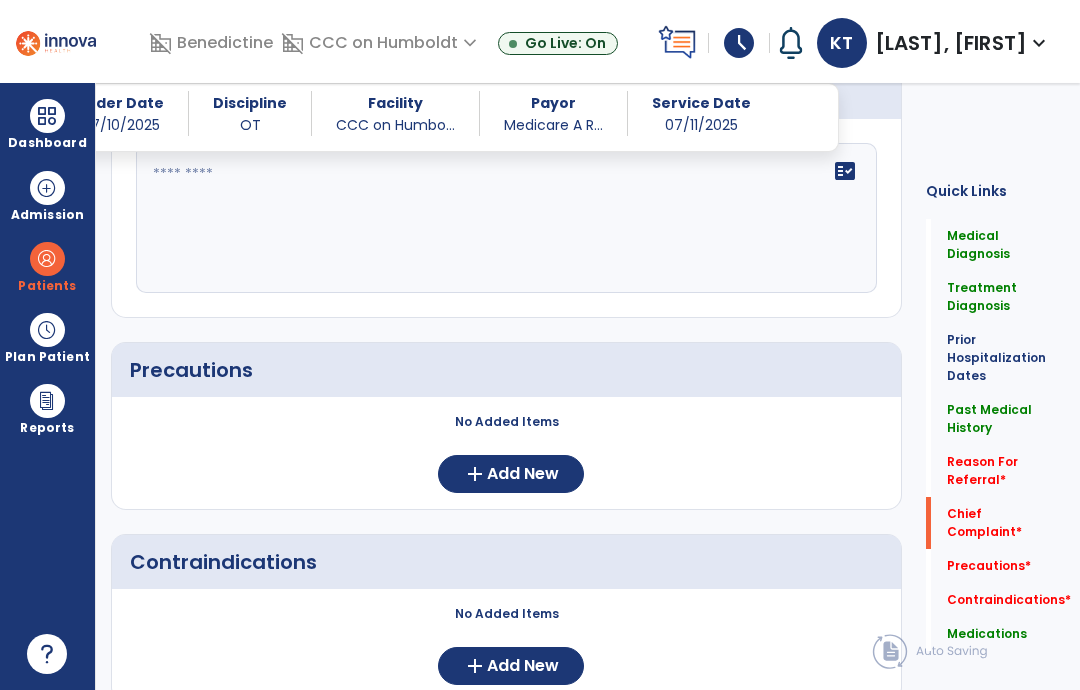 click on "Add New" 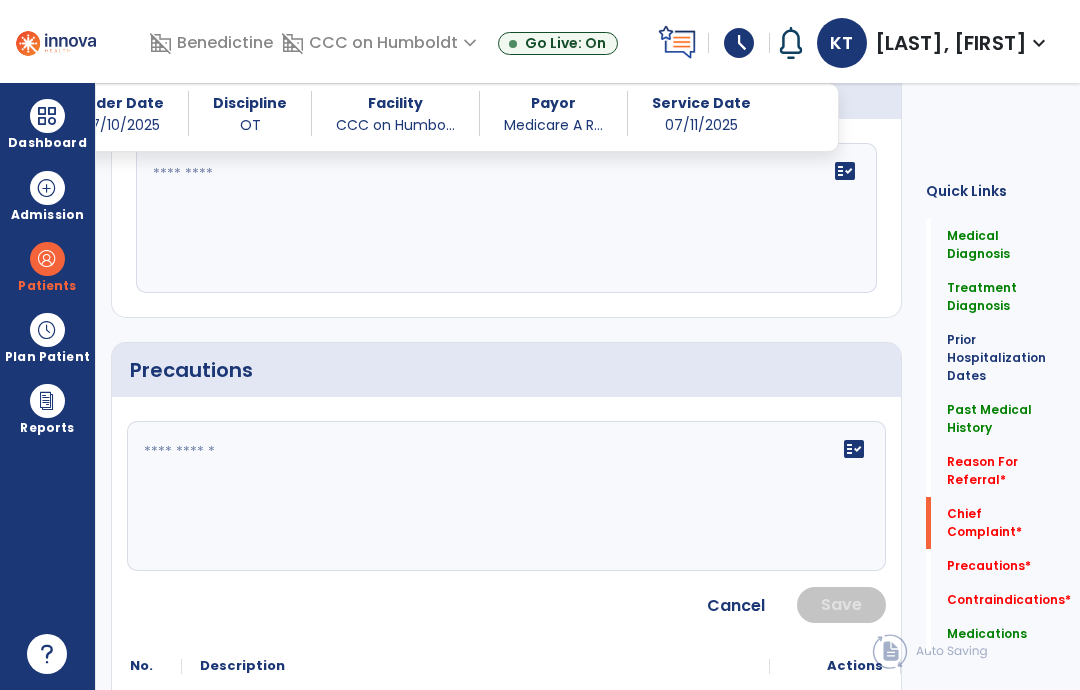 click on "fact_check" 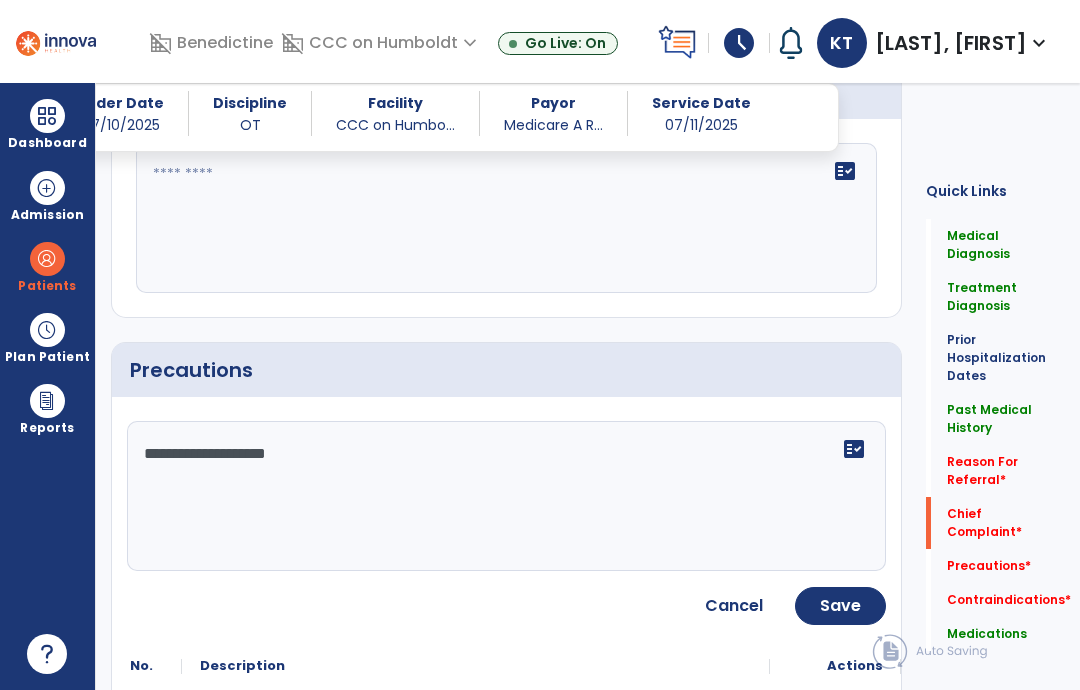 type on "**********" 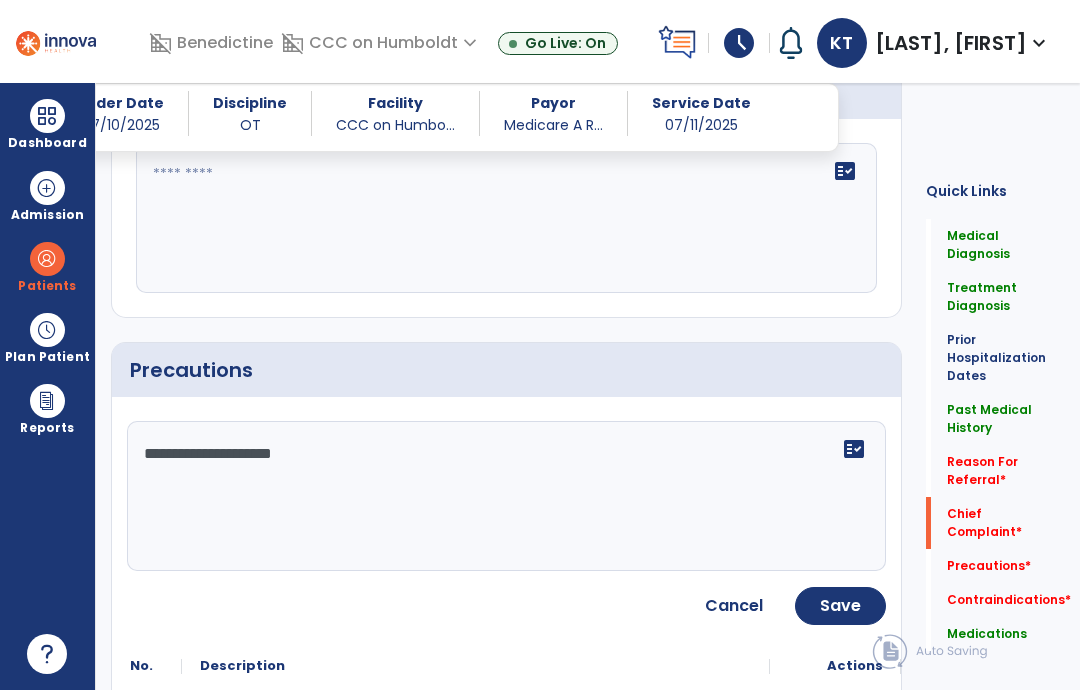 click on "Save" 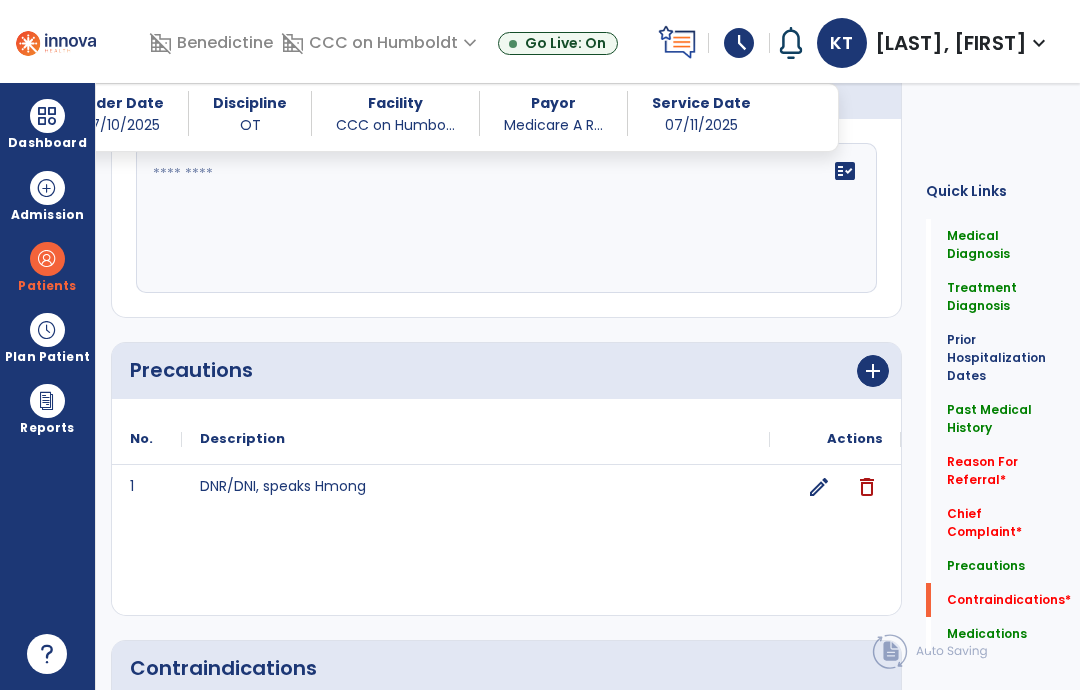 click on "Contraindications   *" 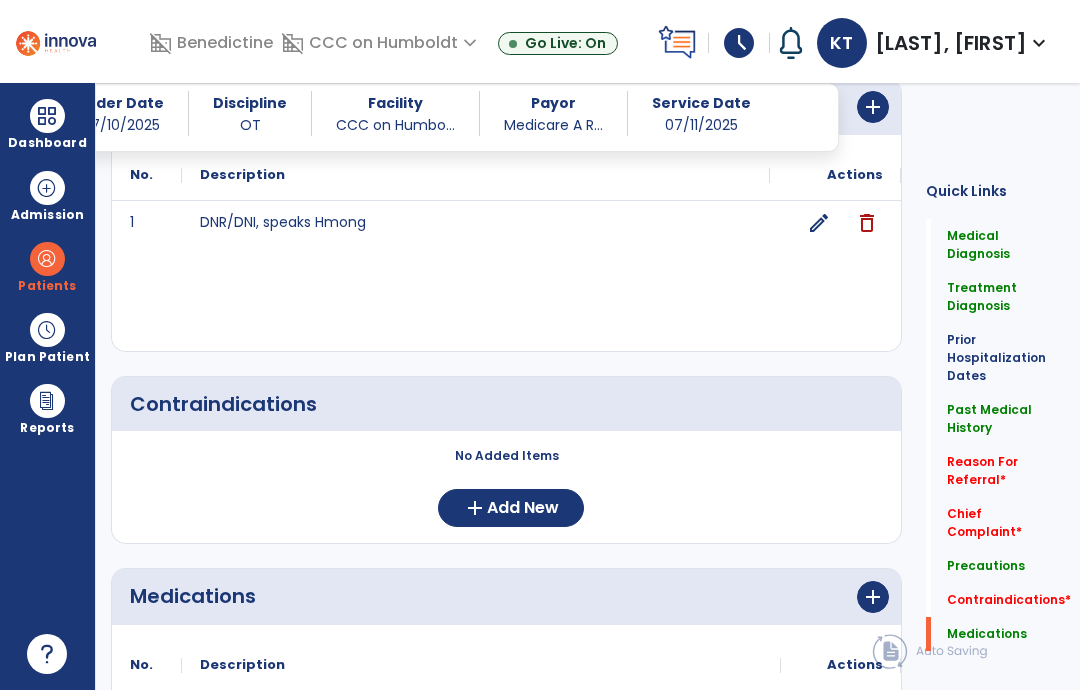 scroll, scrollTop: 2330, scrollLeft: 0, axis: vertical 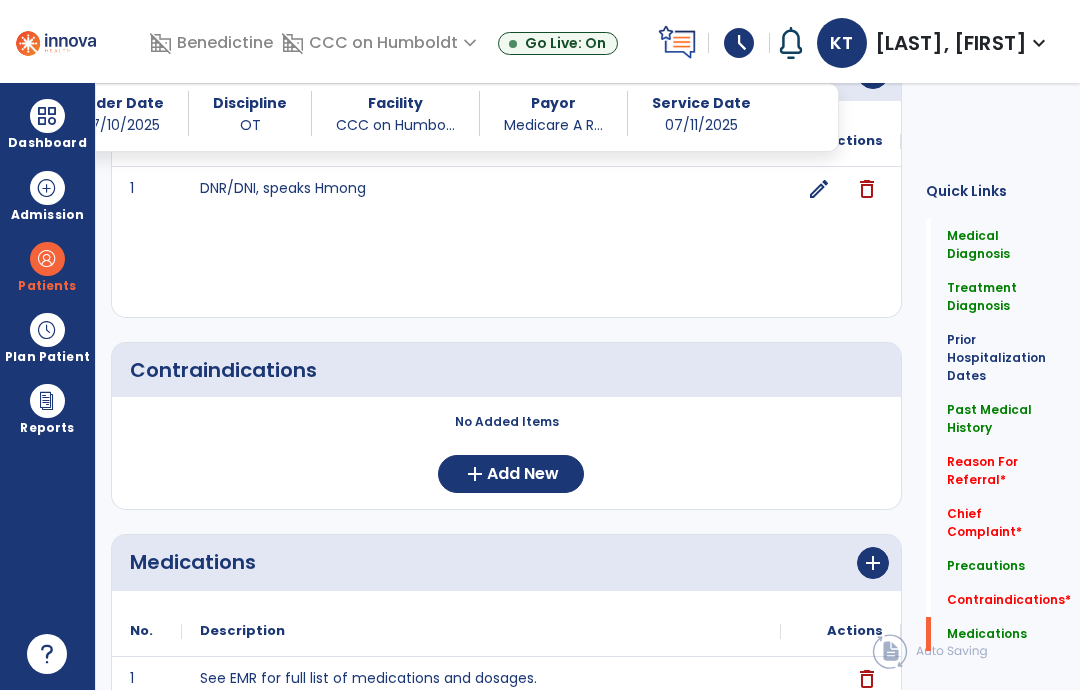 click on "Add New" 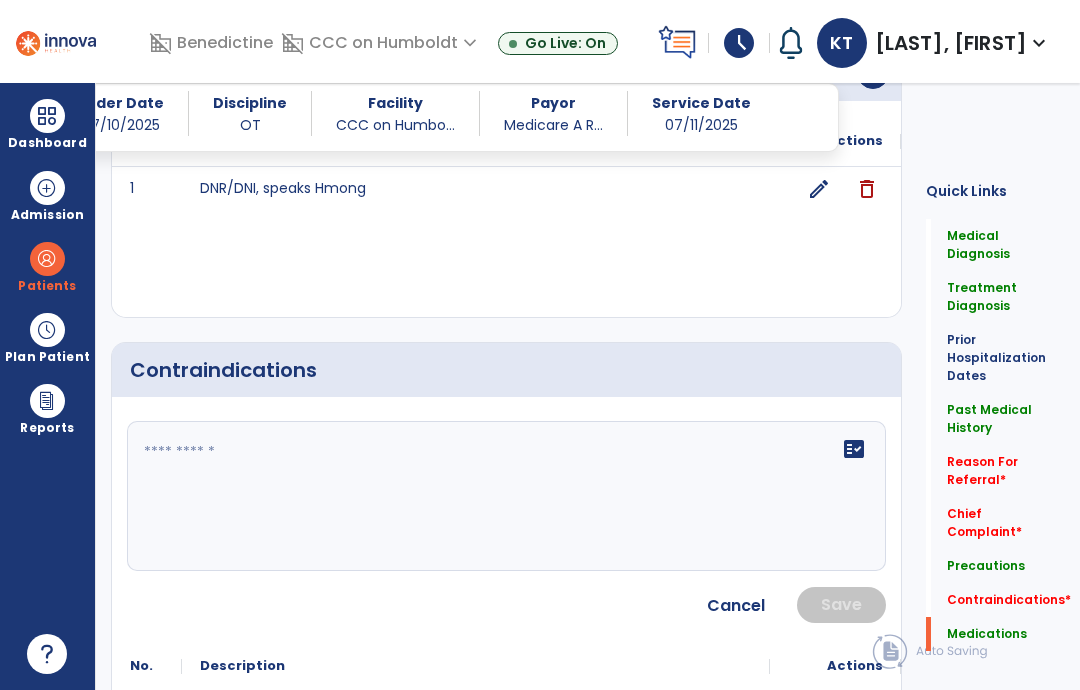 click on "fact_check" 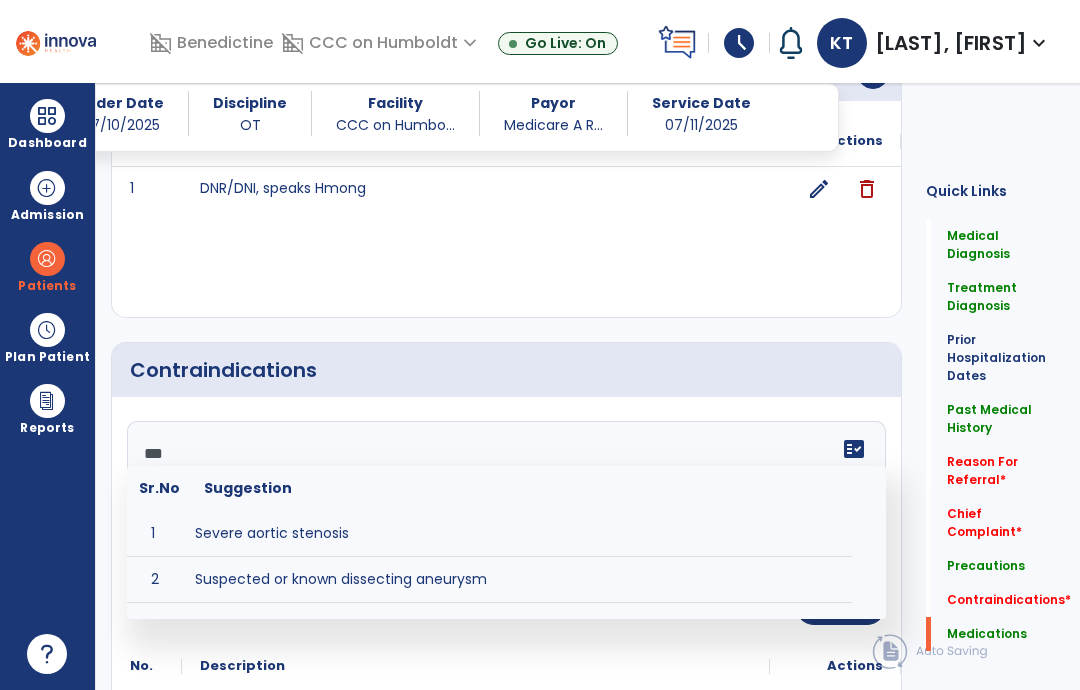 type on "****" 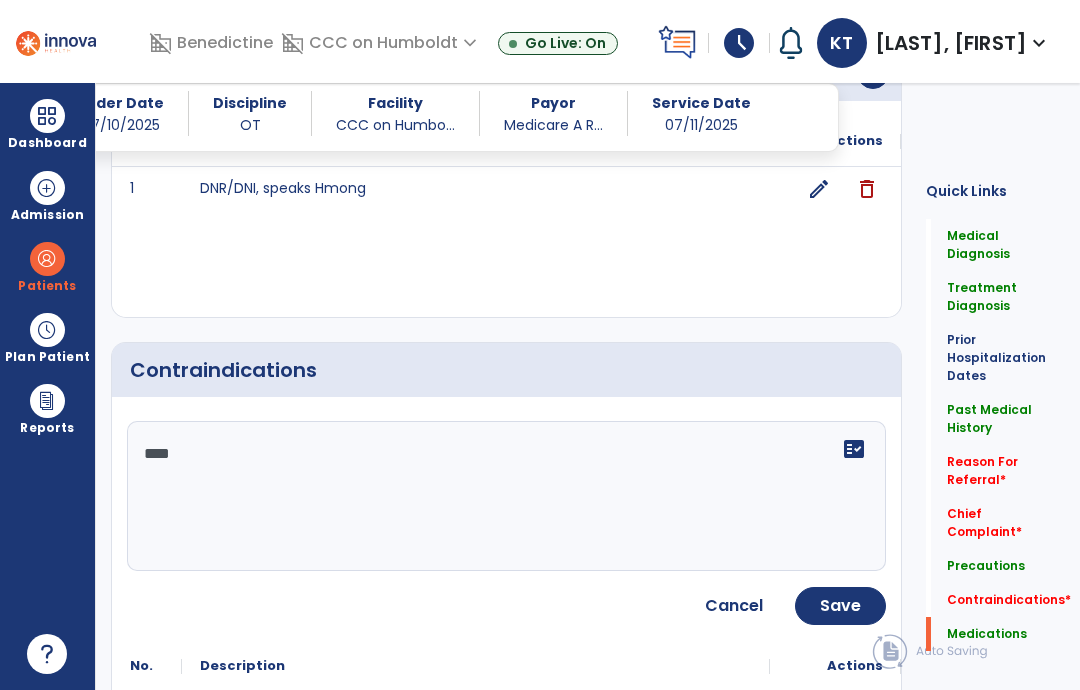 click on "Save" 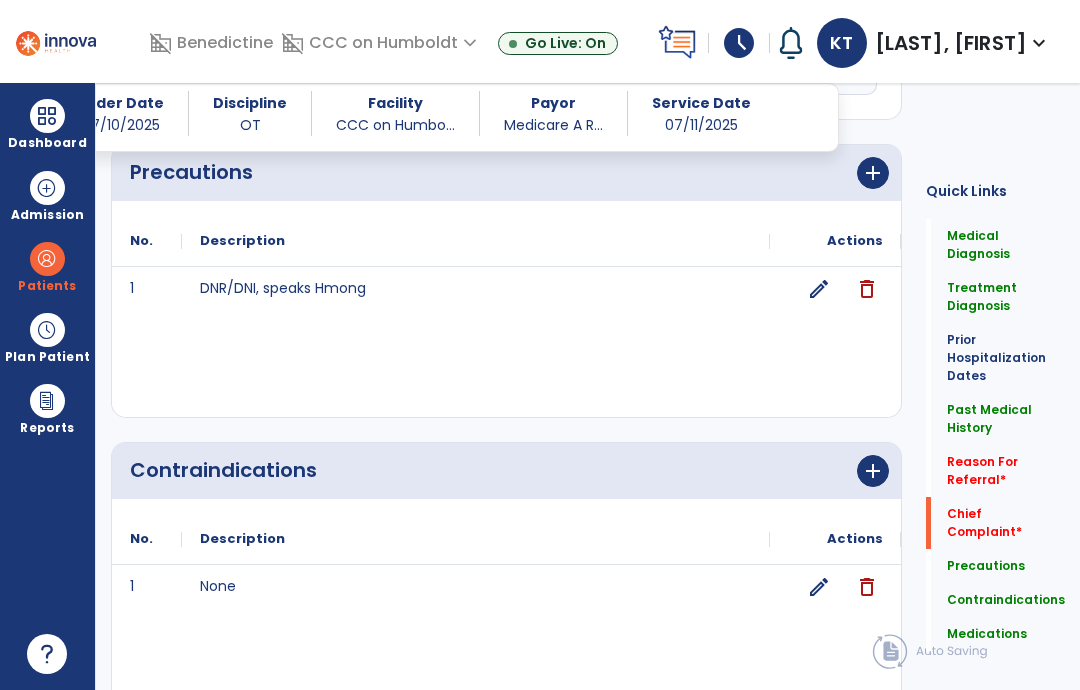 click on "Chief Complaint   *" 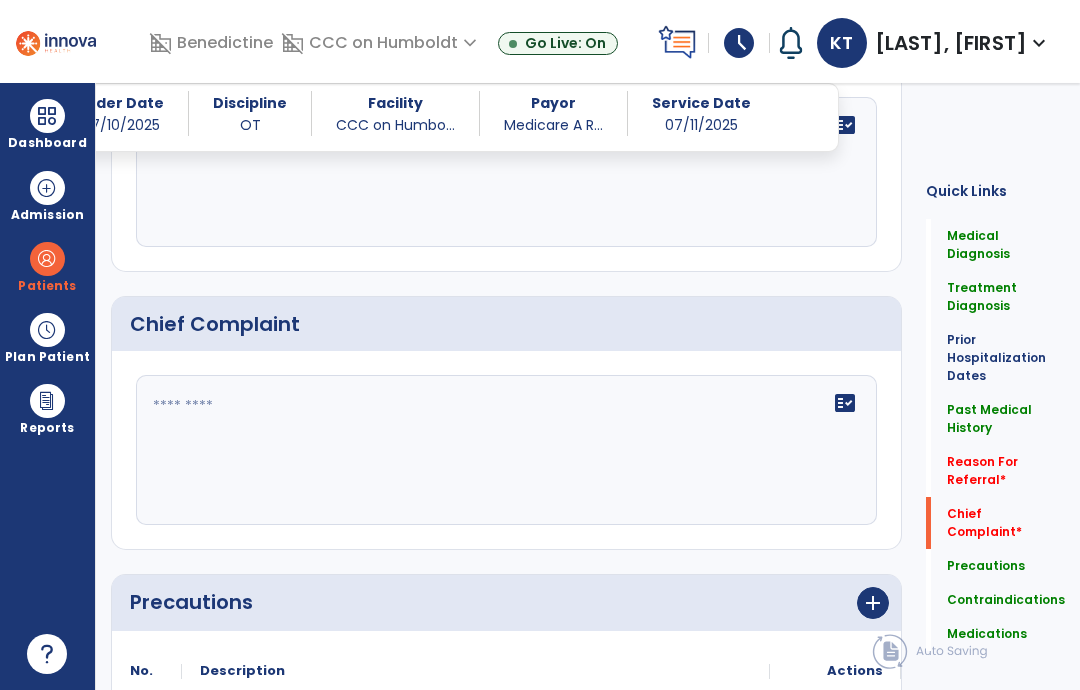 scroll, scrollTop: 1797, scrollLeft: 0, axis: vertical 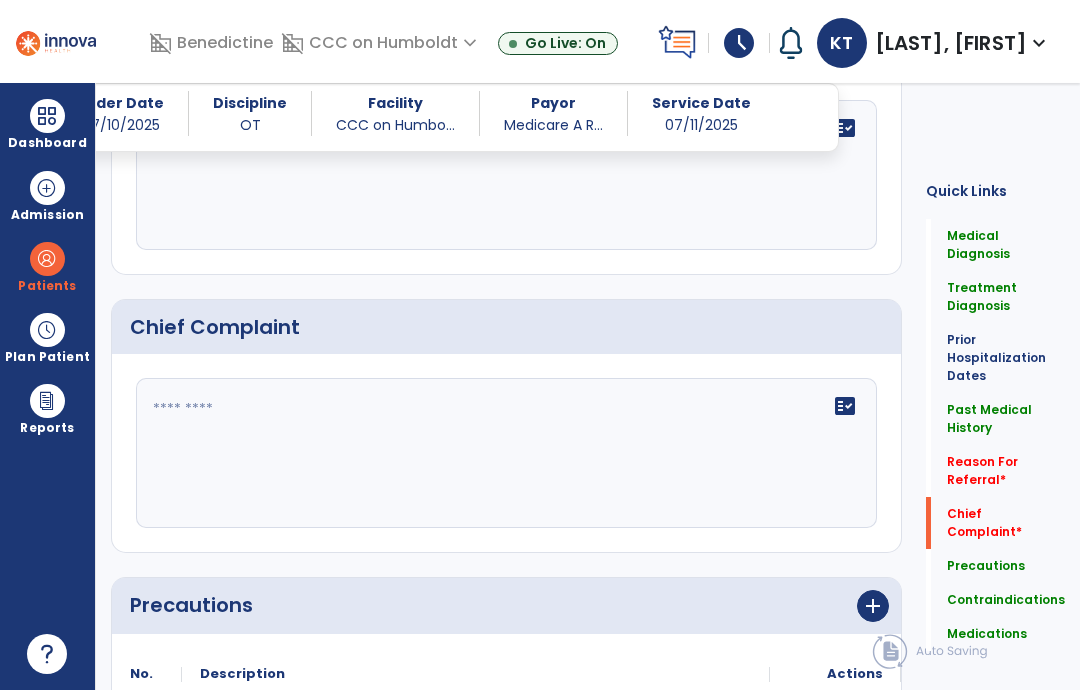 click on "fact_check" 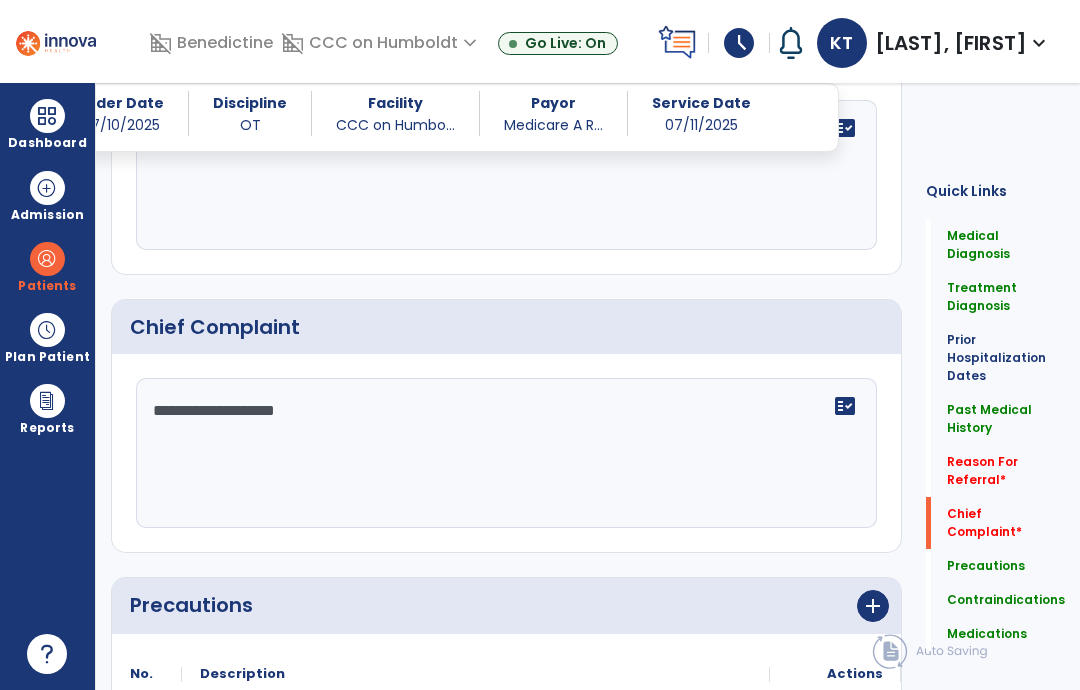 type on "**********" 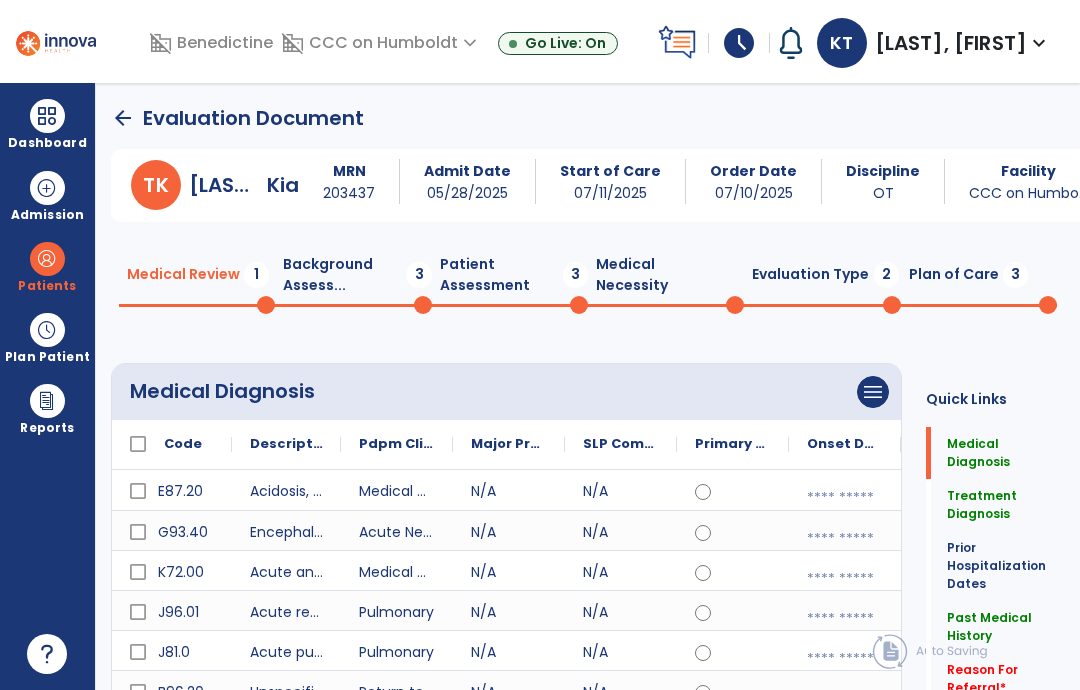 scroll, scrollTop: 0, scrollLeft: 0, axis: both 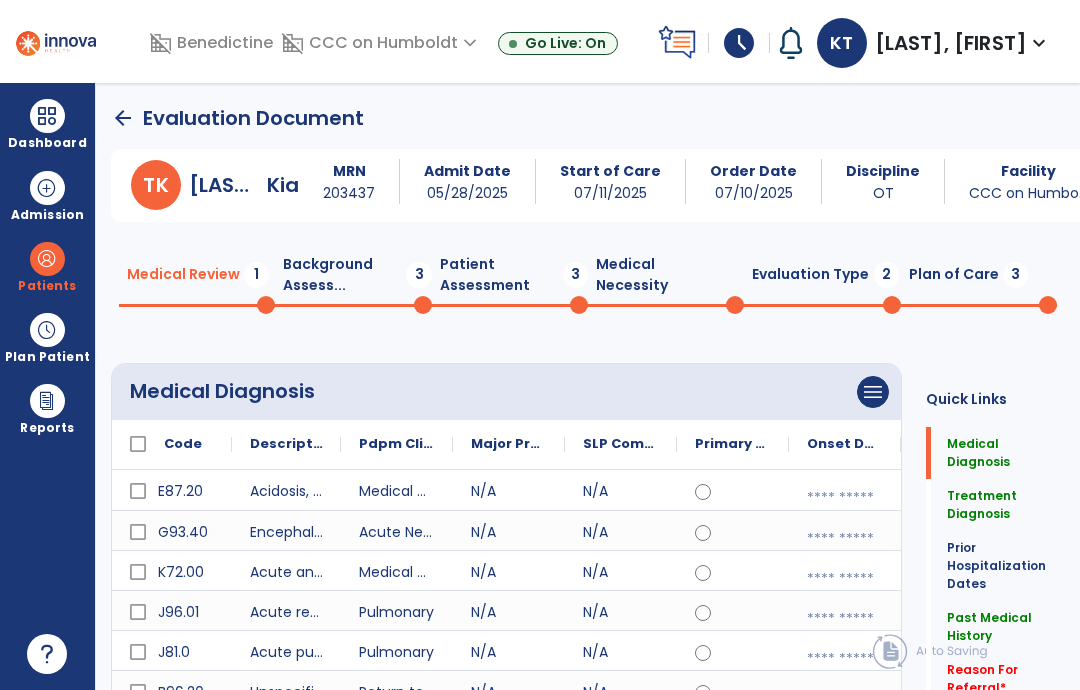 click on "Plan of Care  3" 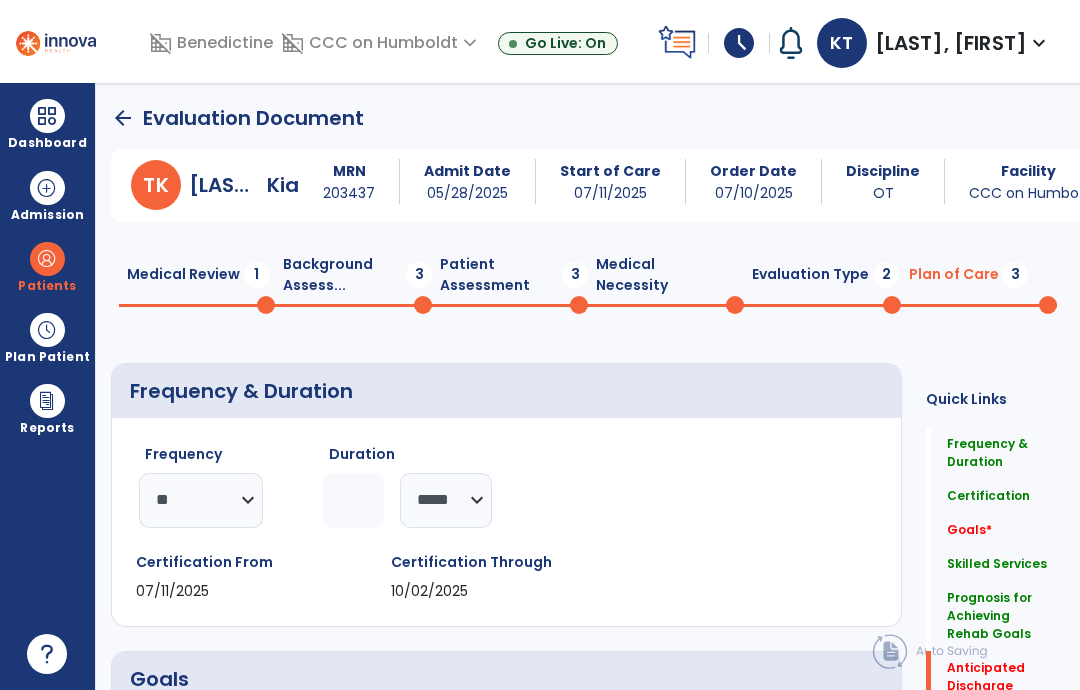 click on "Anticipated Discharge Plans   *" 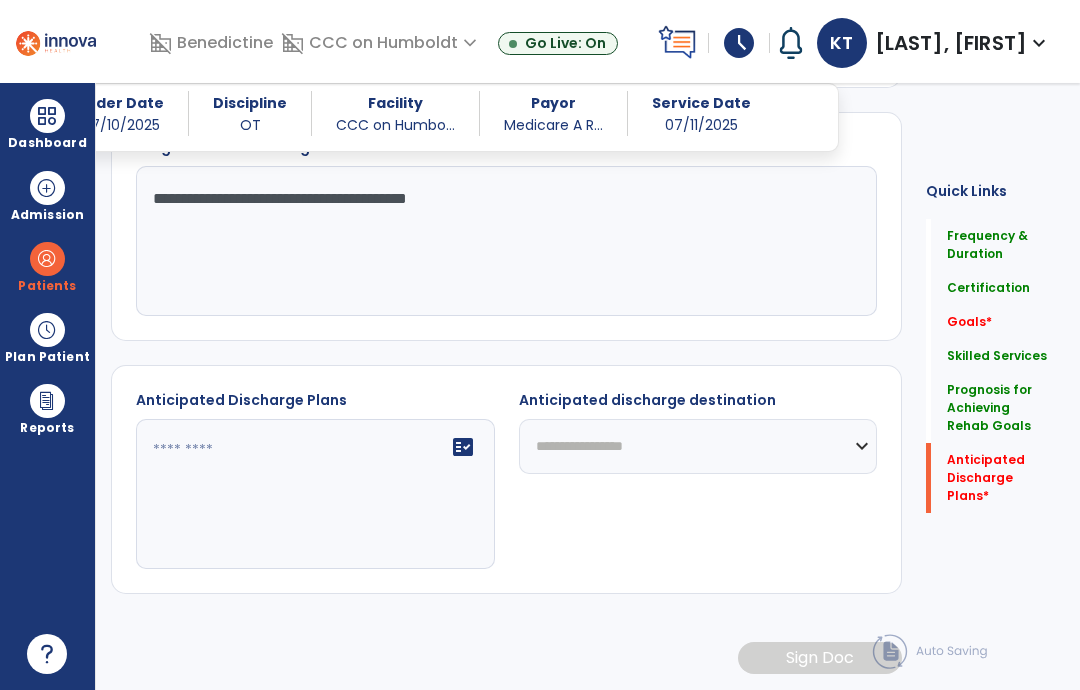 scroll, scrollTop: 1002, scrollLeft: 0, axis: vertical 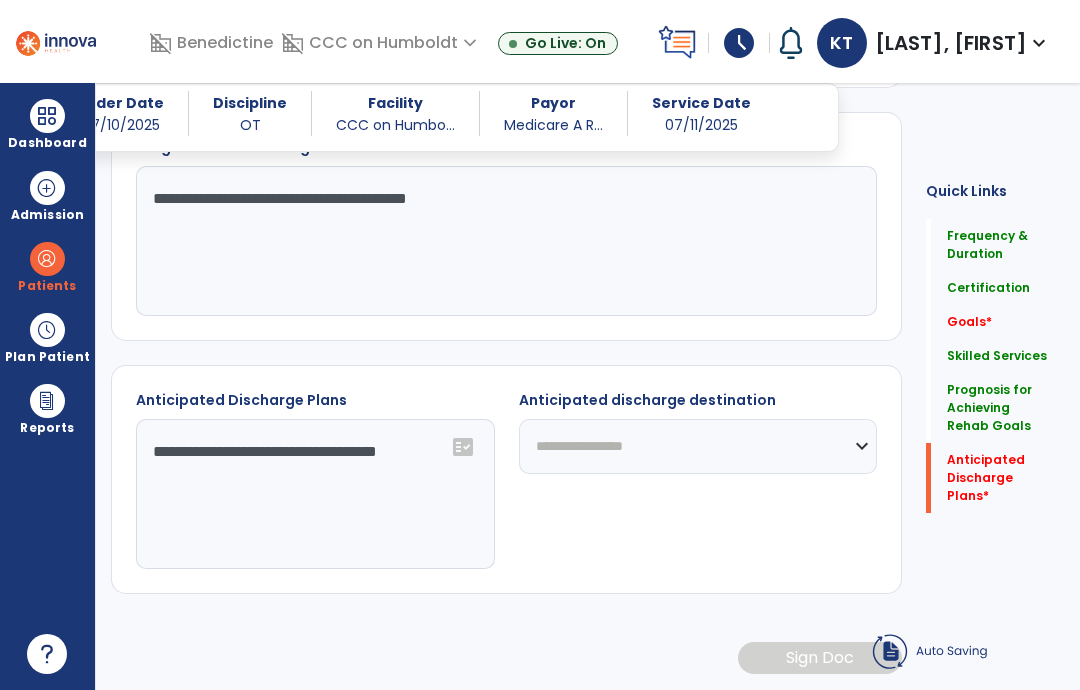 type on "**********" 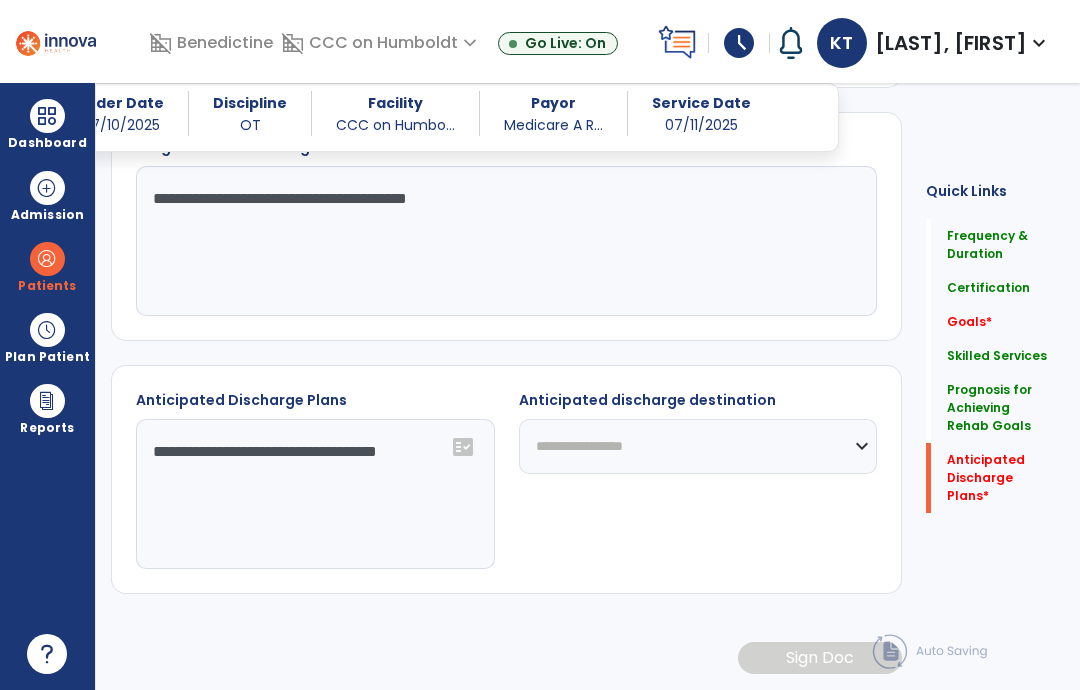 click on "**********" 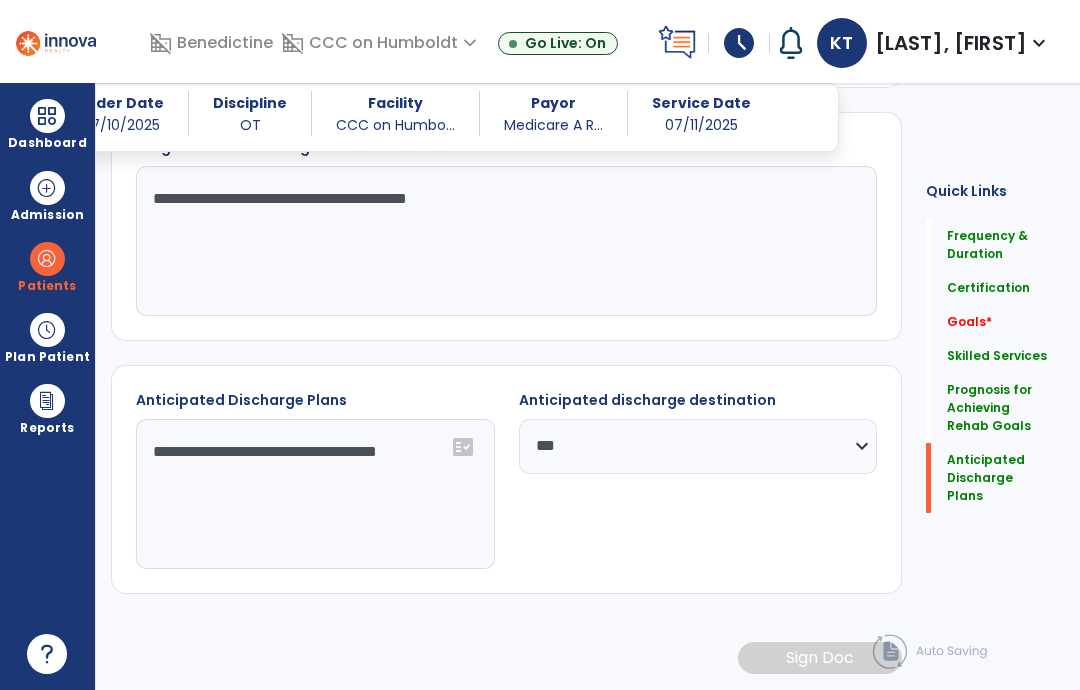 click on "**********" 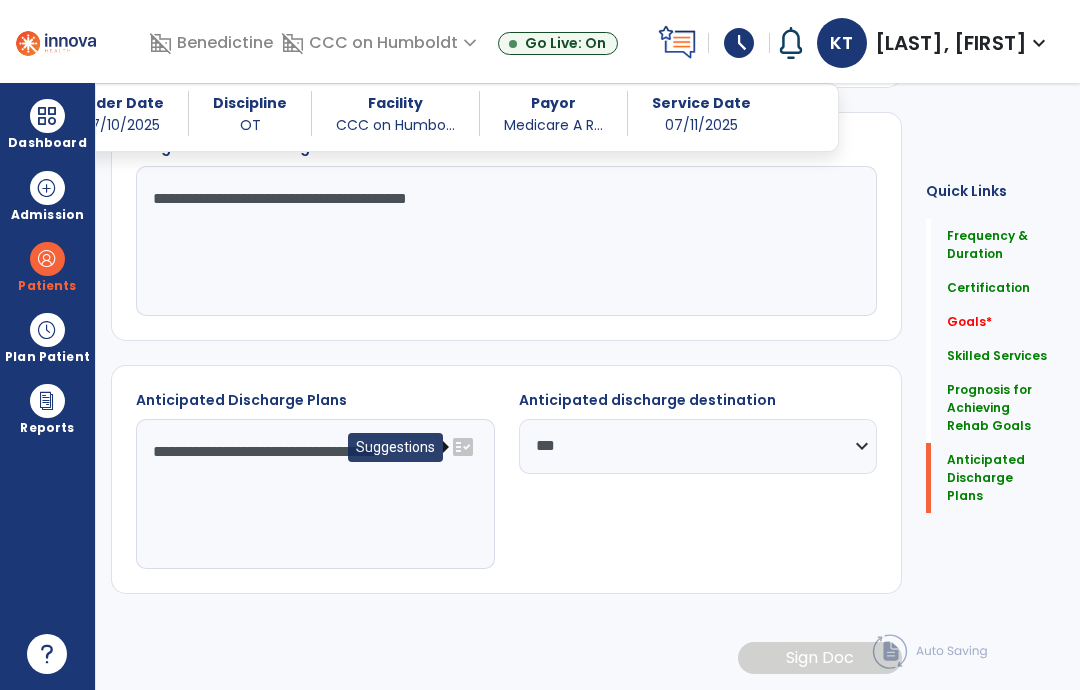 click on "fact_check" 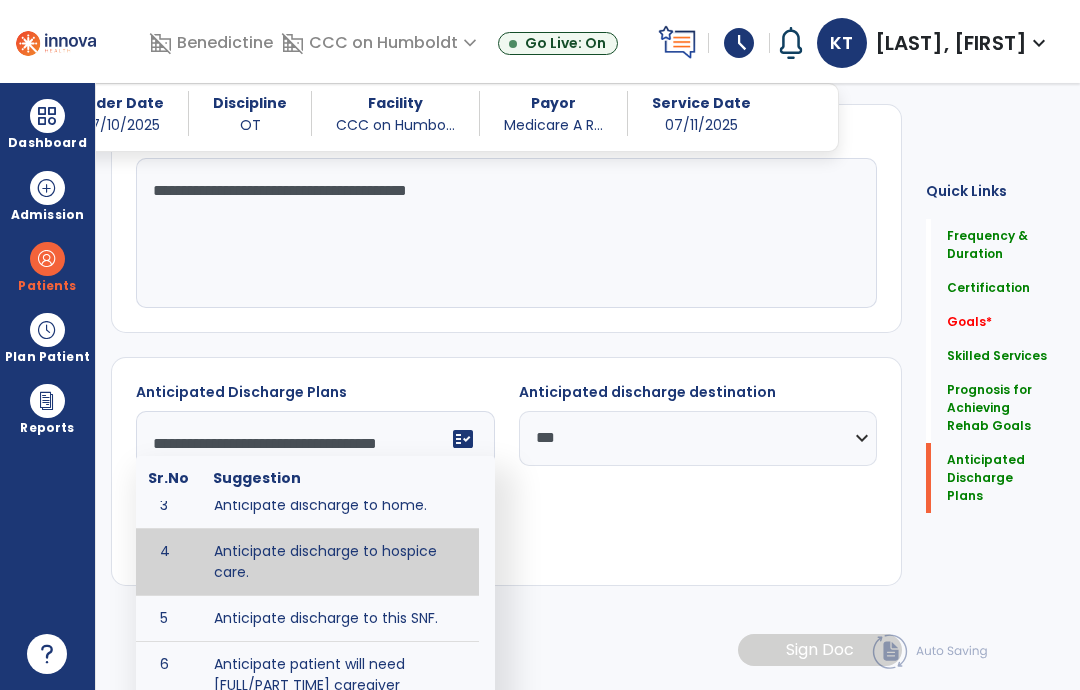scroll, scrollTop: 151, scrollLeft: 0, axis: vertical 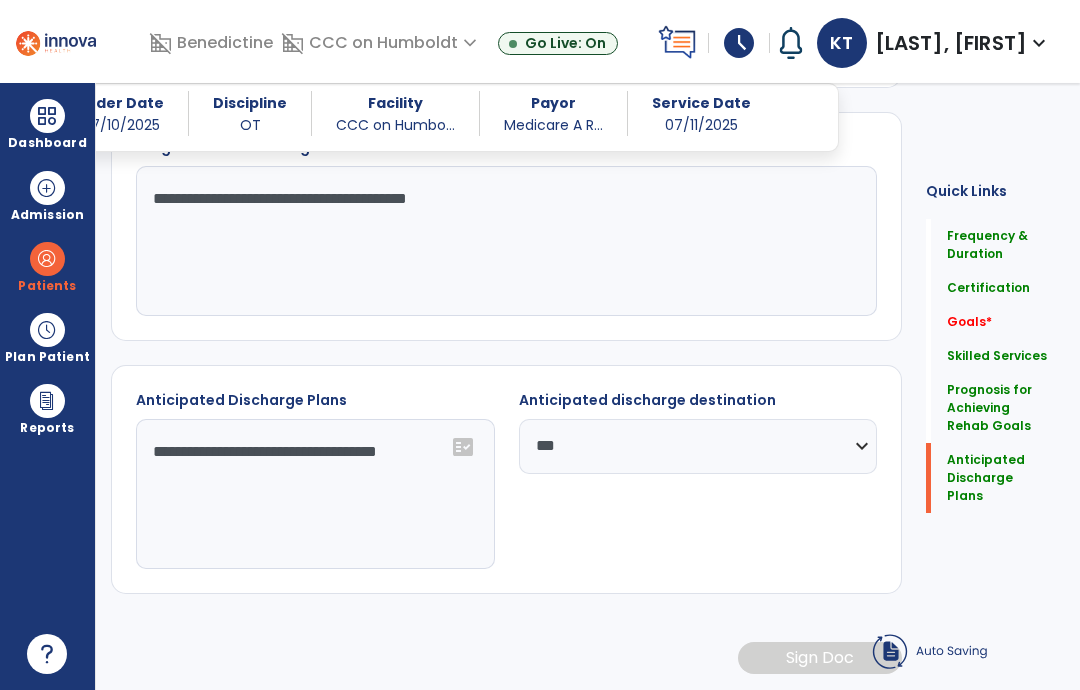 type on "**********" 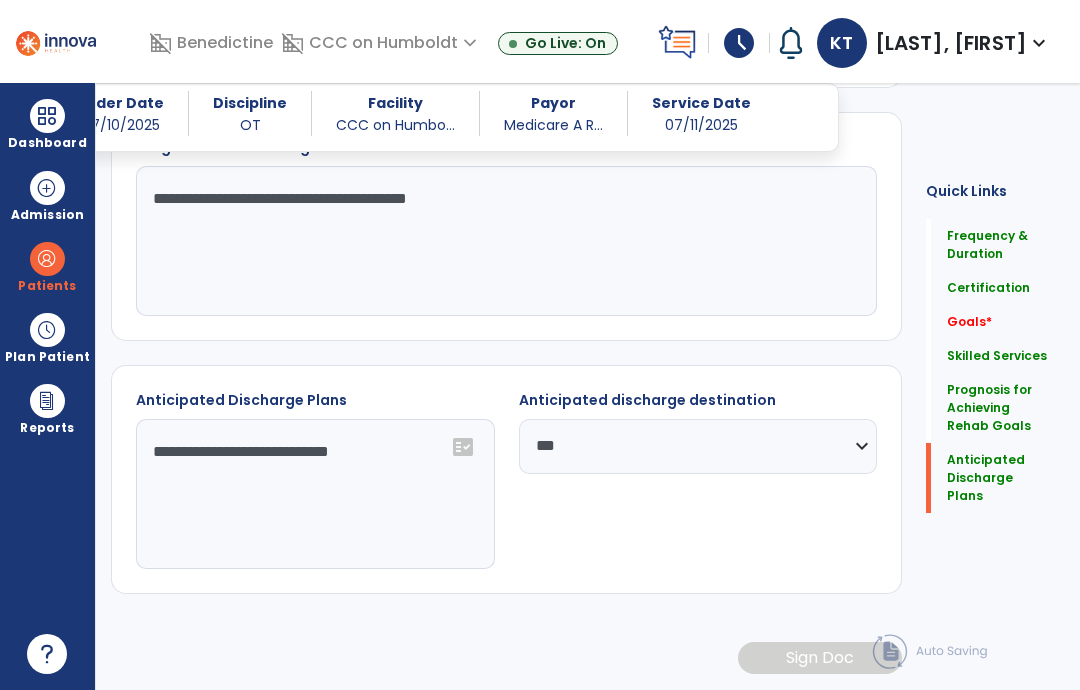 click on "**********" 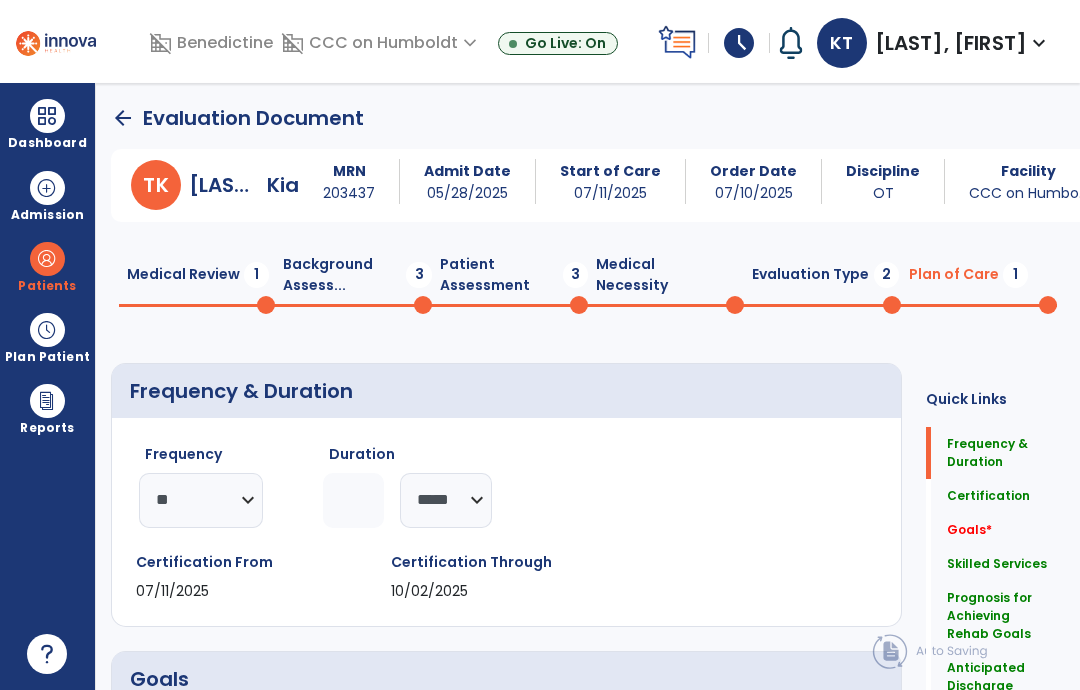 scroll, scrollTop: 0, scrollLeft: 0, axis: both 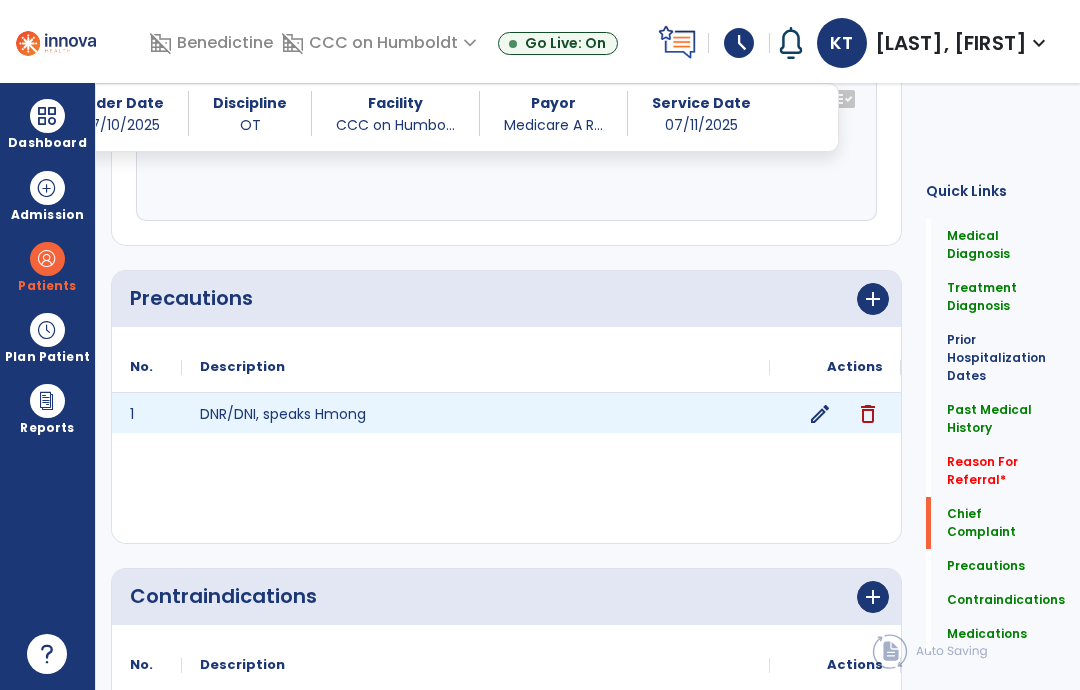 click on "edit" 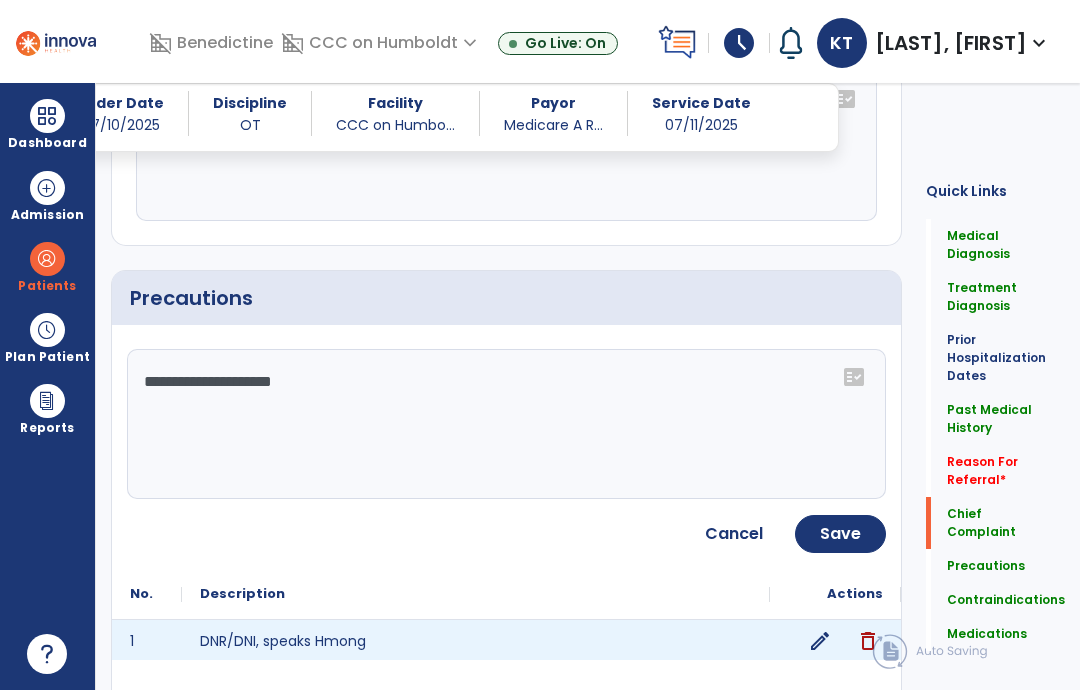 click on "**********" 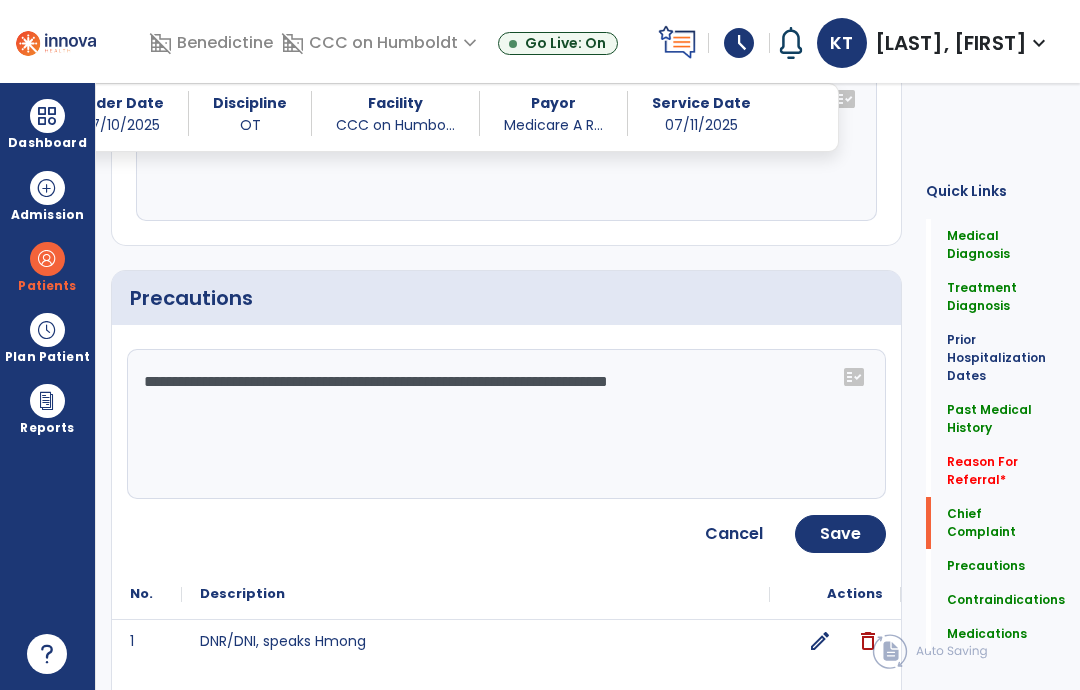 type on "**********" 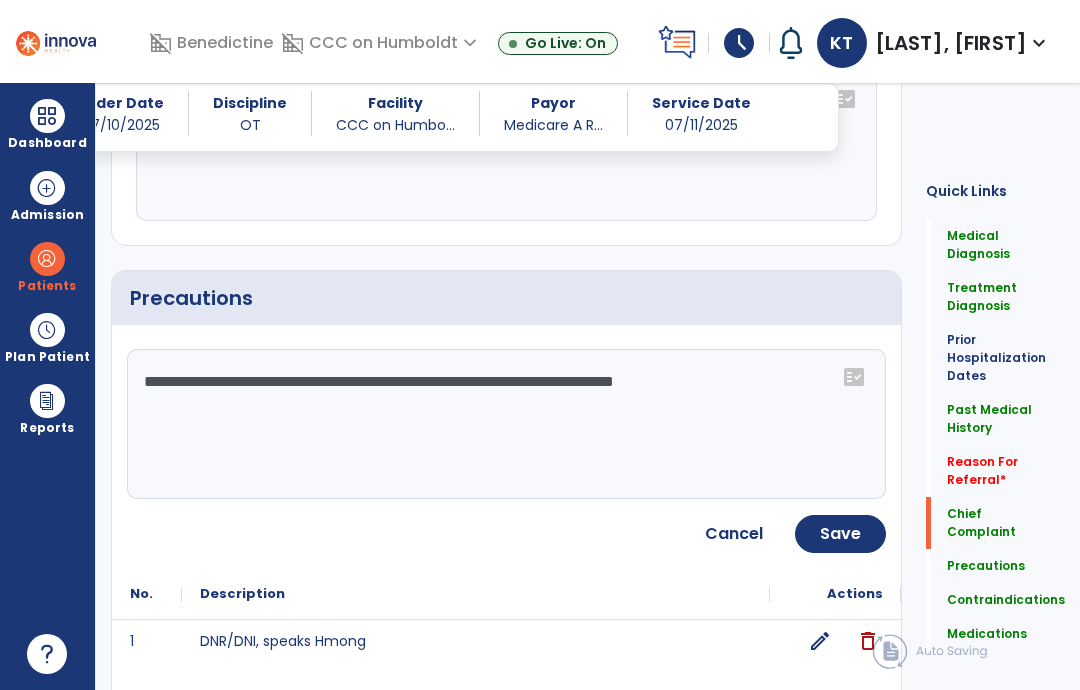 click on "Save" 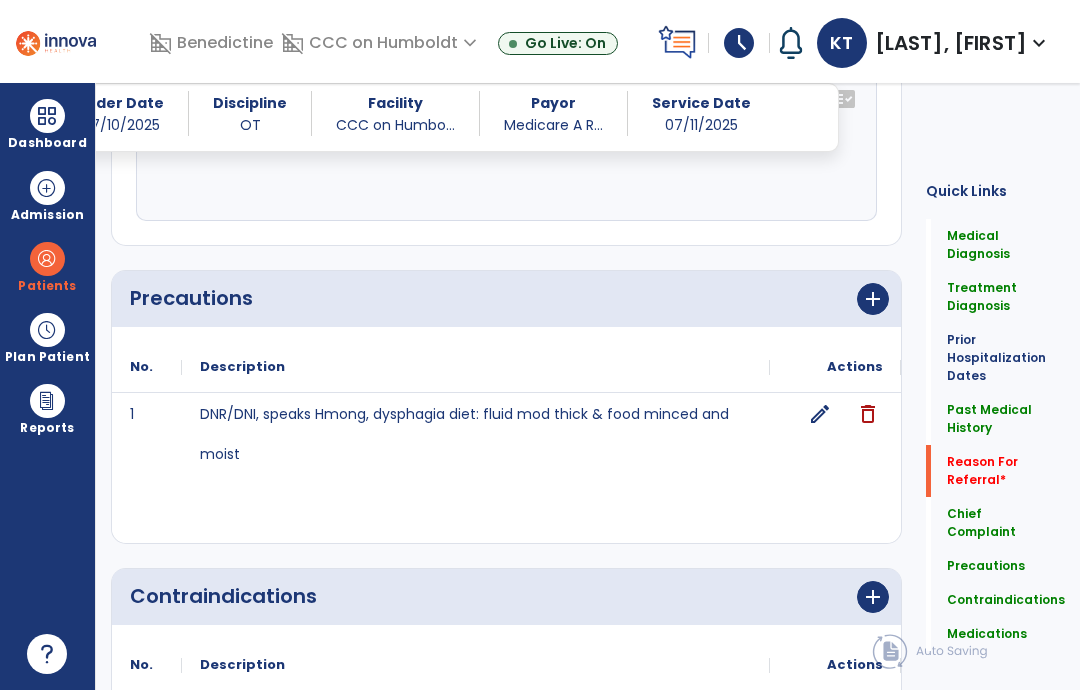 click on "Reason For Referral   *" 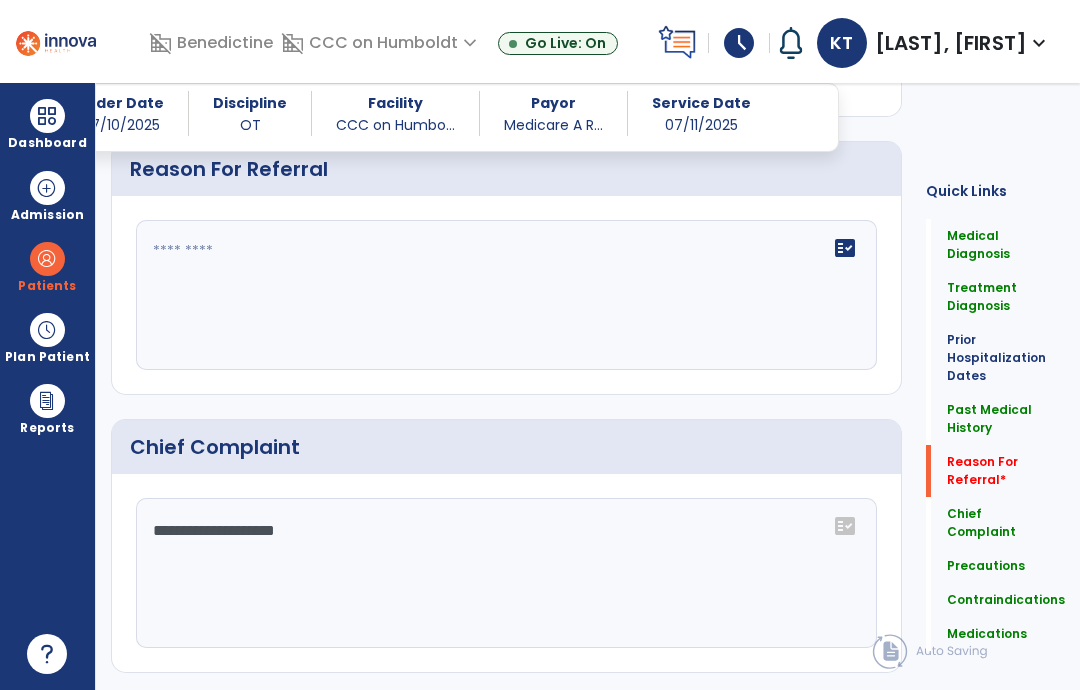 scroll, scrollTop: 1519, scrollLeft: 0, axis: vertical 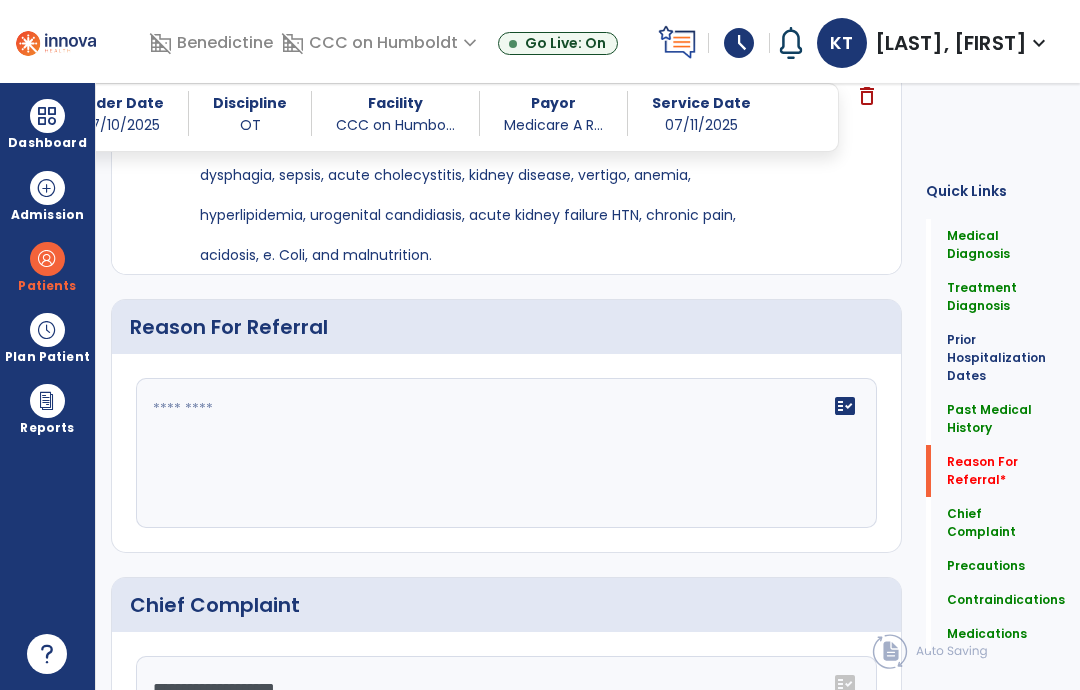 click on "fact_check" 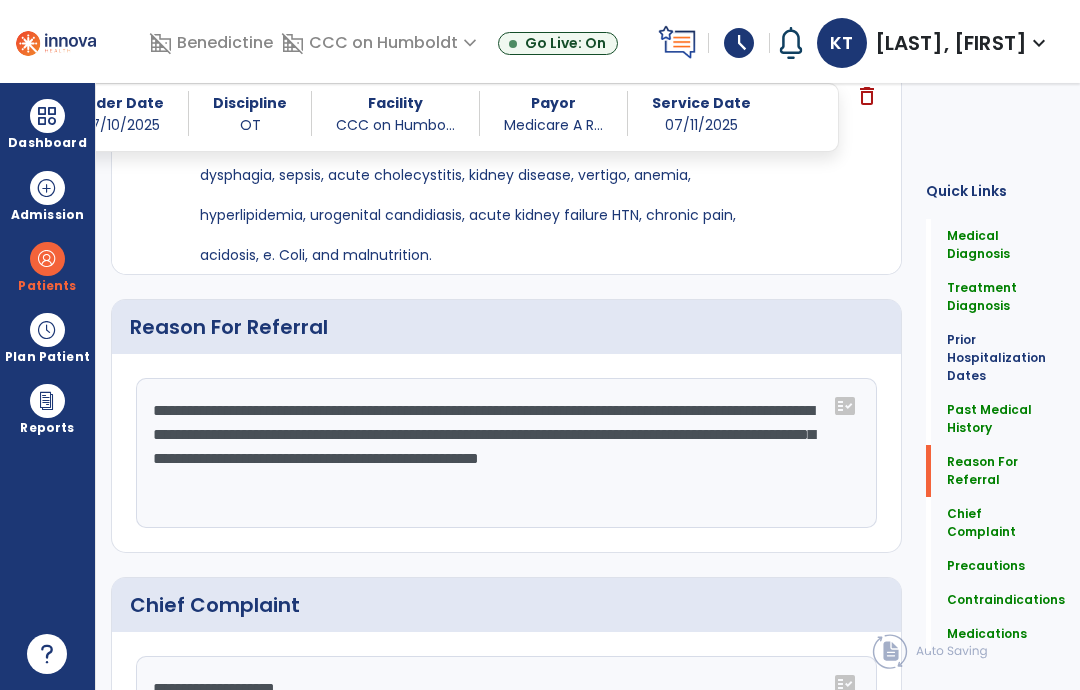 type on "**********" 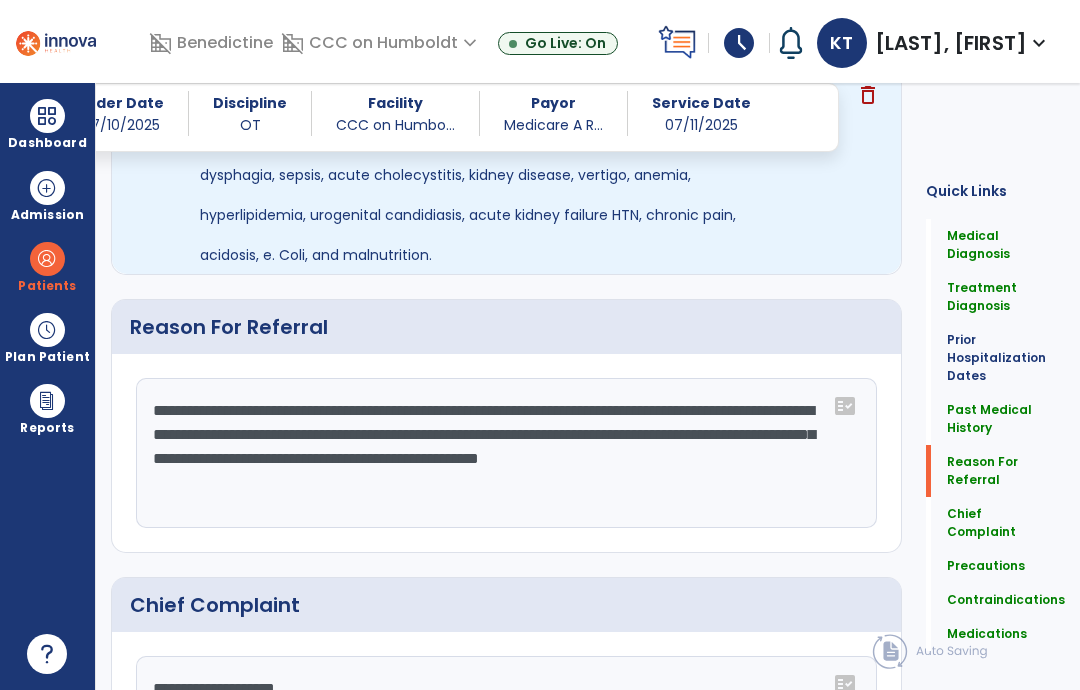 click on "delete" 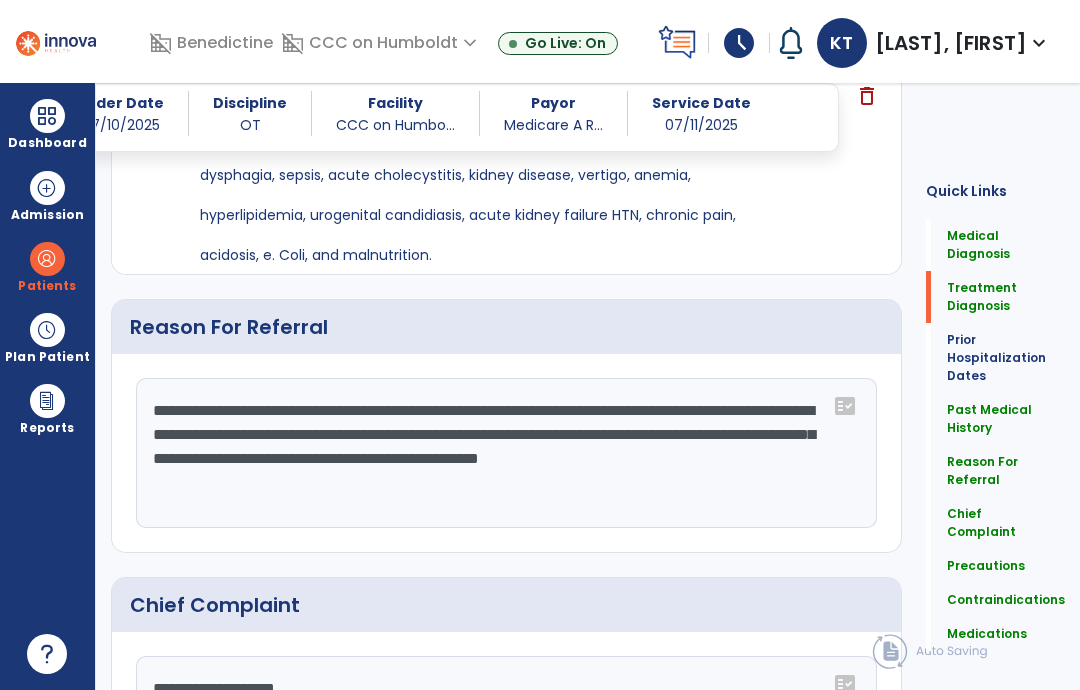 click on "Treatment Diagnosis" 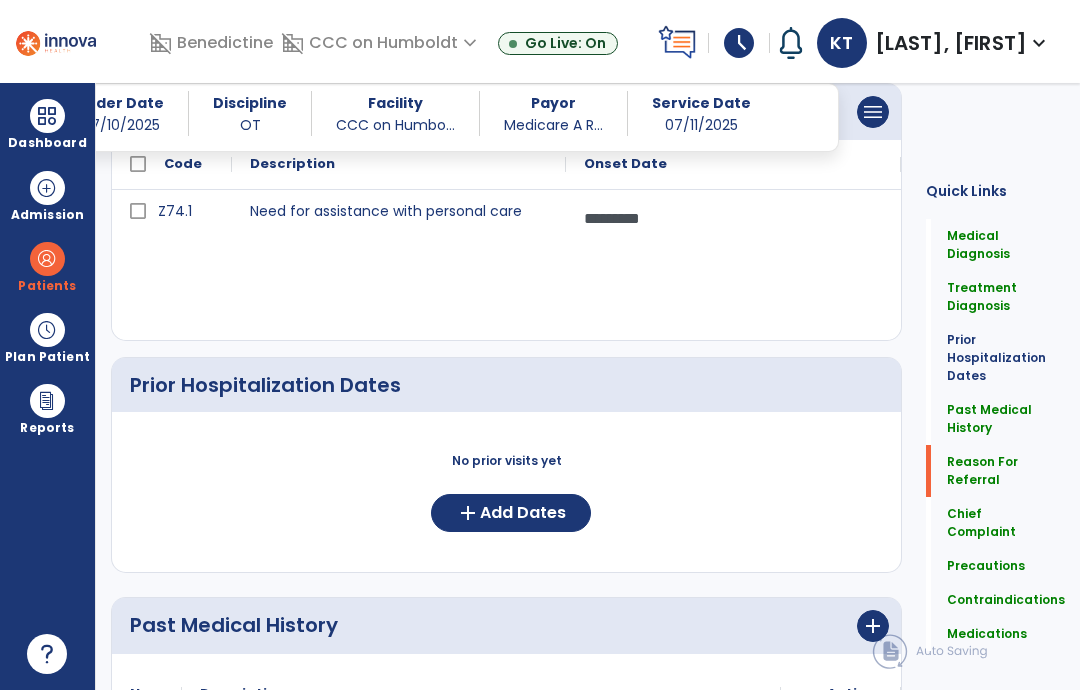 click on "Reason For Referral" 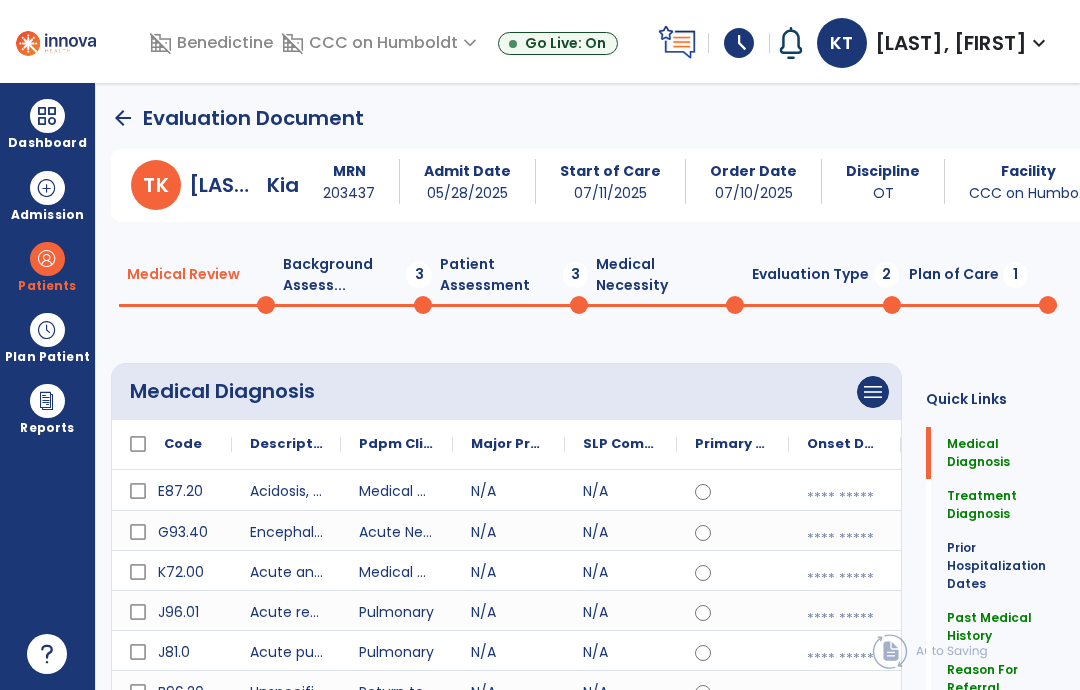 scroll, scrollTop: 0, scrollLeft: 0, axis: both 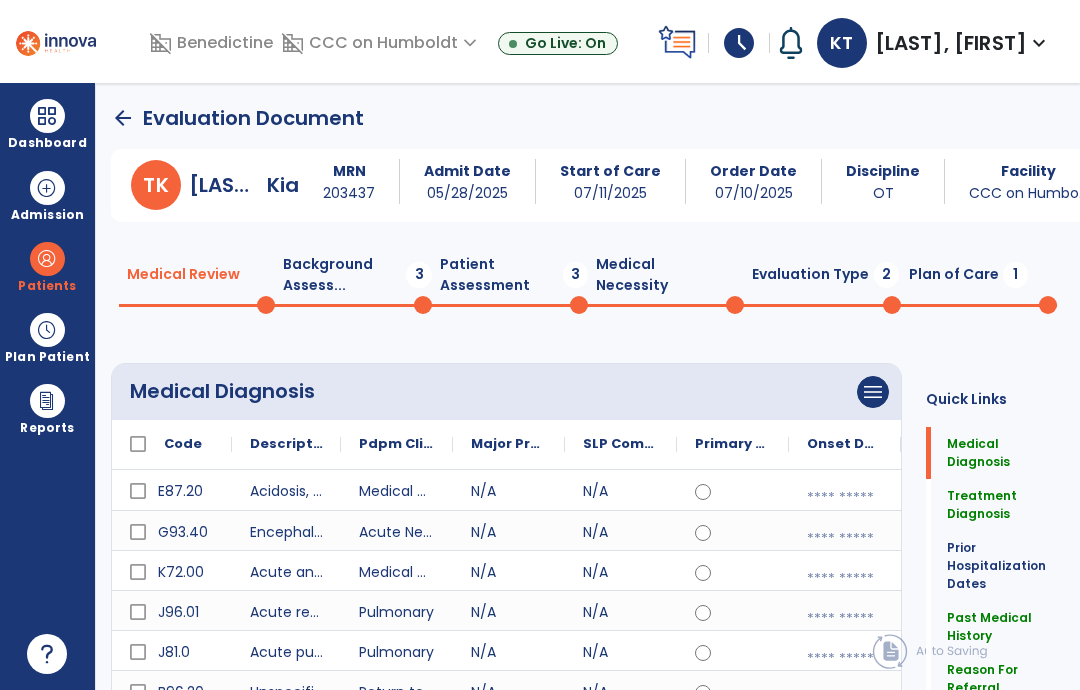 click on "Background Assess...  3" 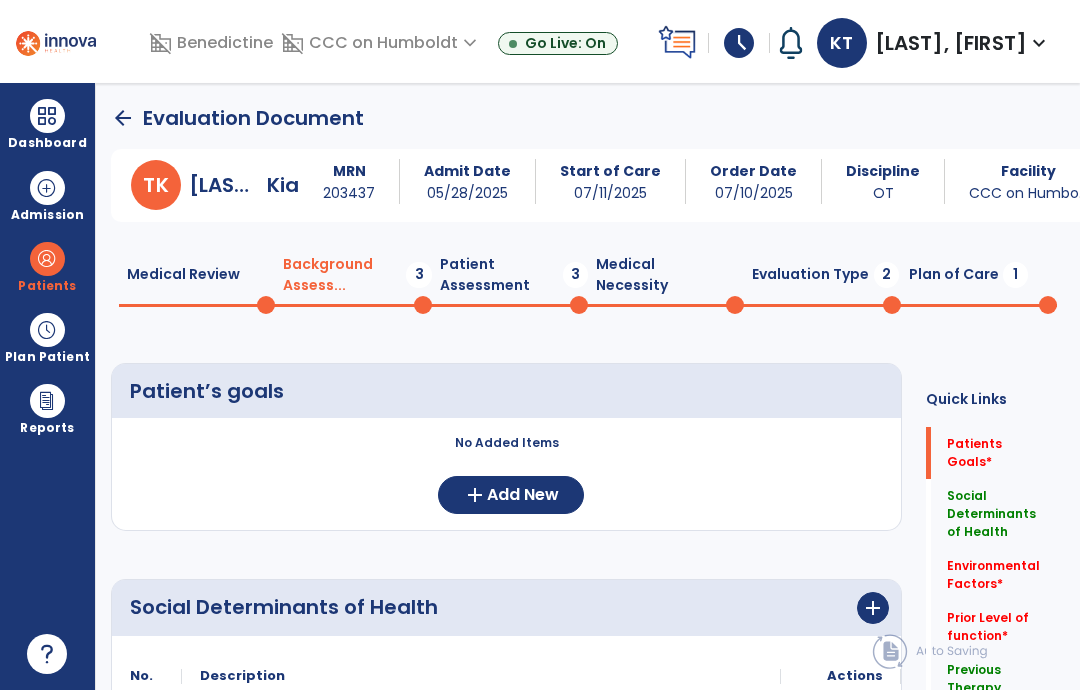 click on "Medical Review  0  Background Assess...  3  Patient Assessment  3  Medical Necessity  0  Evaluation Type  2  Plan of Care  1" 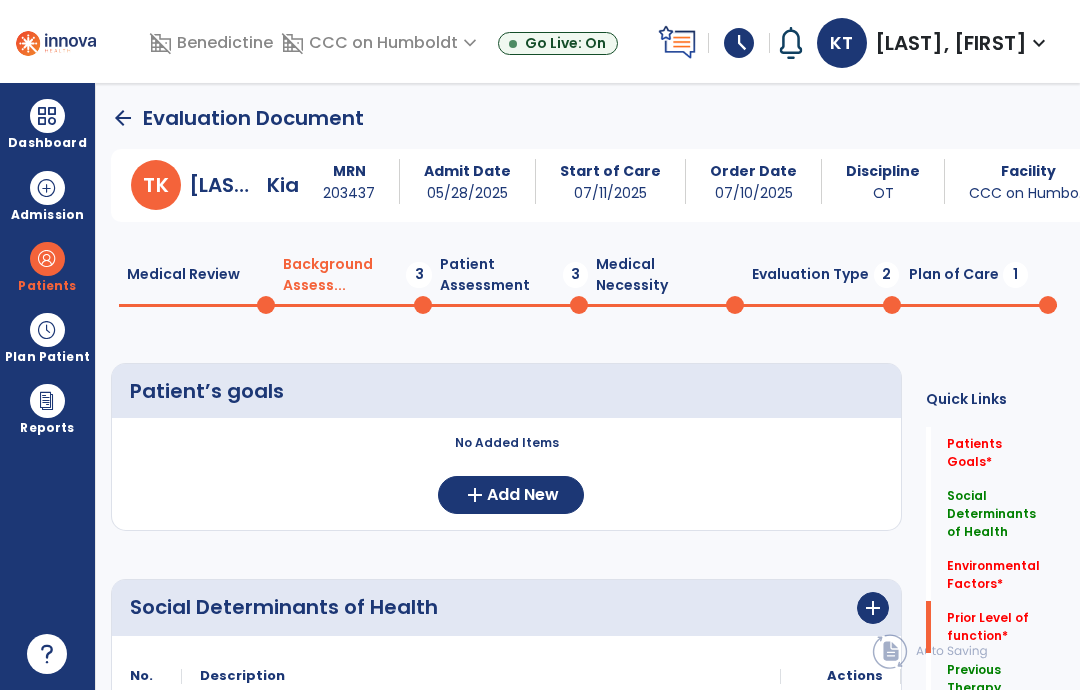 click on "Quick Links  Patients Goals   *  Patients Goals   *  Social Determinants of Health   Social Determinants of Health   Environmental Factors   *  Environmental Factors   *  Prior Level of function   *  Prior Level of function   *  Previous Therapy   Previous Therapy   Care Giver Education   Care Giver Education" 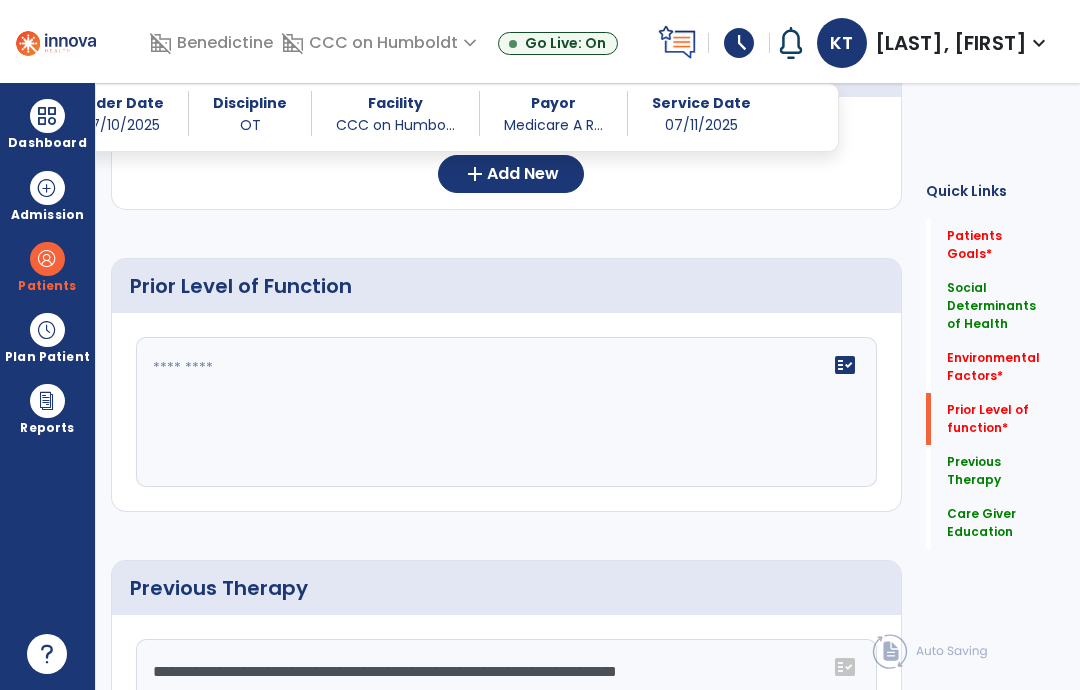 scroll, scrollTop: 845, scrollLeft: 0, axis: vertical 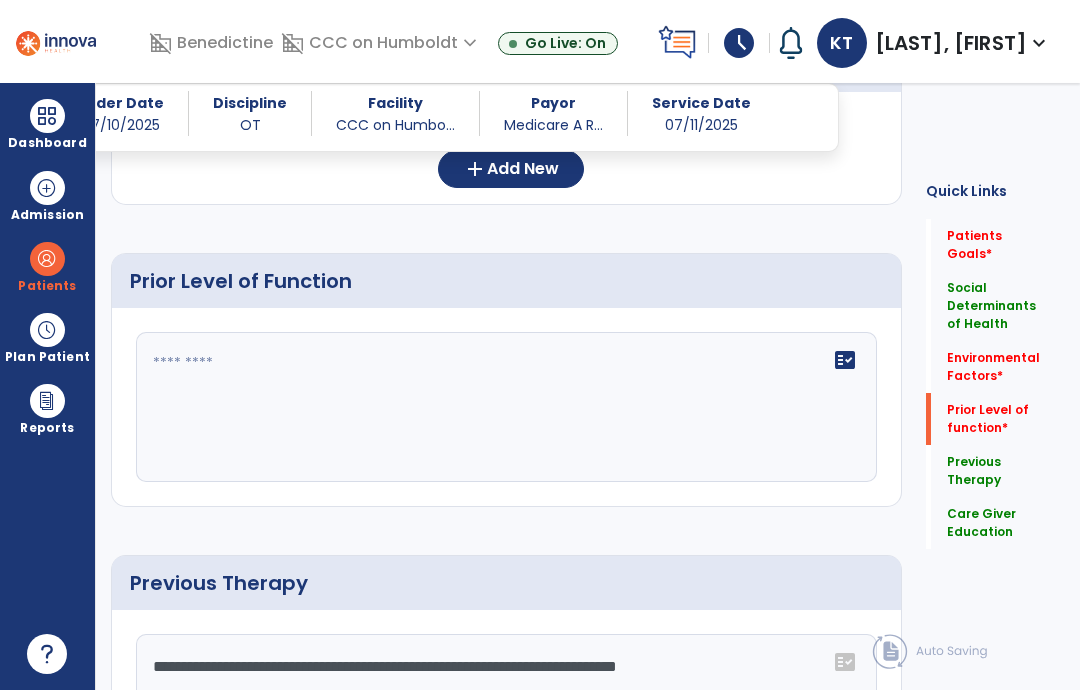 click on "fact_check" 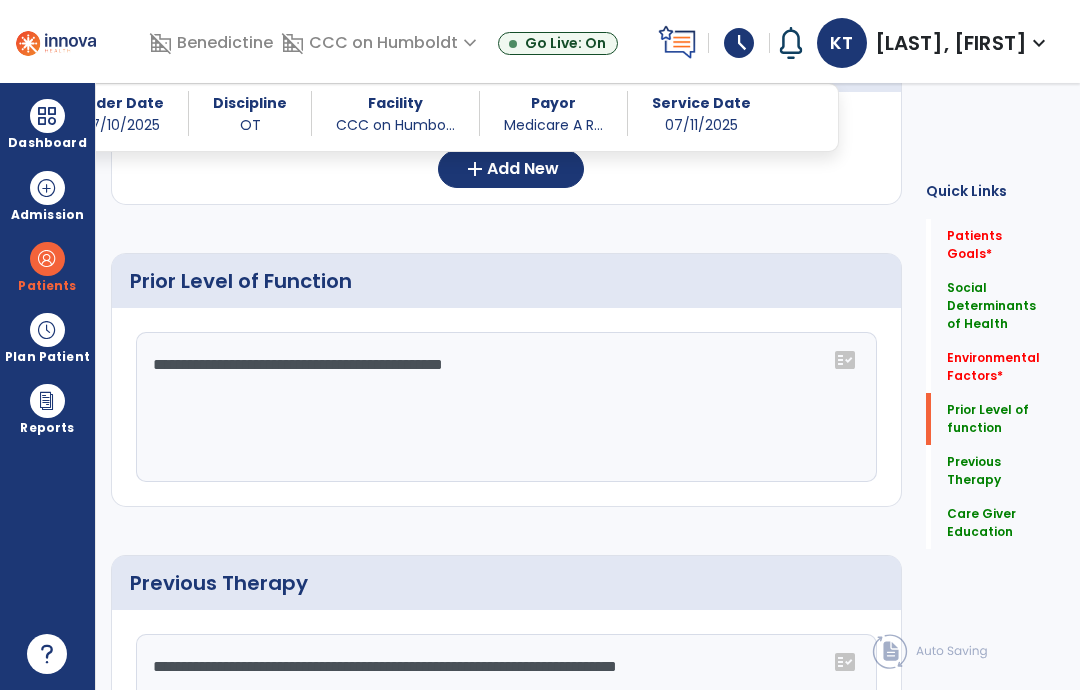 click on "**********" 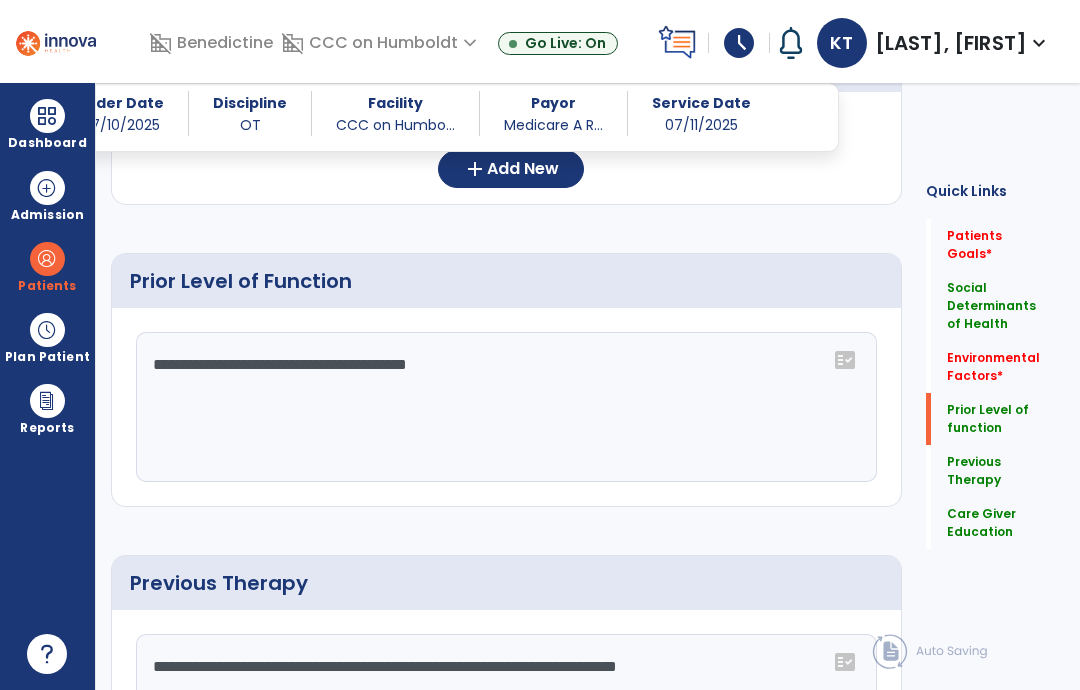 type on "**********" 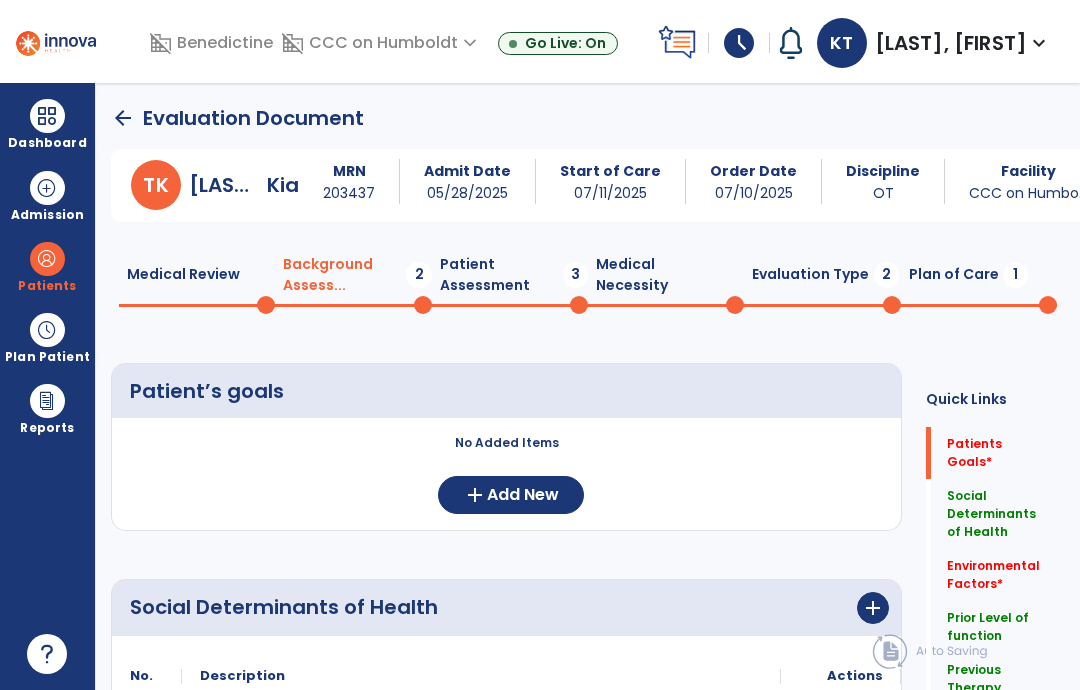scroll, scrollTop: 0, scrollLeft: 0, axis: both 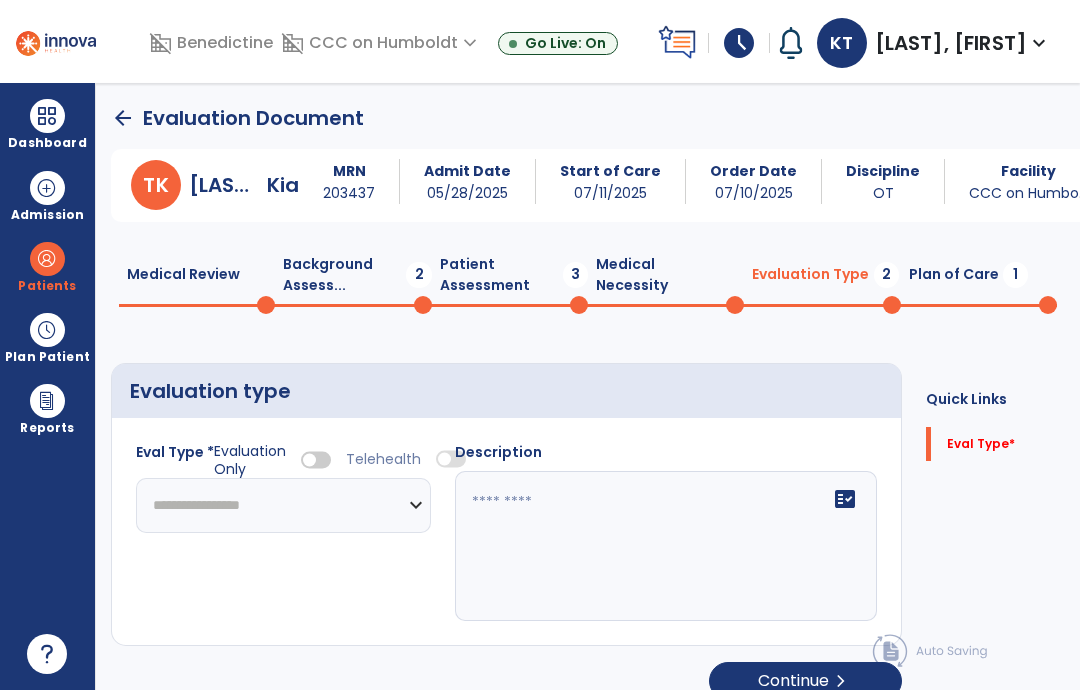 click on "**********" 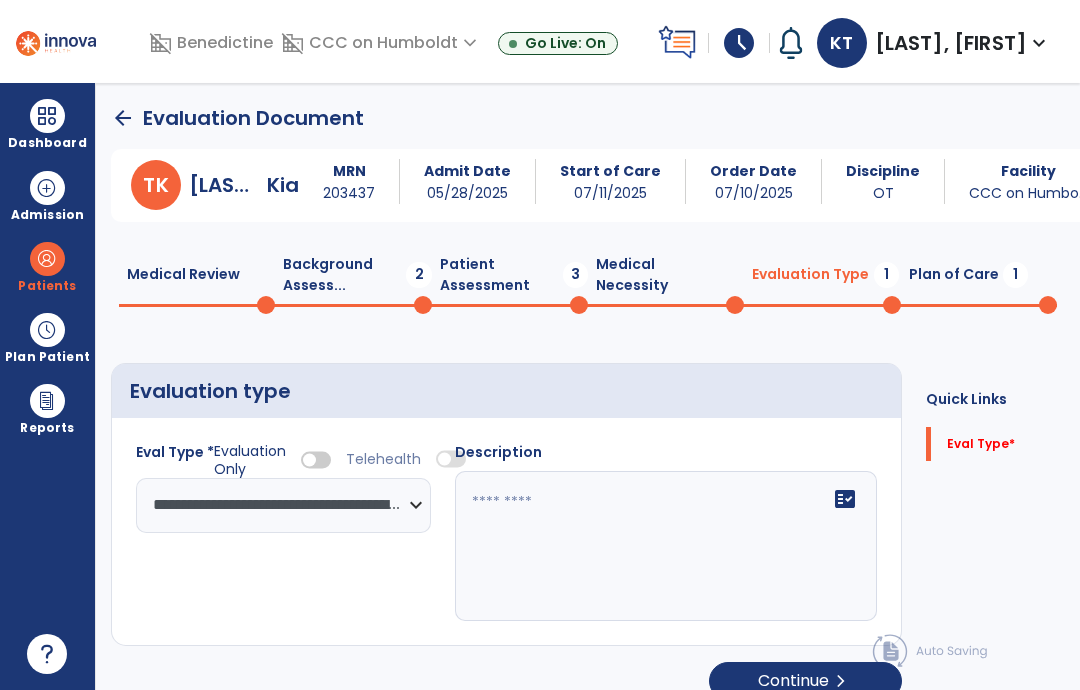 click on "fact_check" 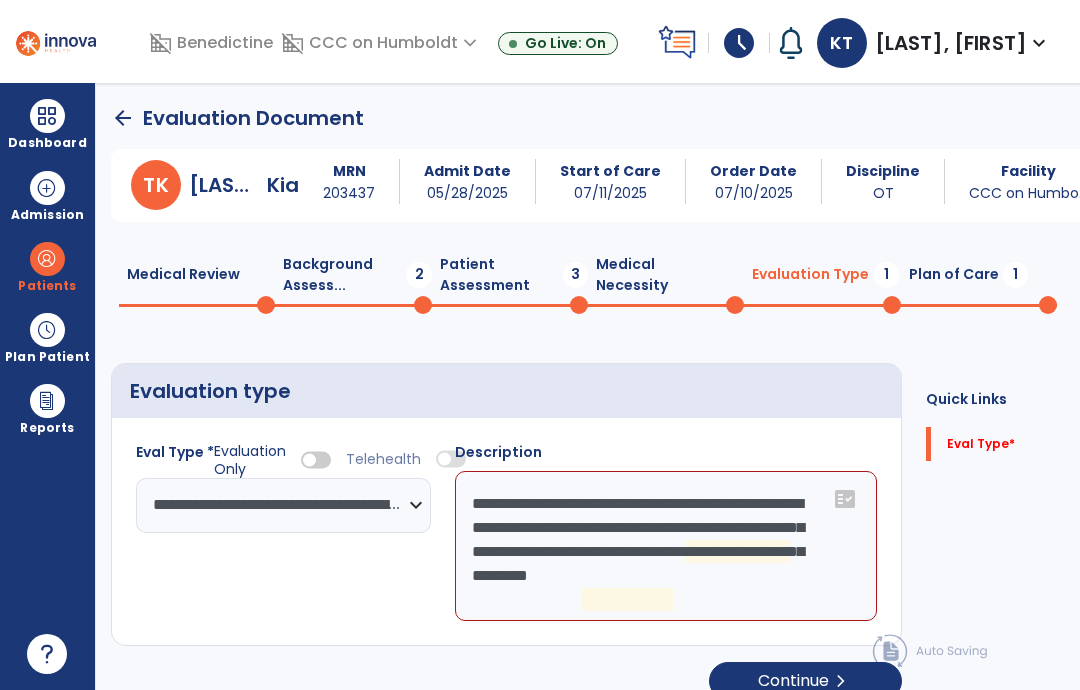 click on "**********" 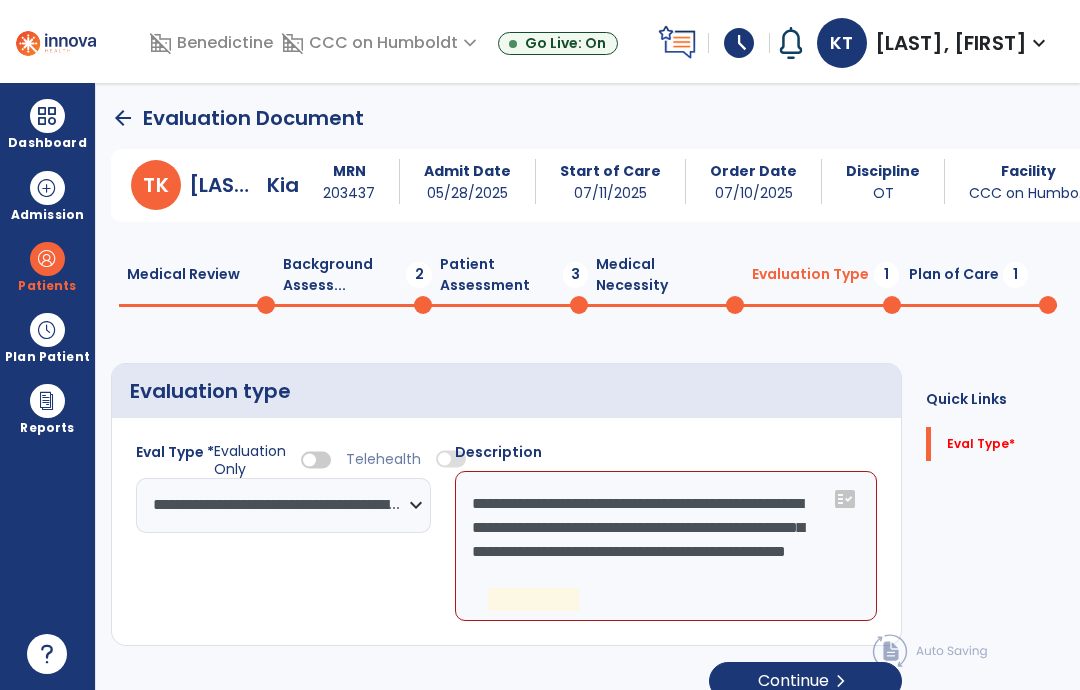click on "**********" 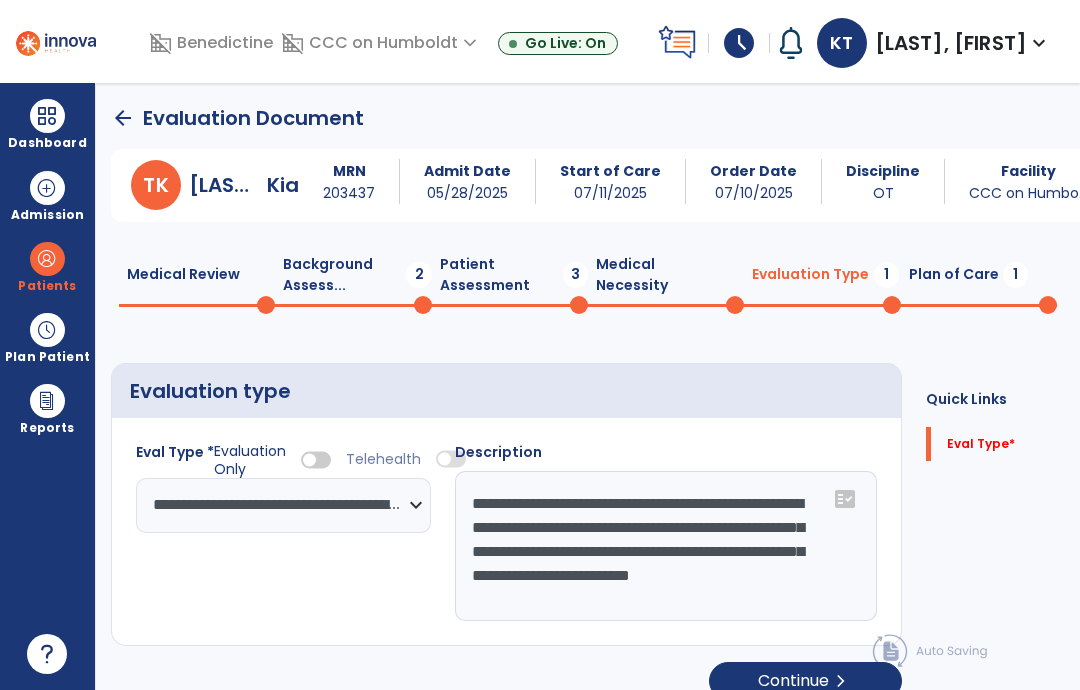 click on "**********" 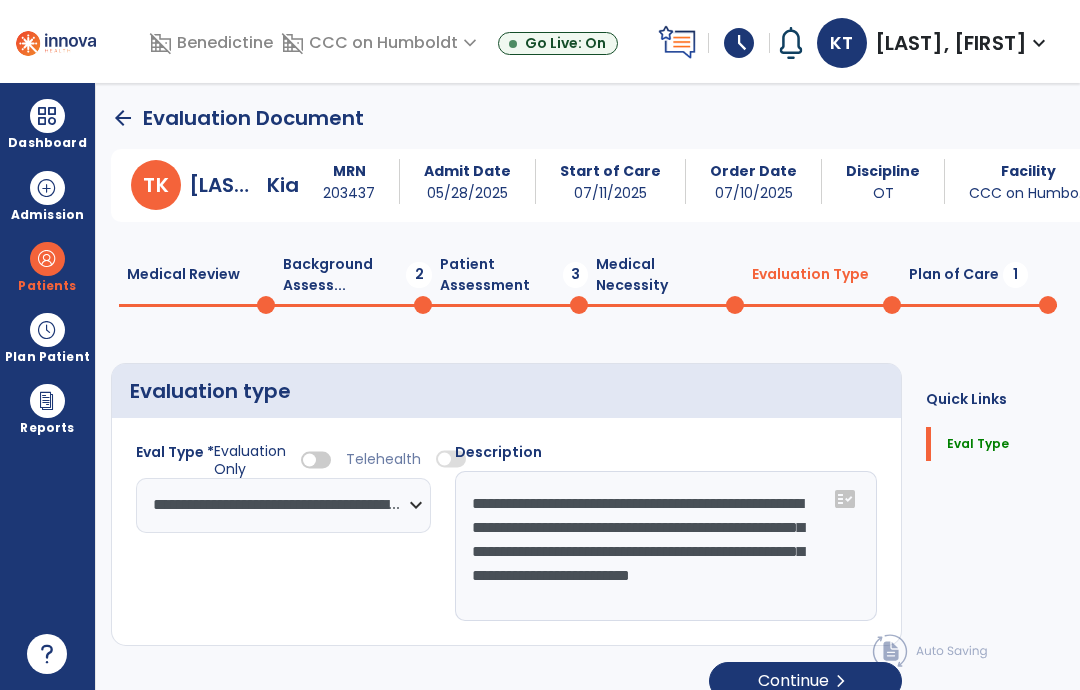 click on "**********" 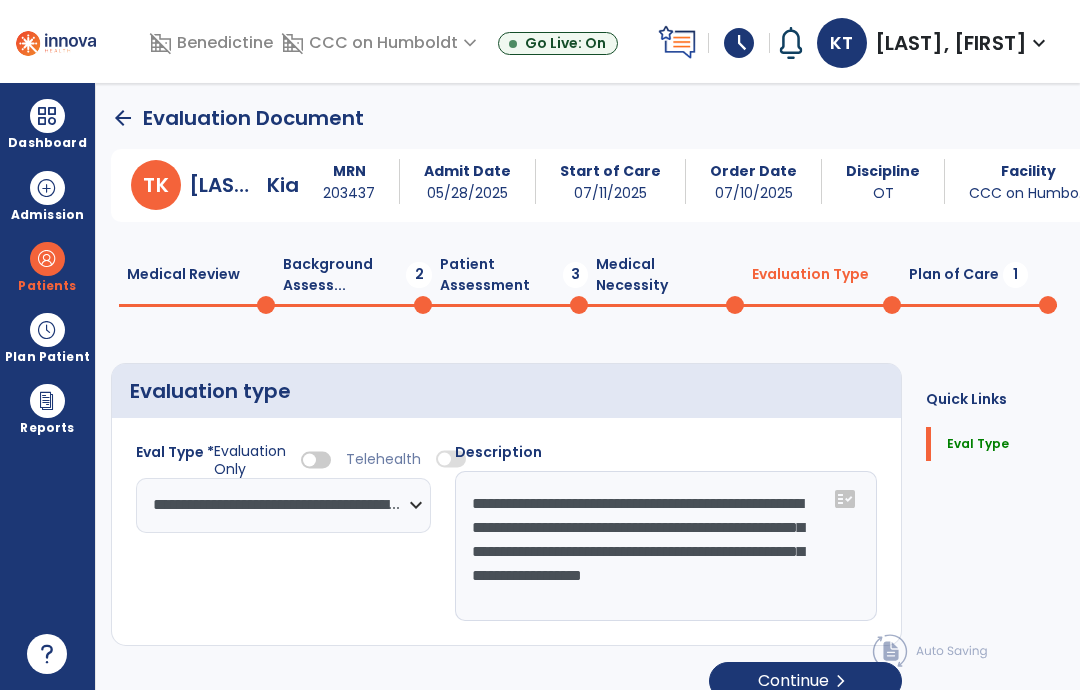 click on "**********" 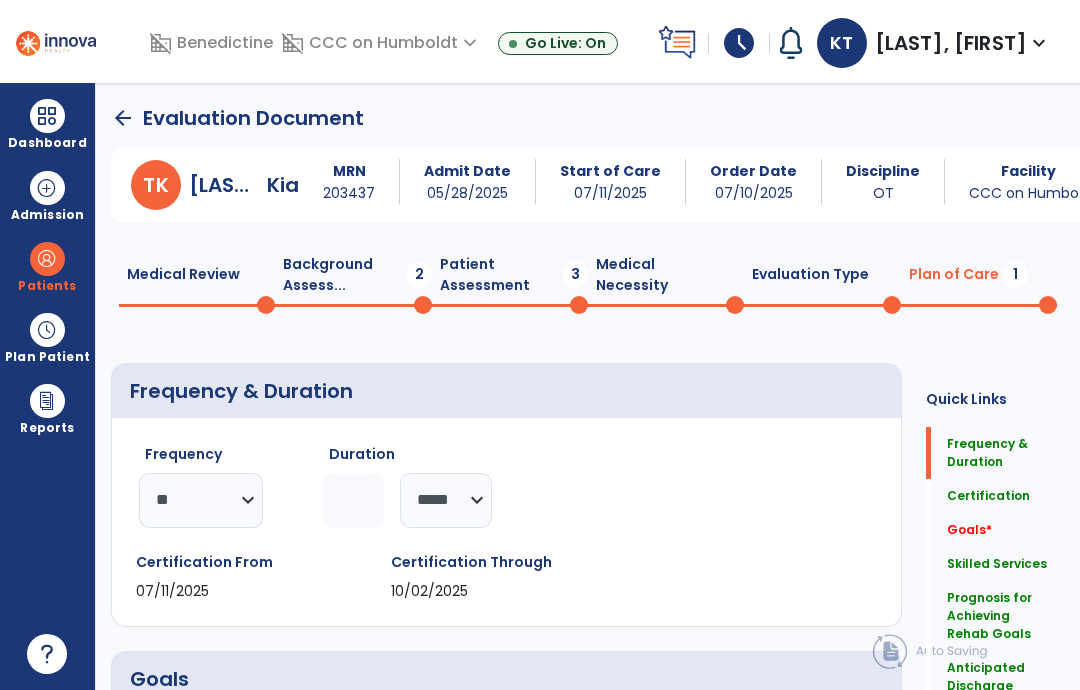 click on "Patient Assessment  3" 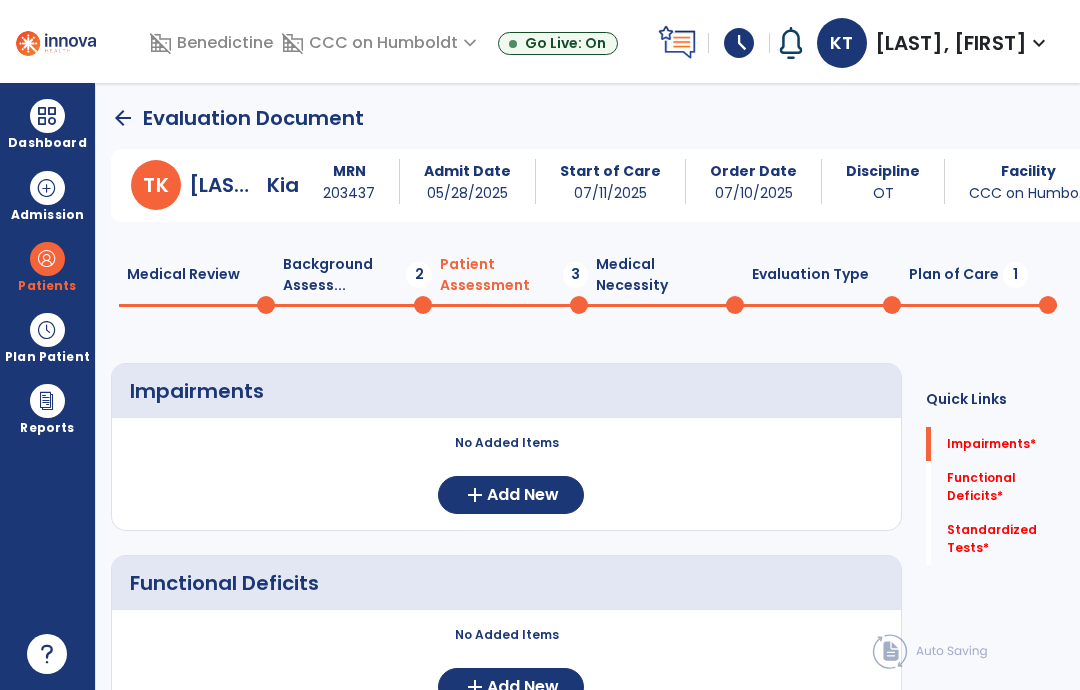 click on "Add New" 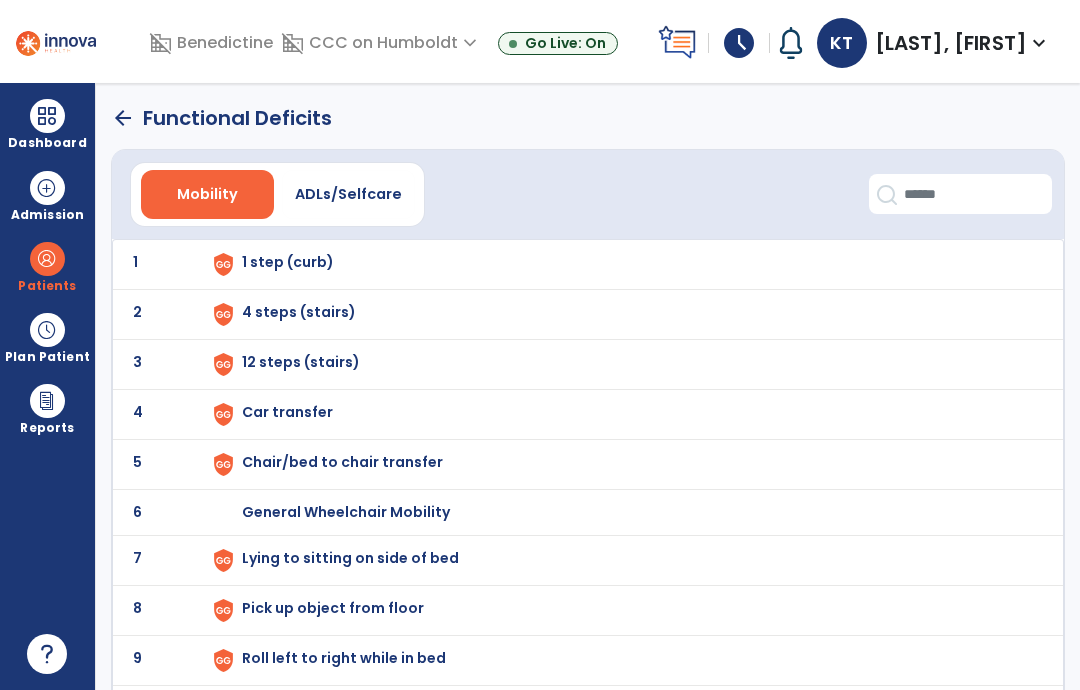 scroll, scrollTop: 0, scrollLeft: 0, axis: both 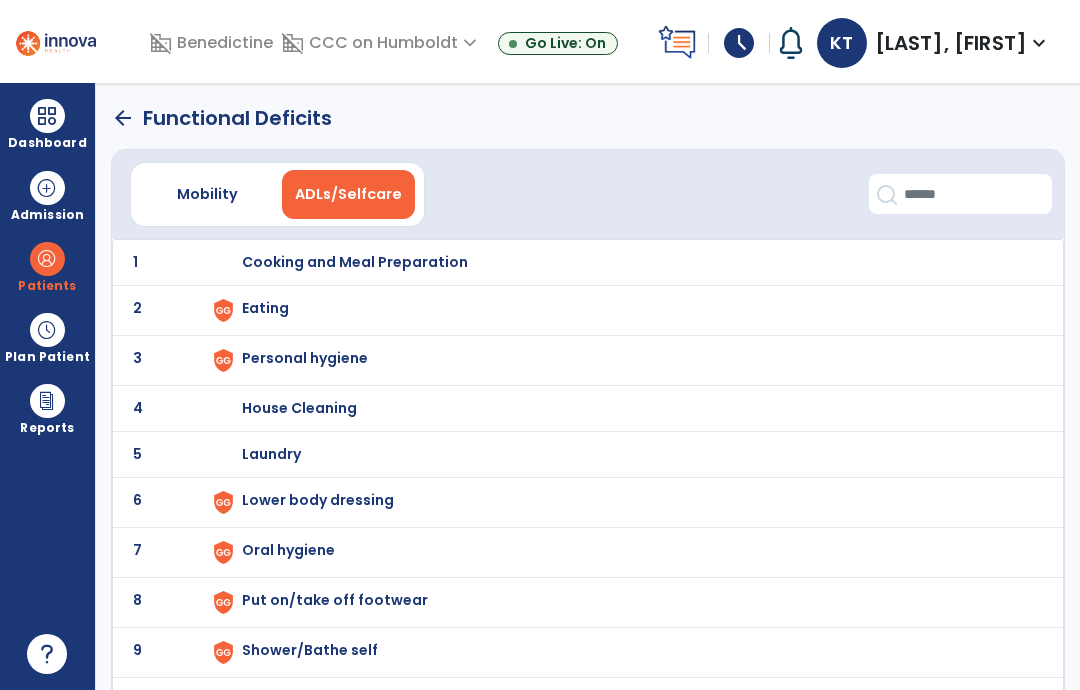 click at bounding box center [223, 310] 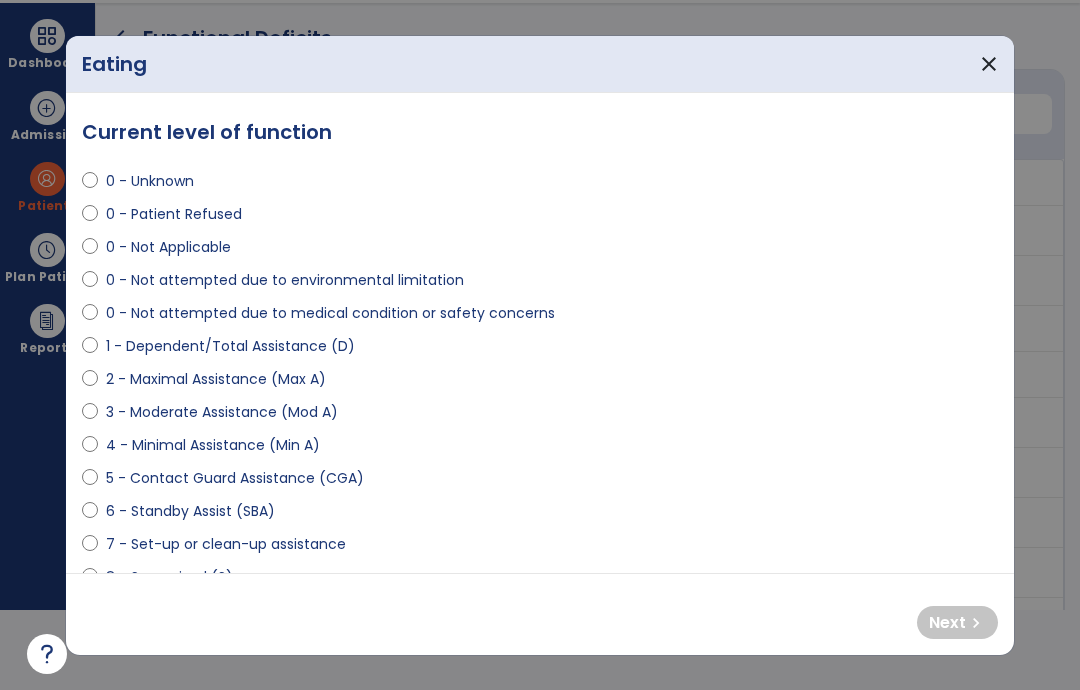 select on "**********" 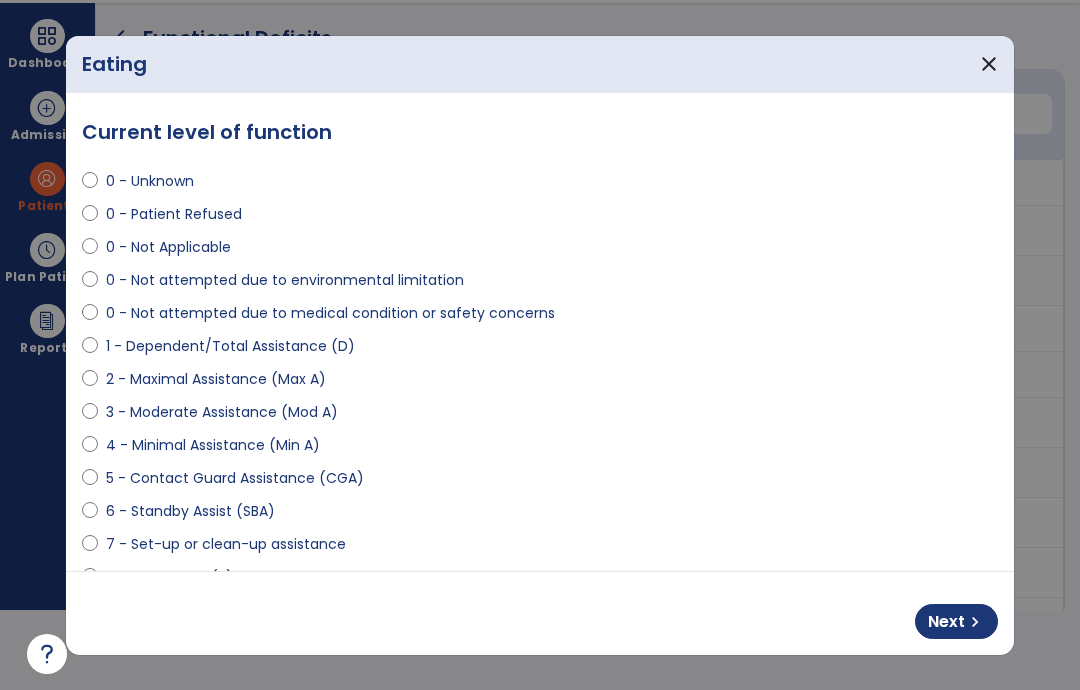 click on "Next" at bounding box center [946, 622] 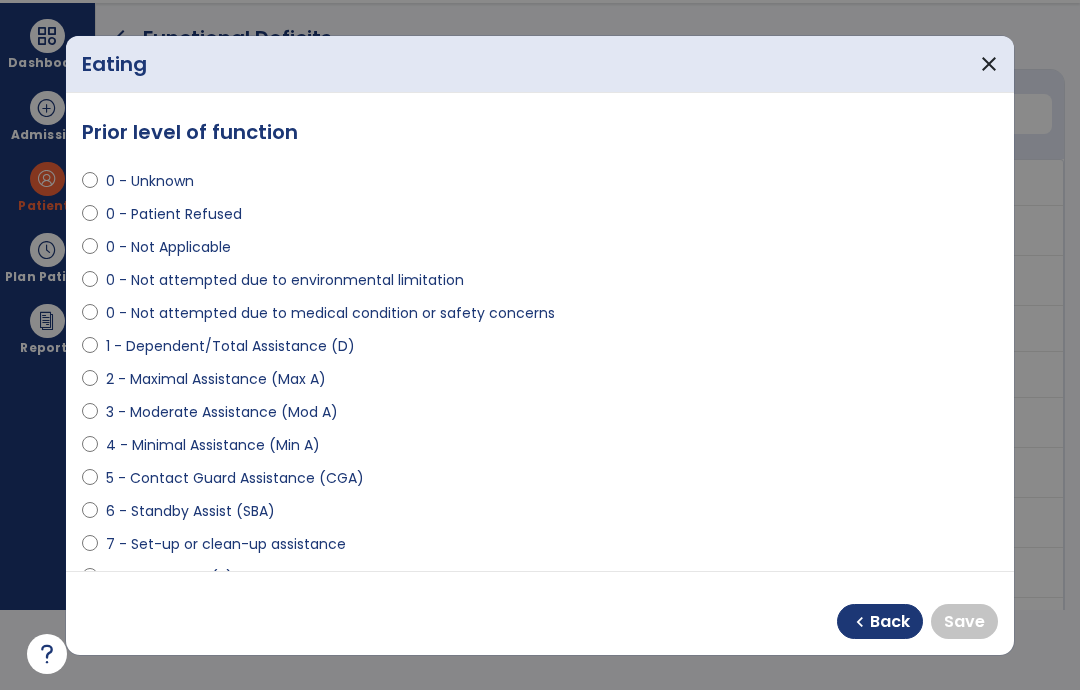 select on "**********" 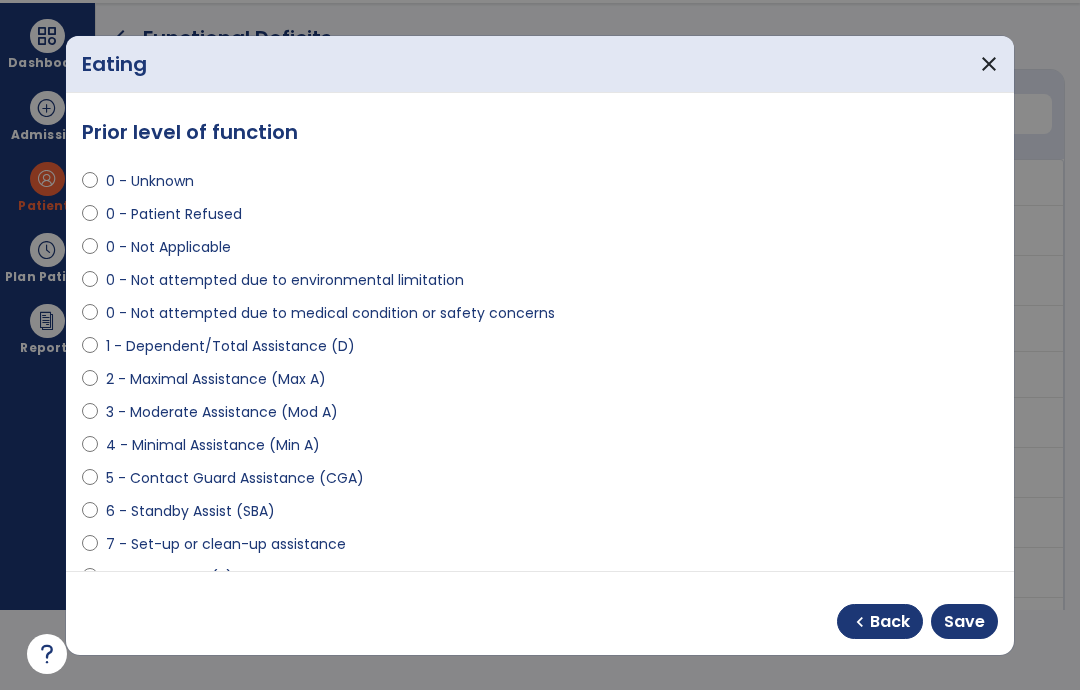 click on "Save" at bounding box center (964, 622) 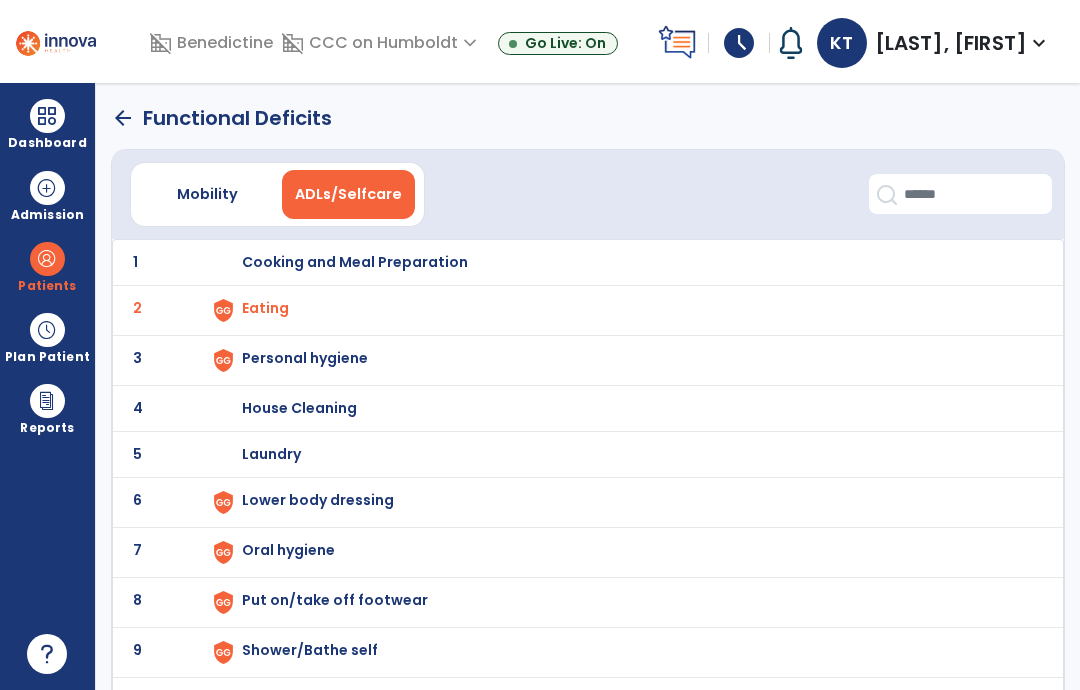 click at bounding box center (223, 310) 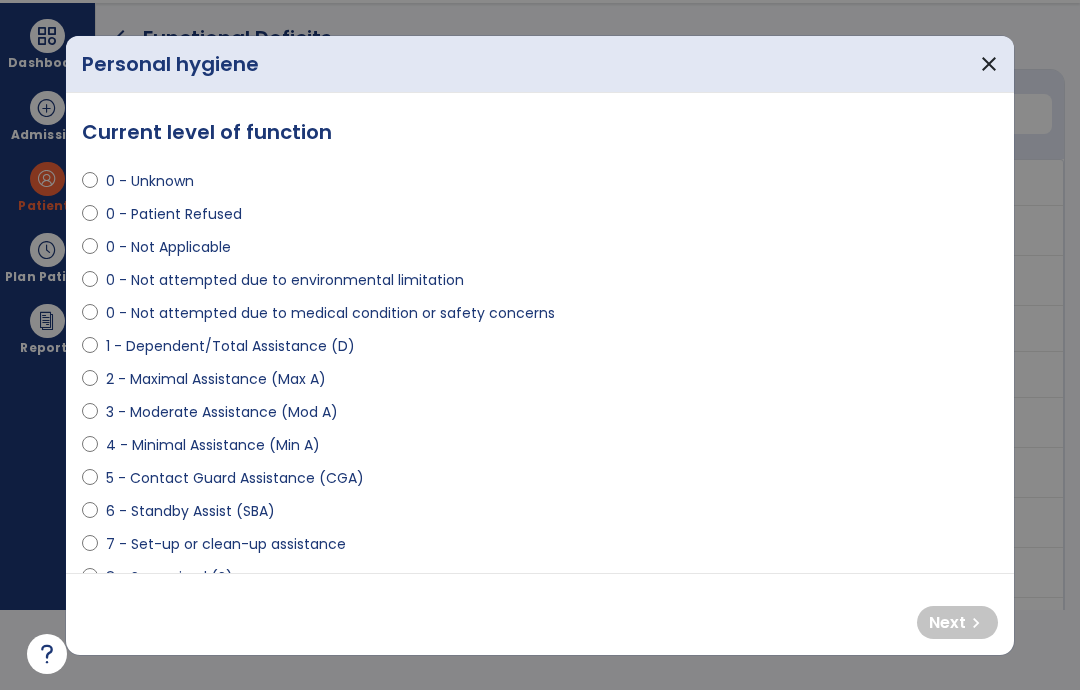 click on "0 - Unknown 0 - Patient Refused 0 - Not Applicable 0 - Not attempted due to environmental limitation 0 - Not attempted due to medical condition or safety concerns 1 - Dependent/Total Assistance (D) 2 - Maximal Assistance (Max A) 3 - Moderate Assistance (Mod A) 4 - Minimal Assistance (Min A) 5 - Contact Guard Assistance (CGA) 6 - Standby Assist (SBA) 7 - Set-up or clean-up assistance 8 - Supervised (S) 9 - Modified Independent (Mod I) 10 - Independent (I)" at bounding box center [540, 404] 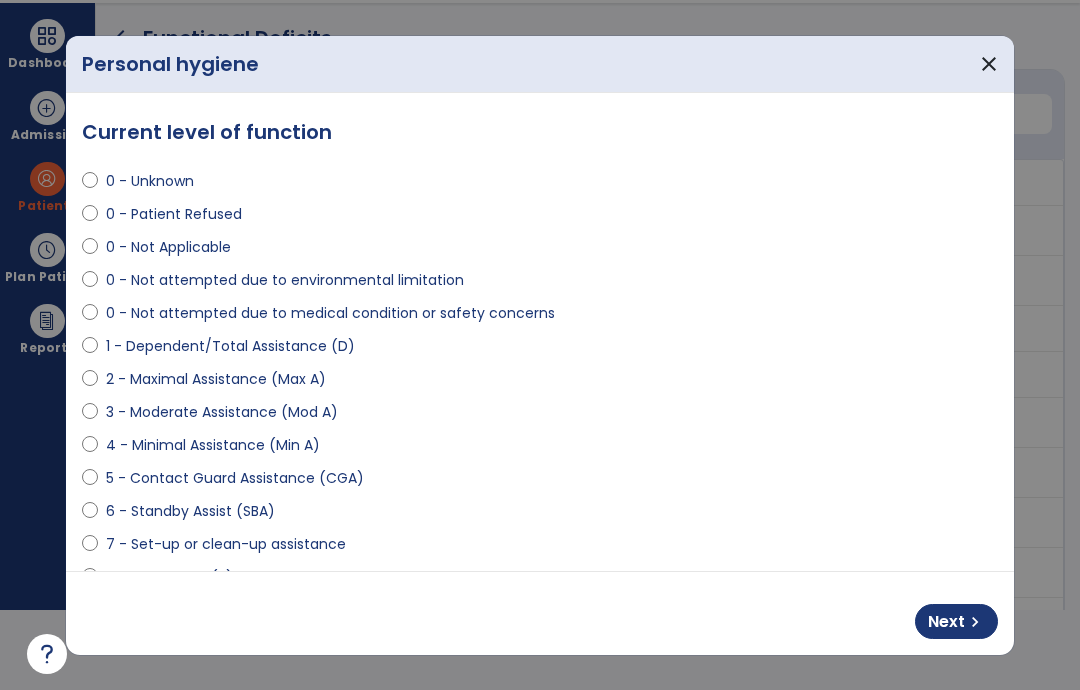 click on "chevron_right" at bounding box center [975, 622] 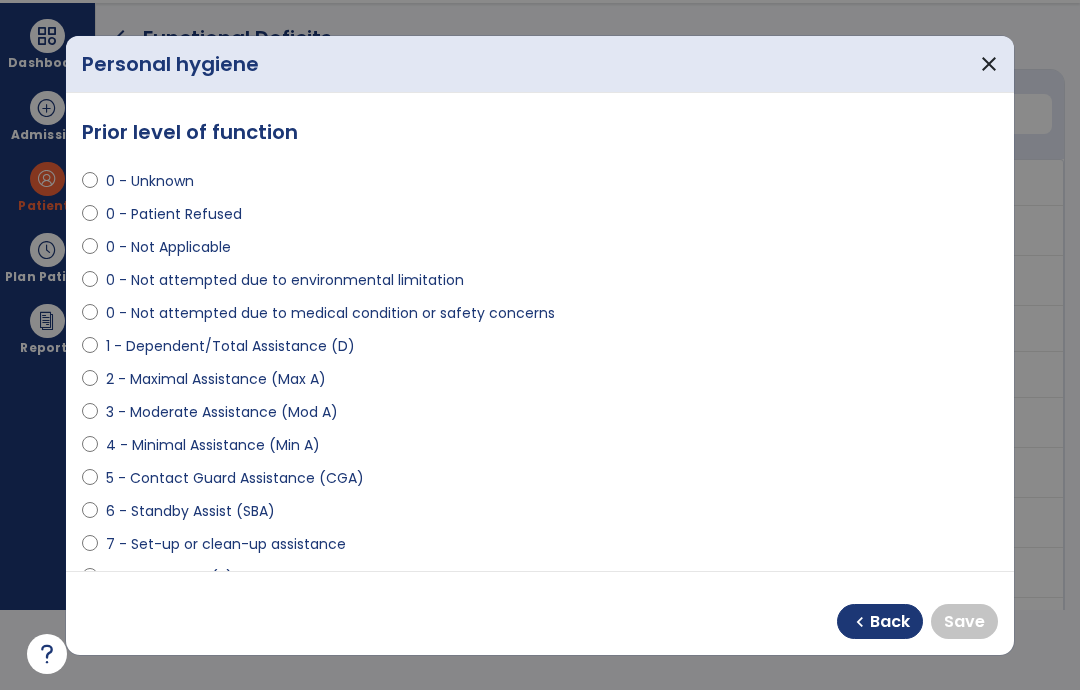 select on "**********" 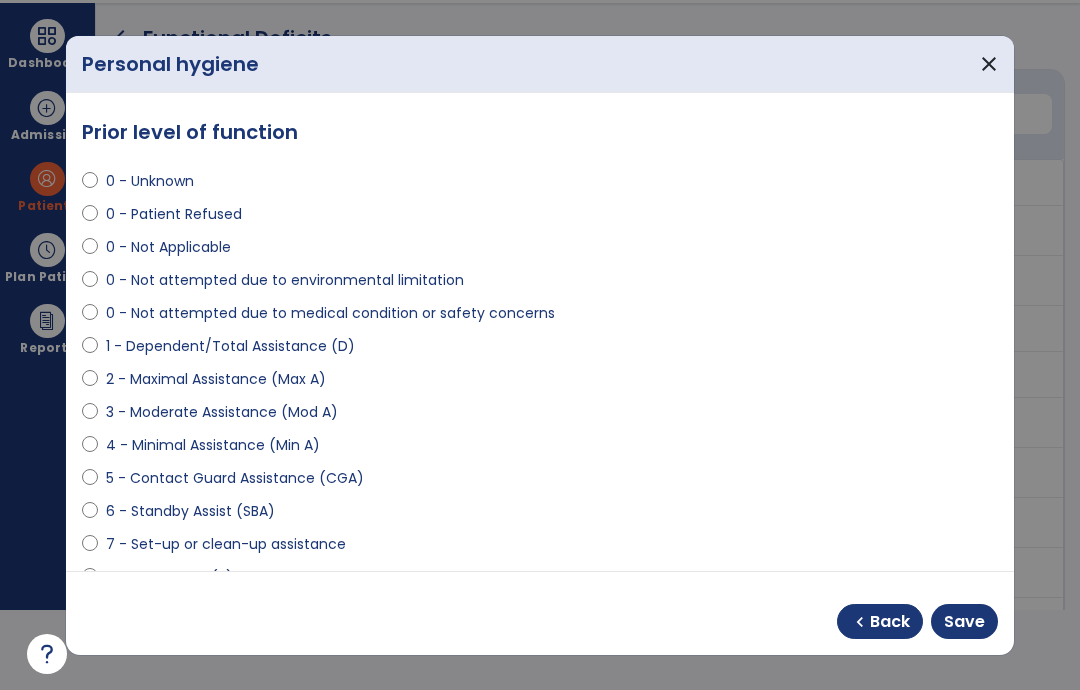 click on "Save" at bounding box center [964, 622] 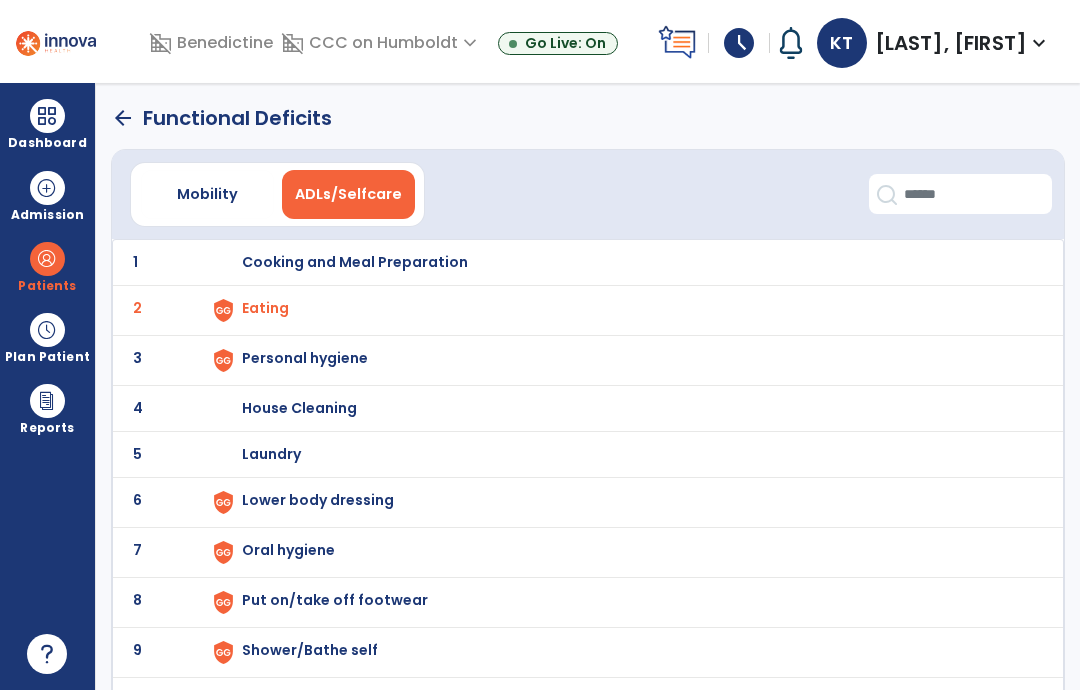 scroll, scrollTop: 80, scrollLeft: 0, axis: vertical 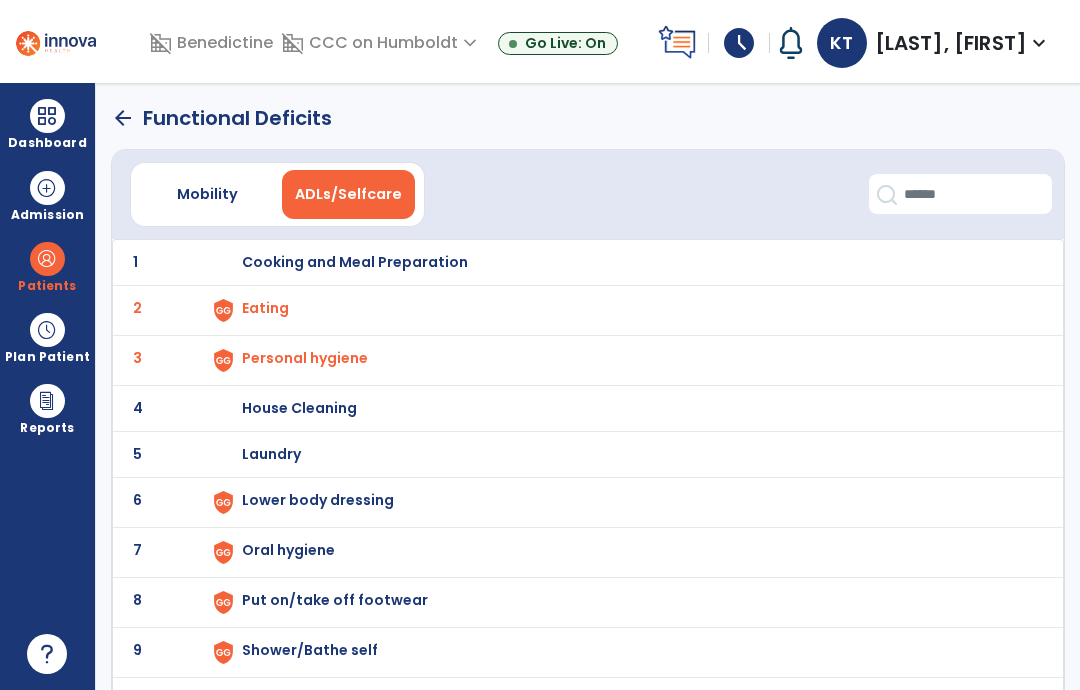 click at bounding box center (223, 310) 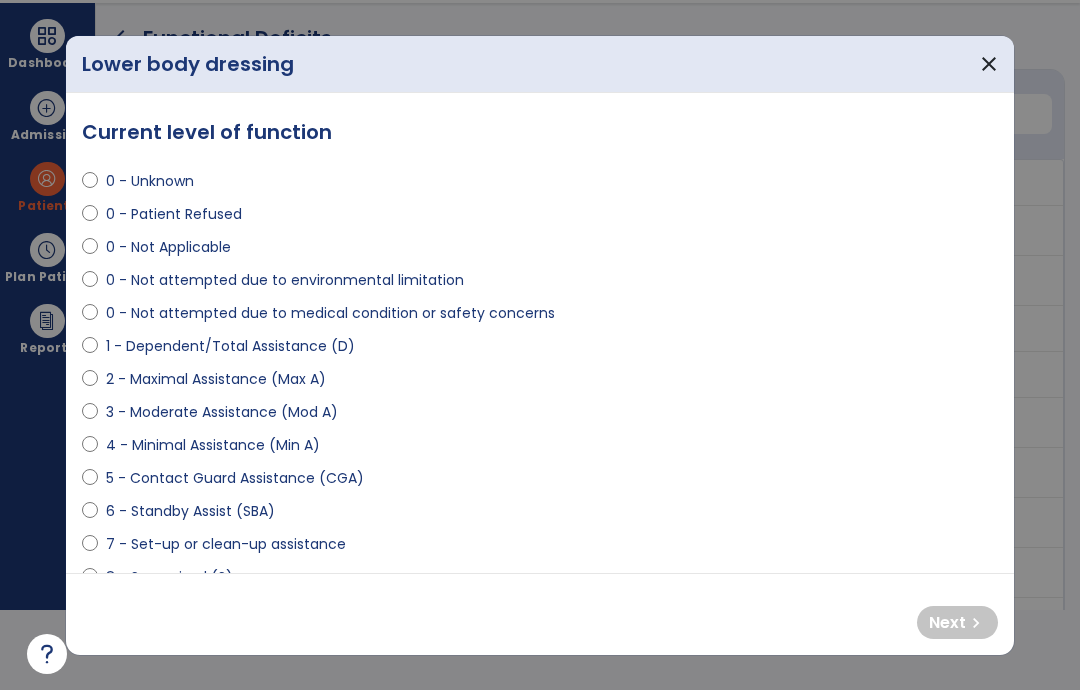 select on "**********" 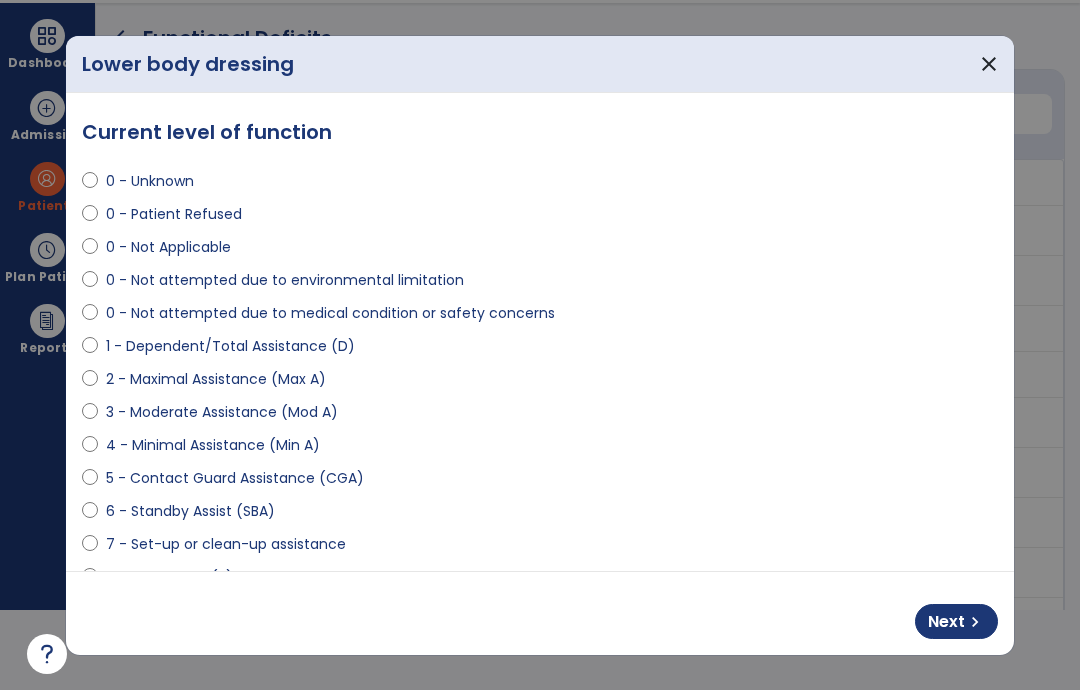 click on "Next" at bounding box center (946, 622) 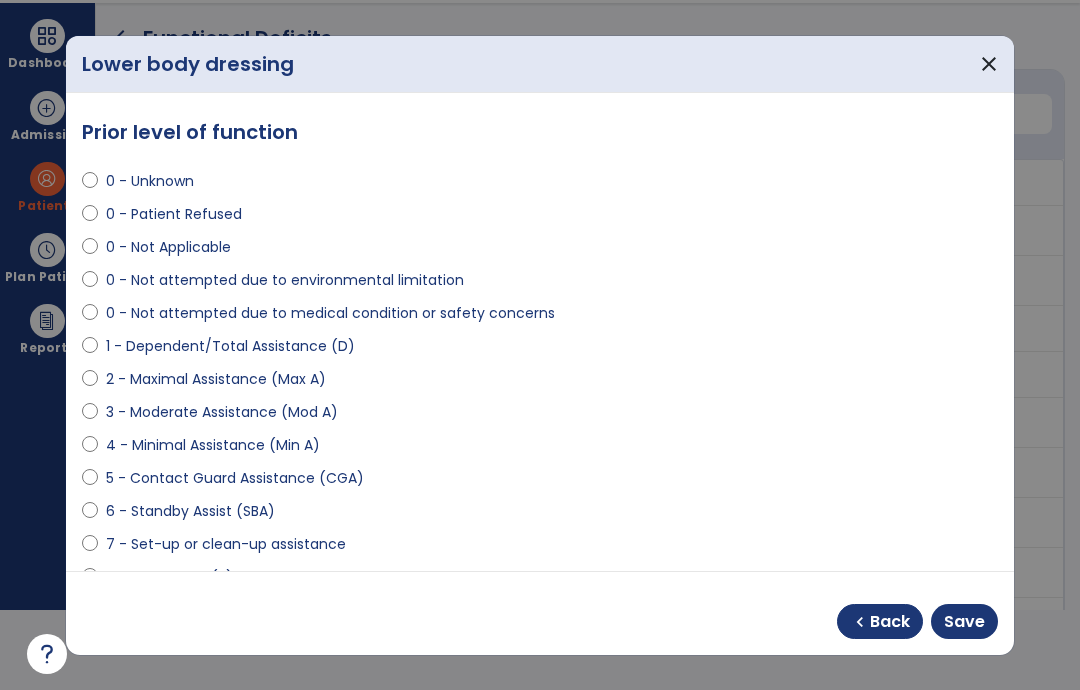 select on "**********" 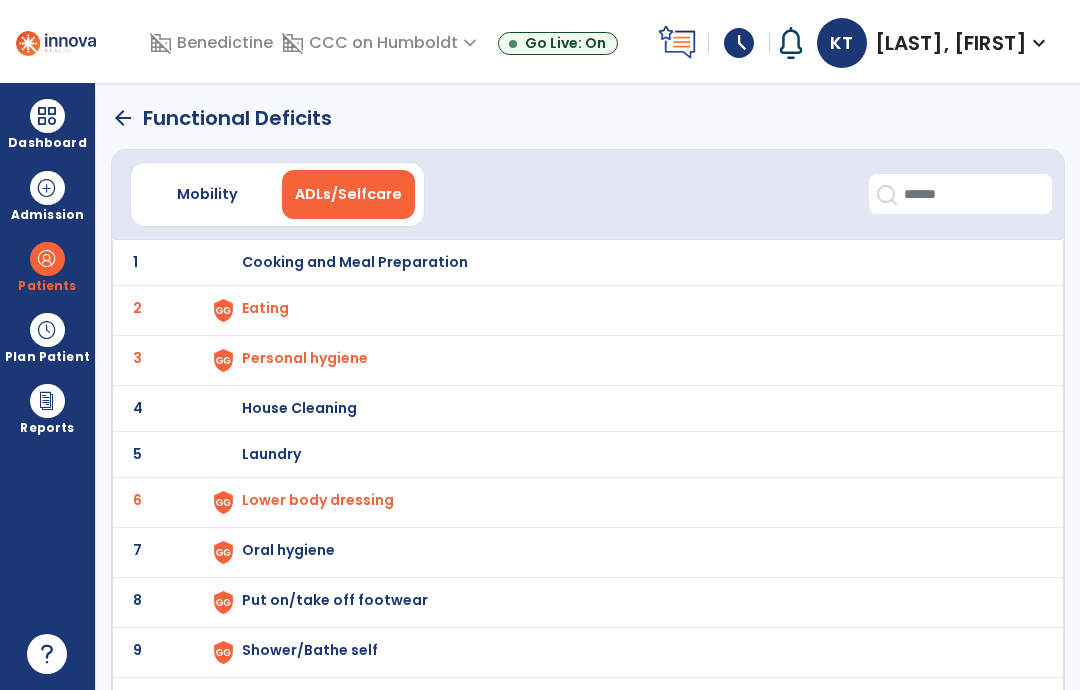 click at bounding box center (223, 310) 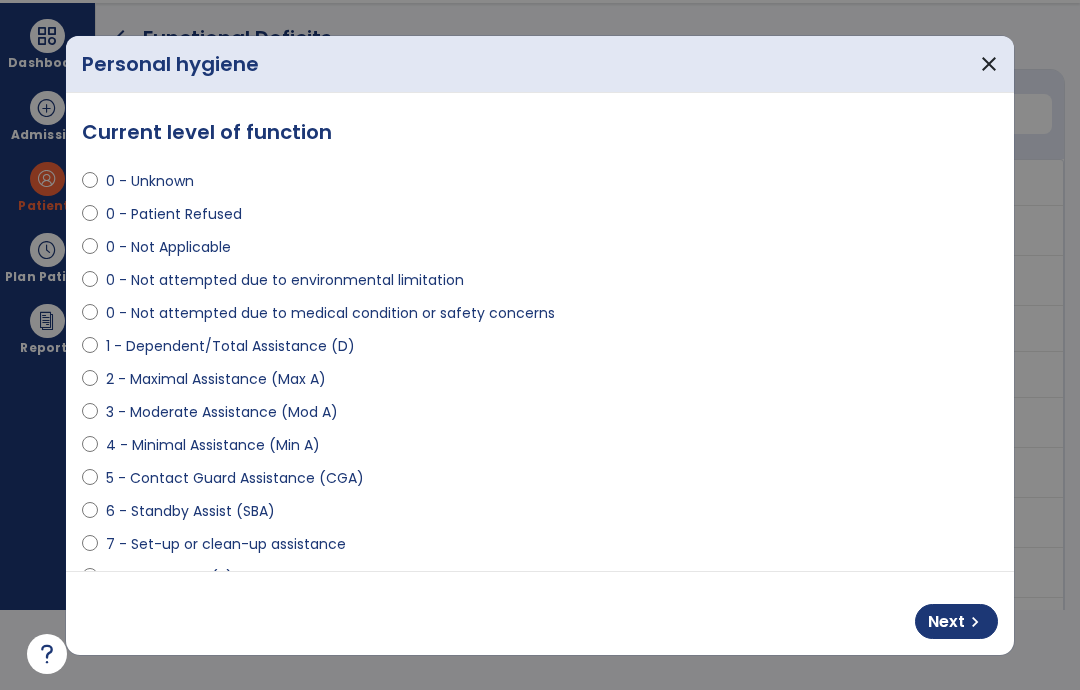 click on "Next  chevron_right" at bounding box center (956, 621) 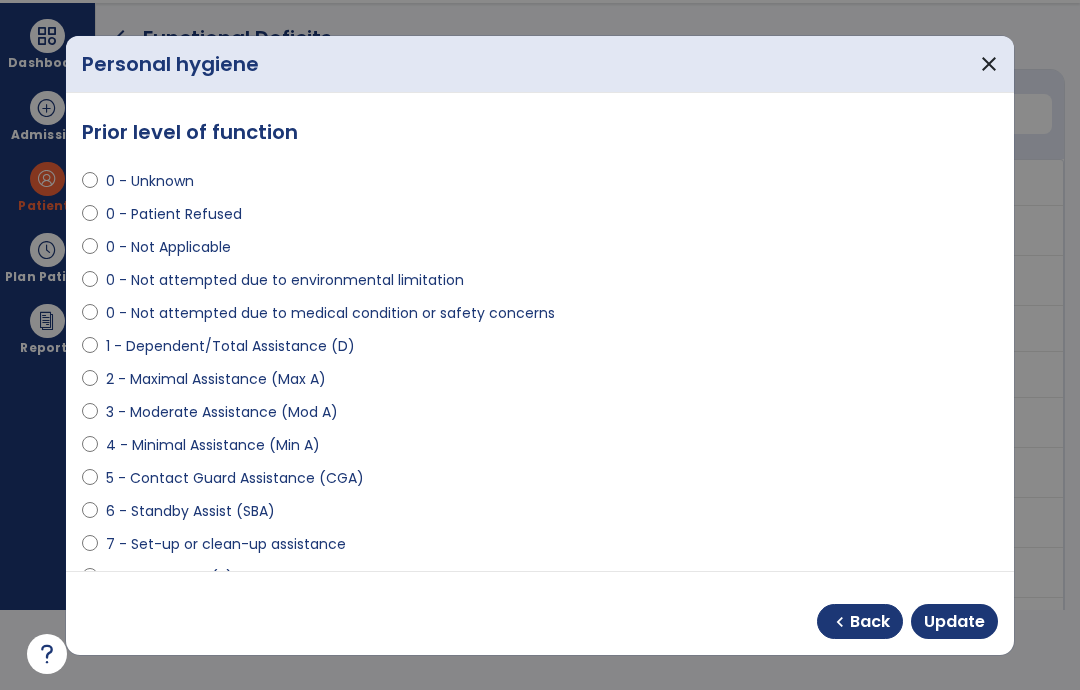 click on "Update" at bounding box center (954, 621) 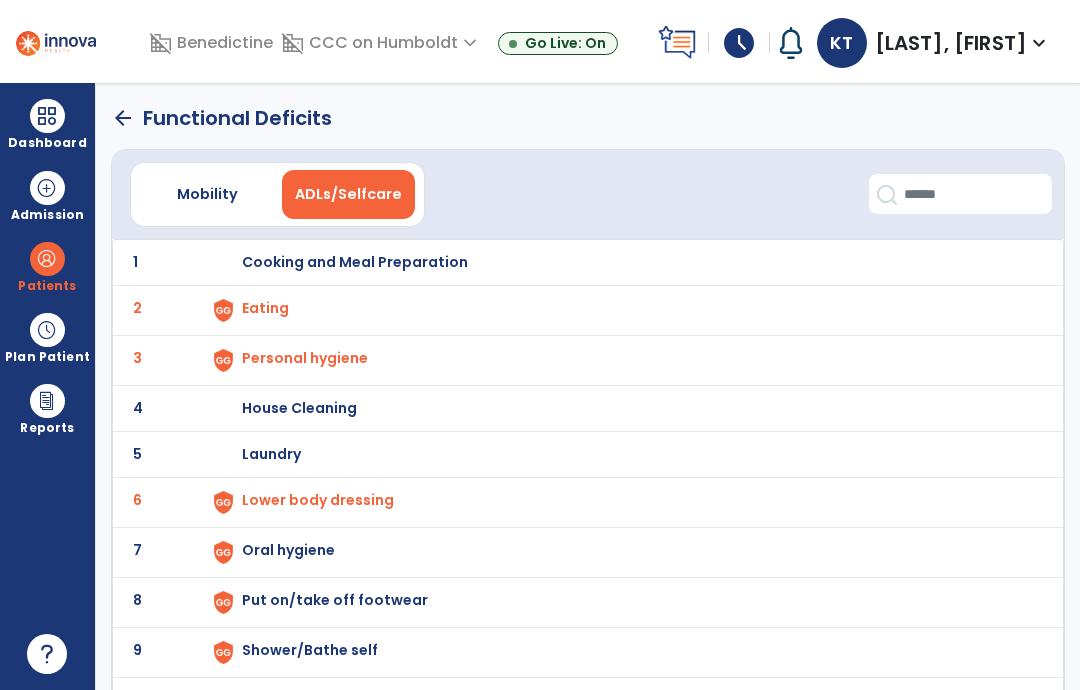 scroll, scrollTop: 80, scrollLeft: 0, axis: vertical 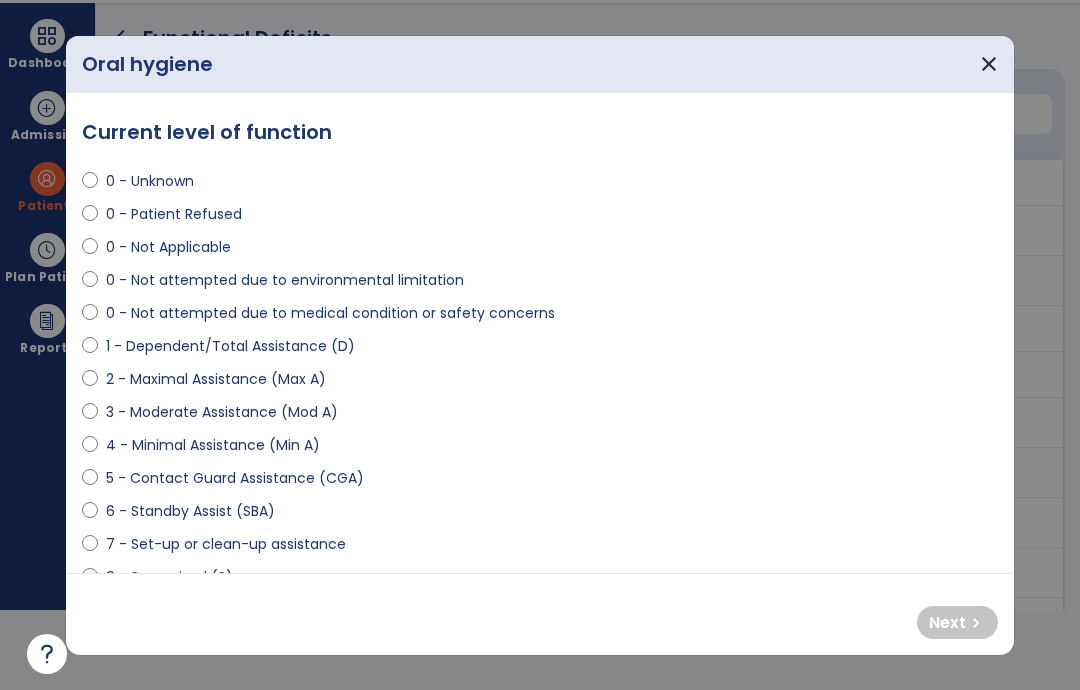 select on "**********" 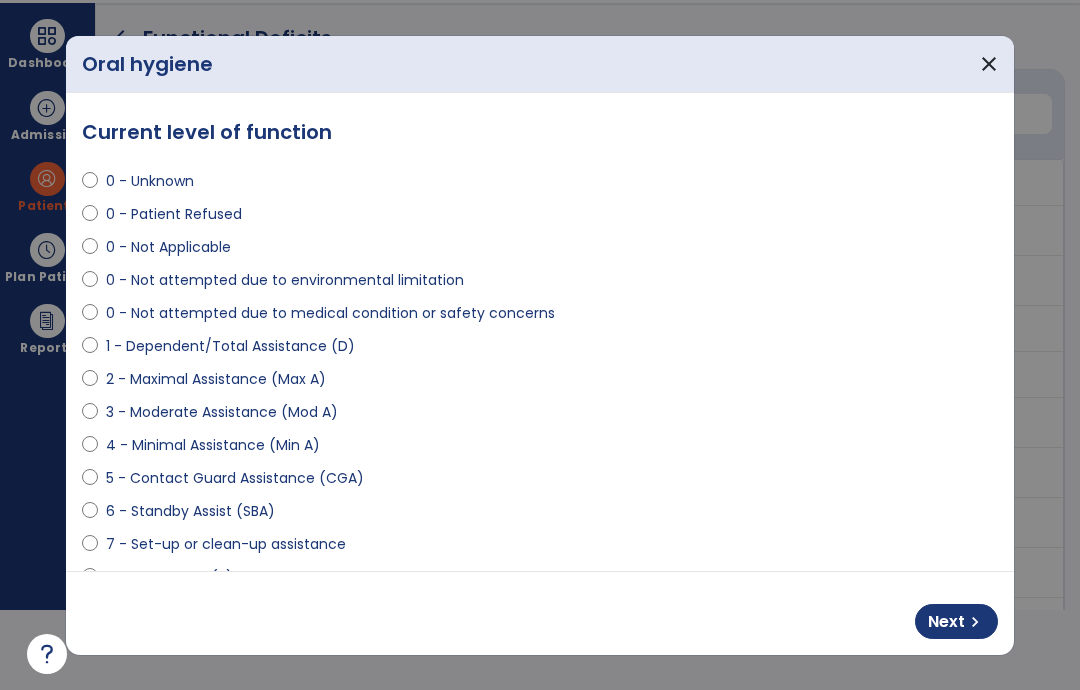 click on "Next" at bounding box center [946, 622] 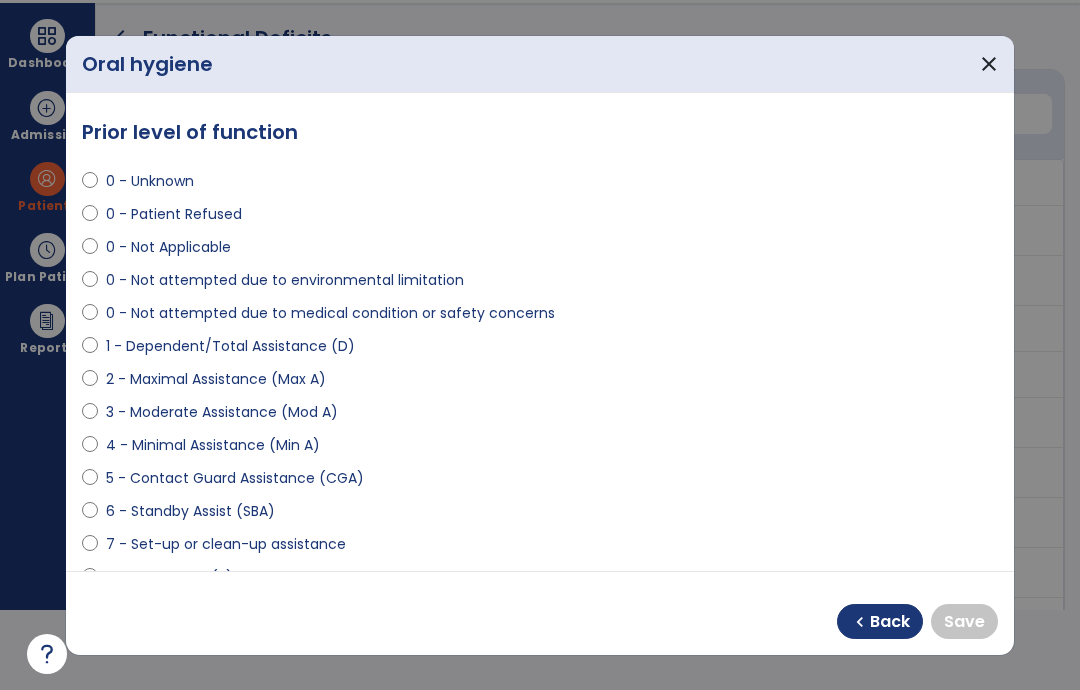 select on "**********" 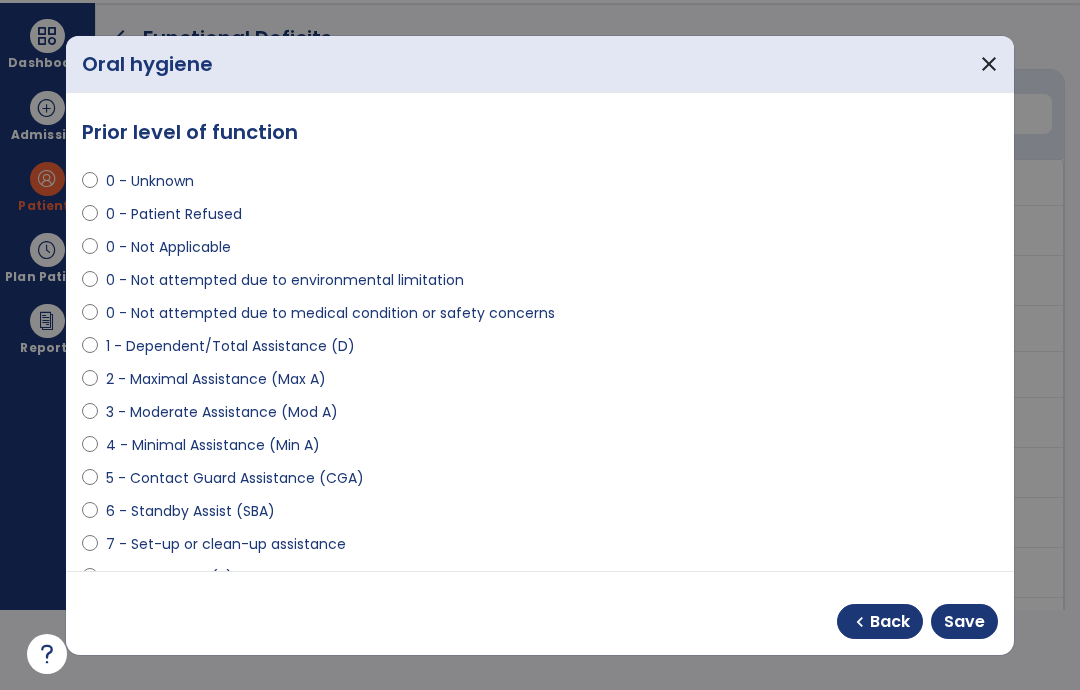 click on "Save" at bounding box center [964, 621] 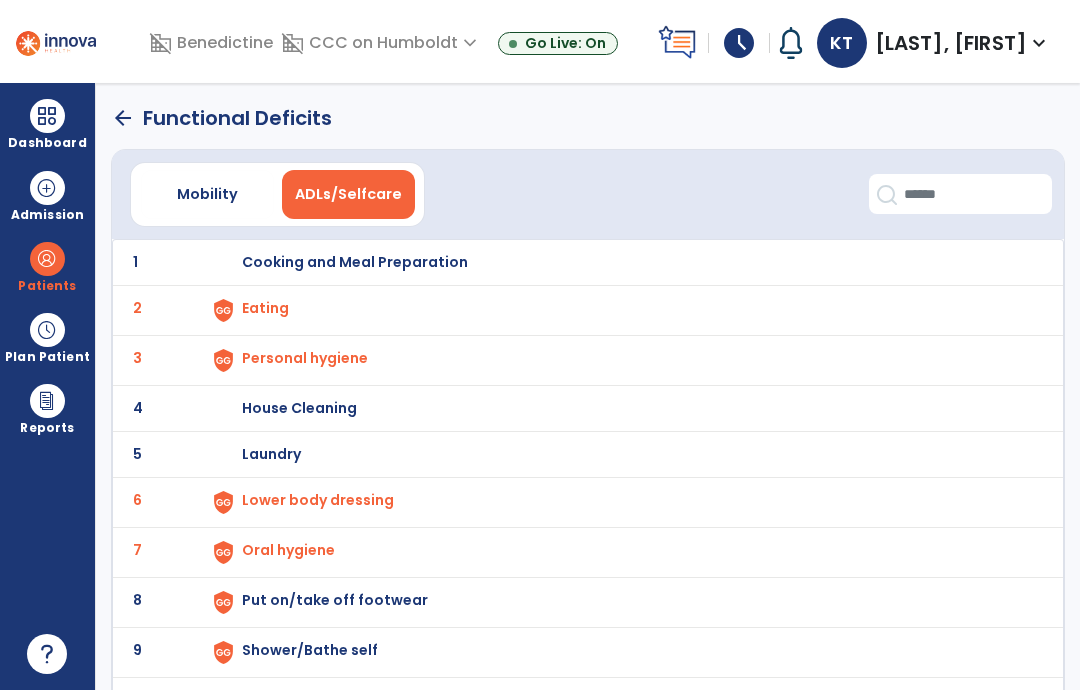 click at bounding box center (223, 310) 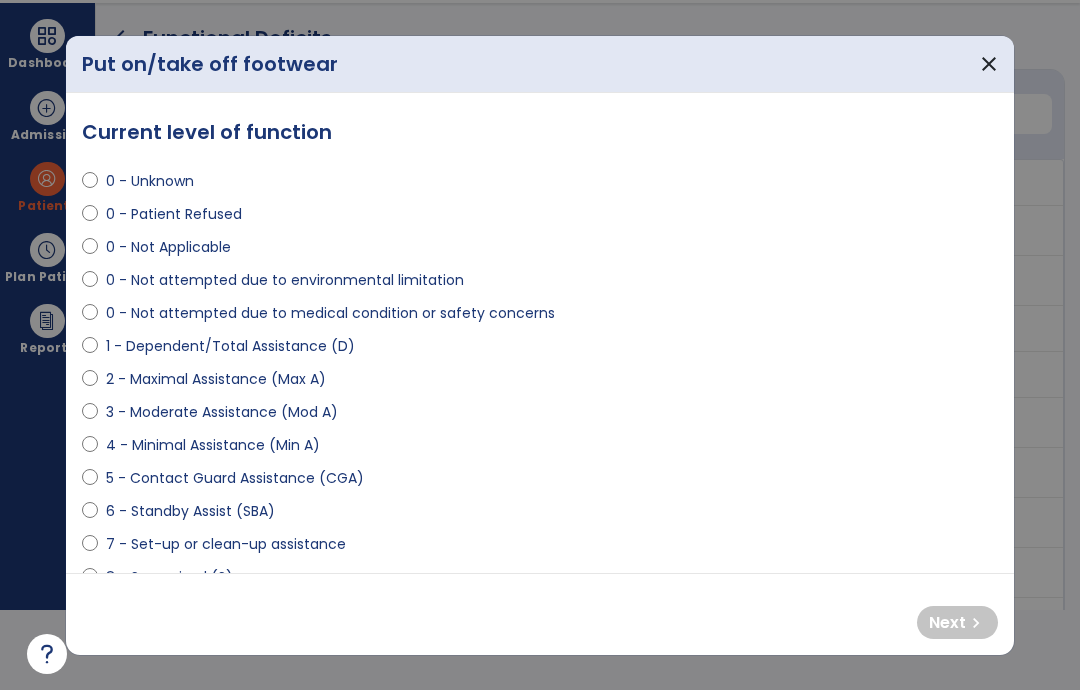select on "**********" 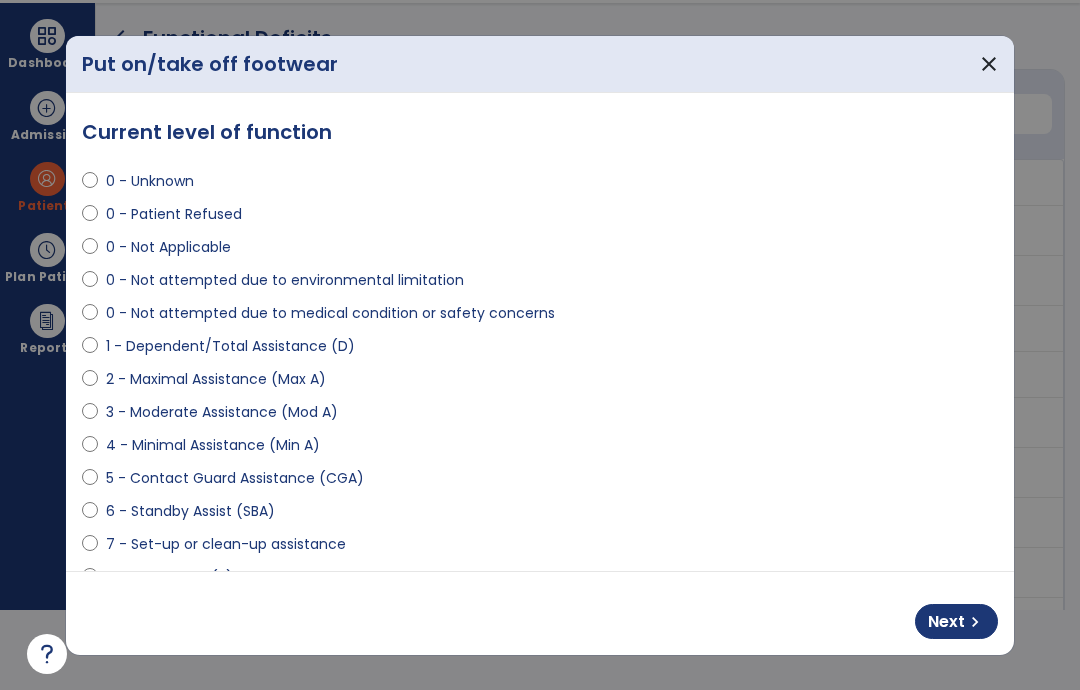 click on "Next  chevron_right" at bounding box center [956, 621] 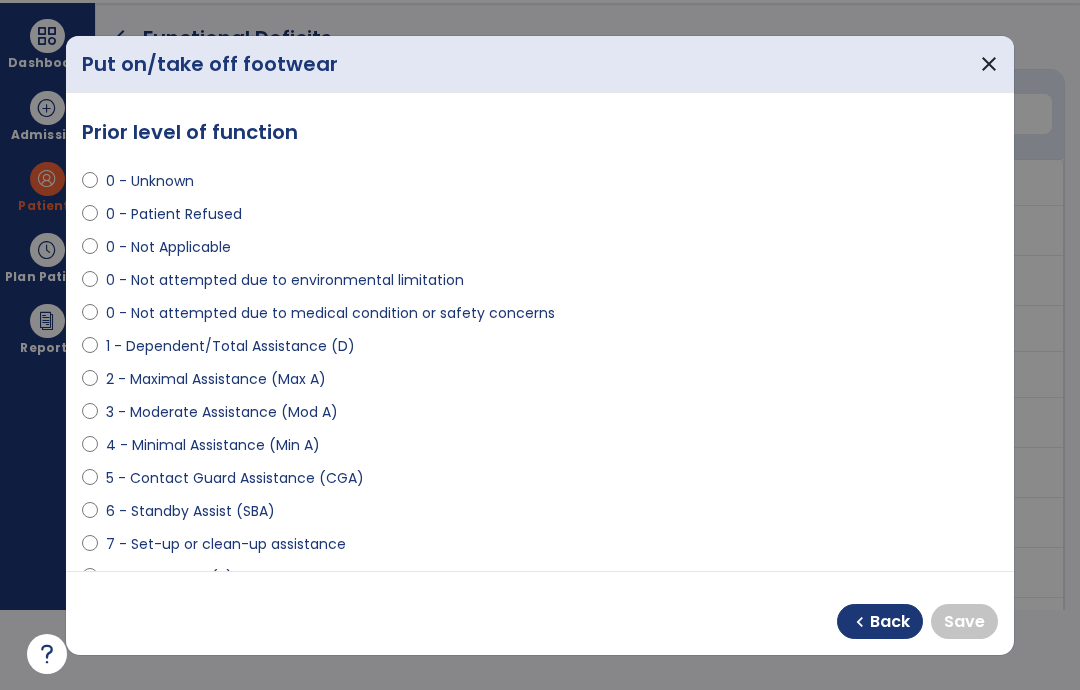 select on "**********" 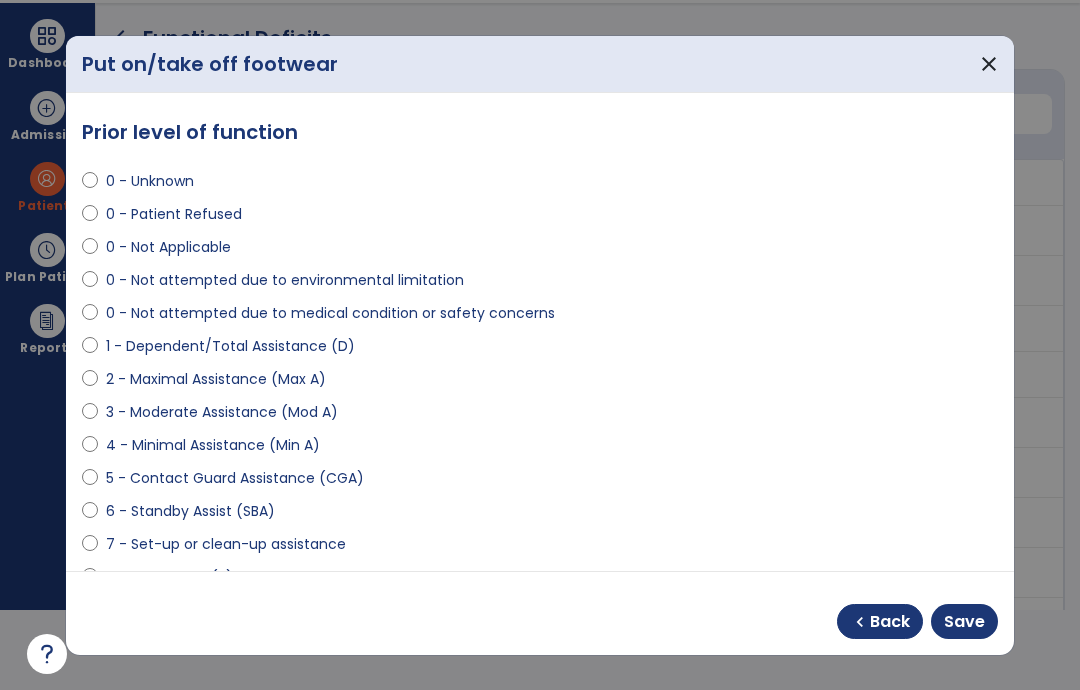 click on "Save" at bounding box center [964, 622] 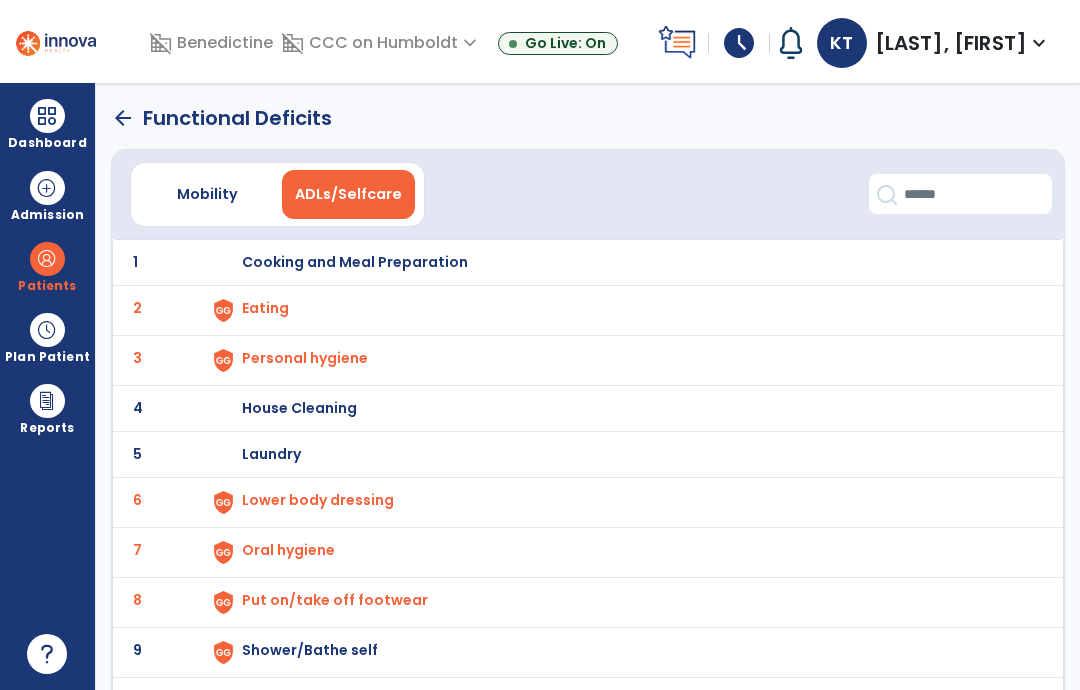 click at bounding box center [223, 310] 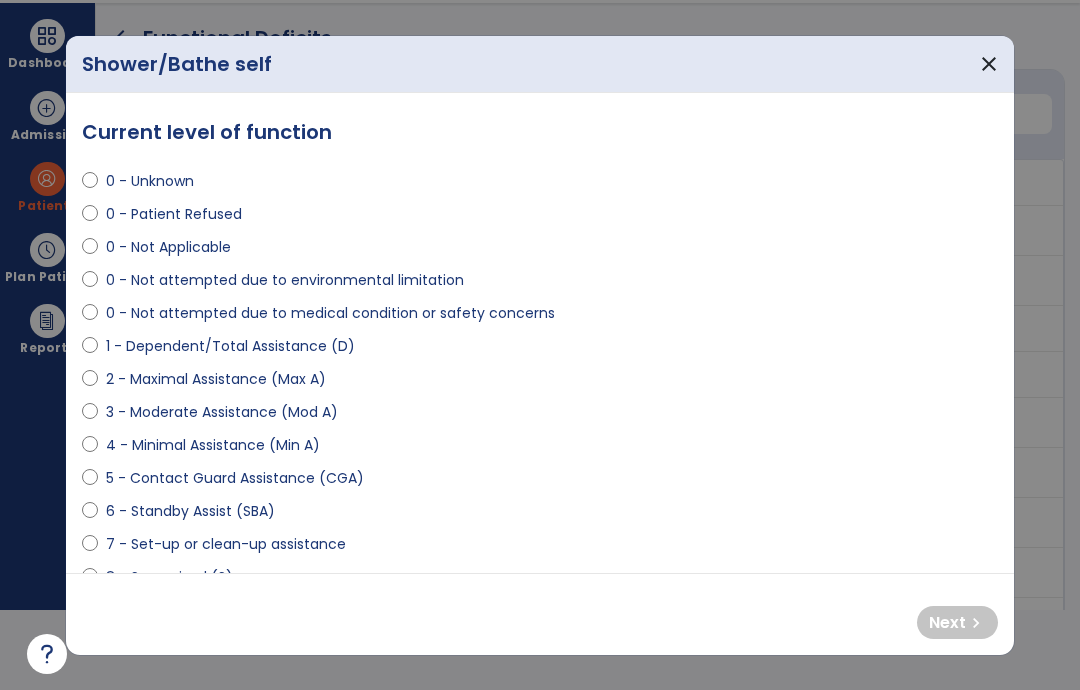 scroll, scrollTop: 0, scrollLeft: 0, axis: both 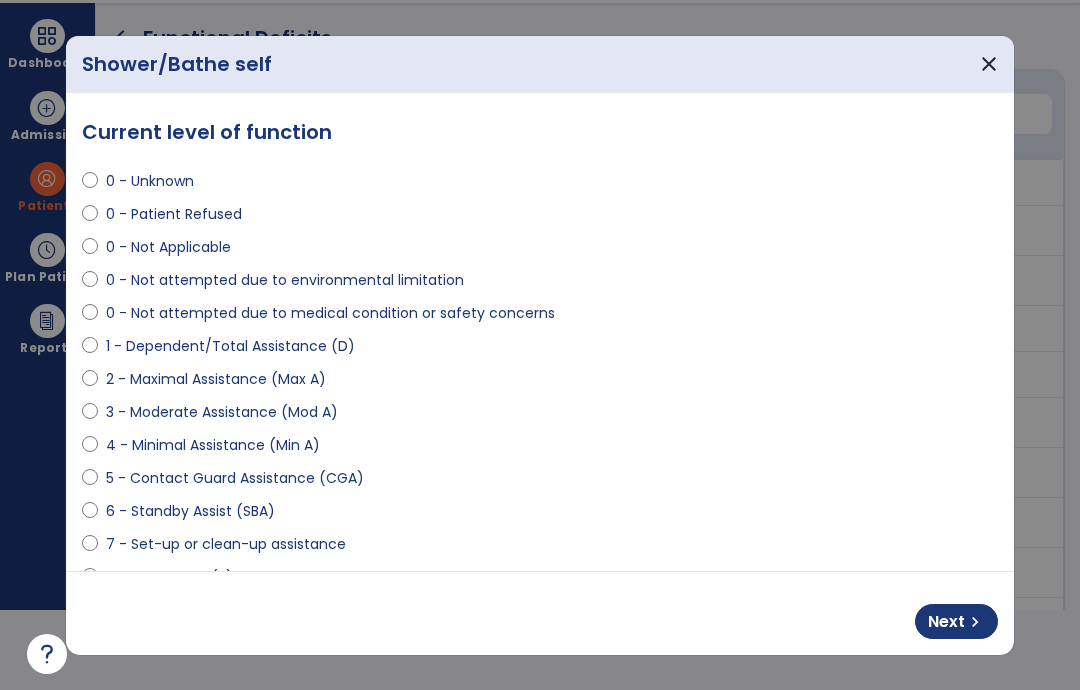 click on "Next  chevron_right" at bounding box center (956, 621) 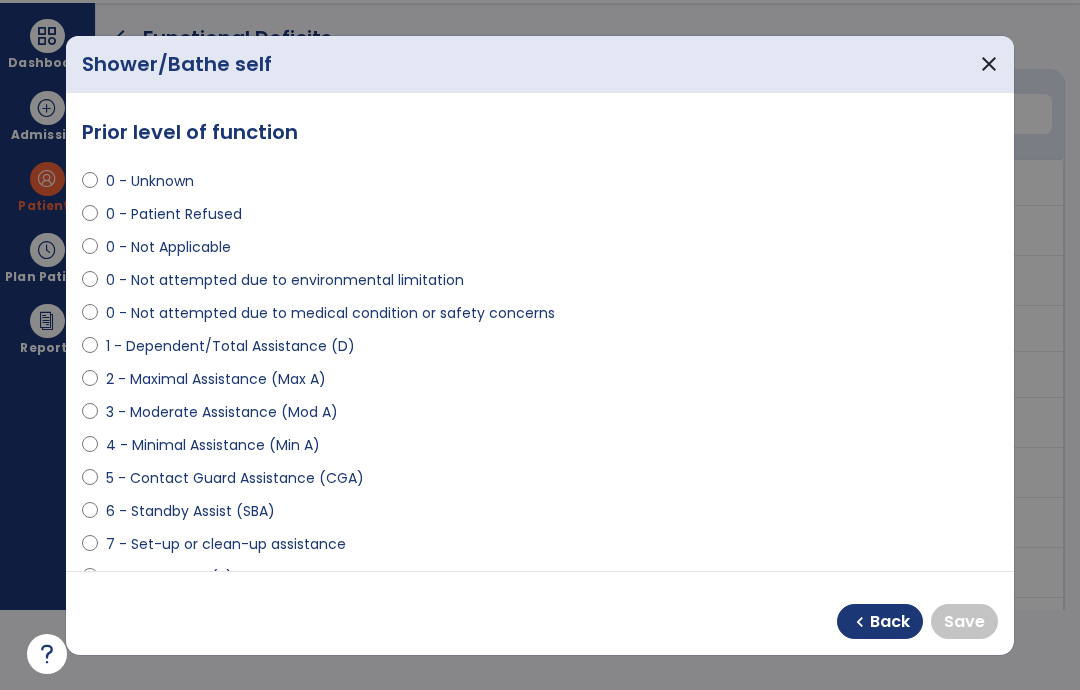 select on "**********" 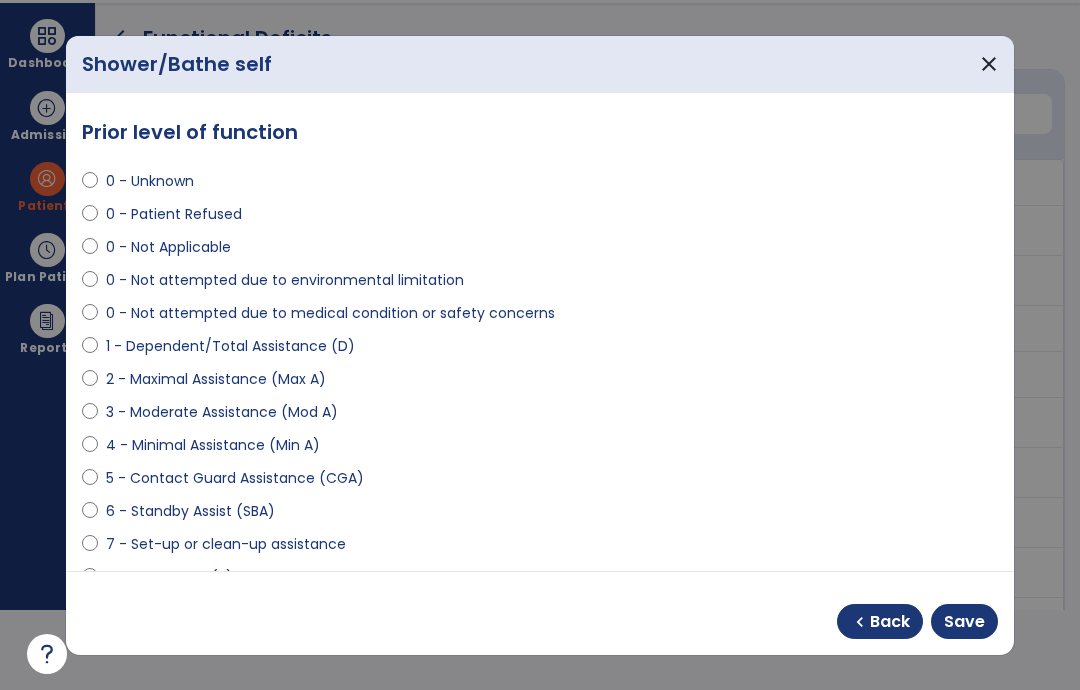 click on "Save" at bounding box center (964, 622) 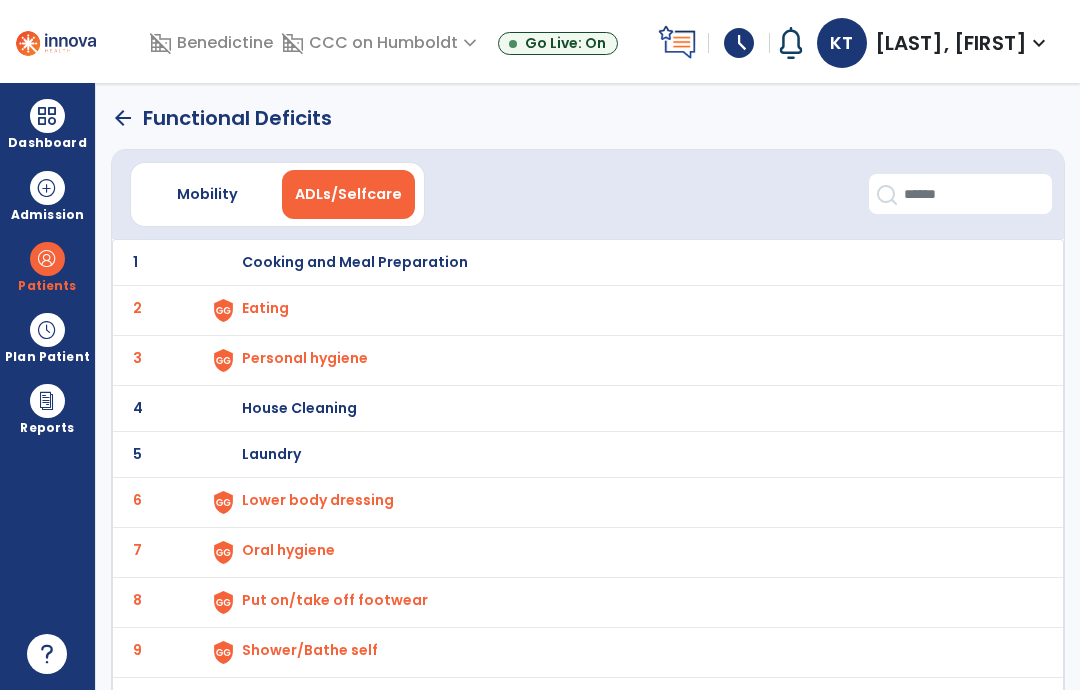 click at bounding box center (223, 310) 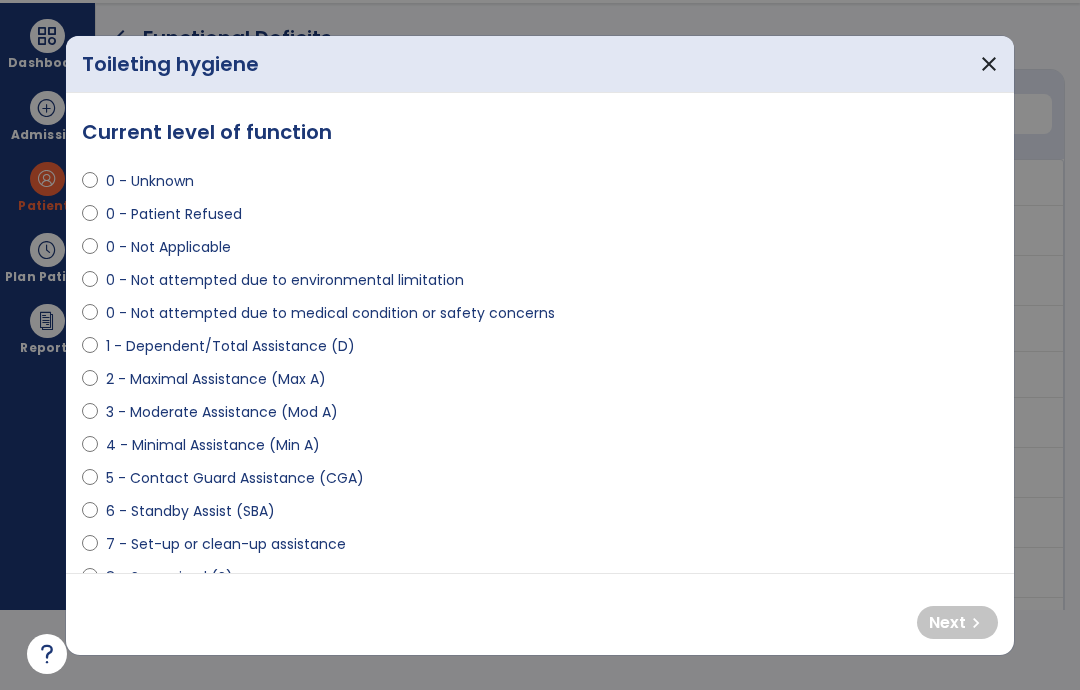 select on "**********" 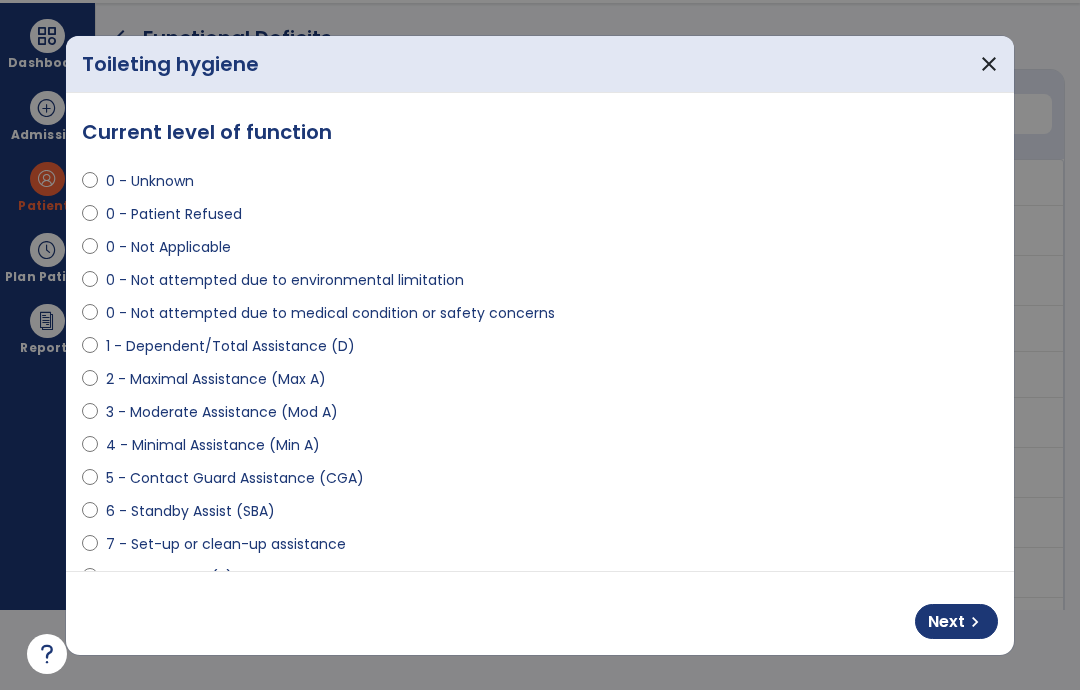 click on "Next" at bounding box center [946, 622] 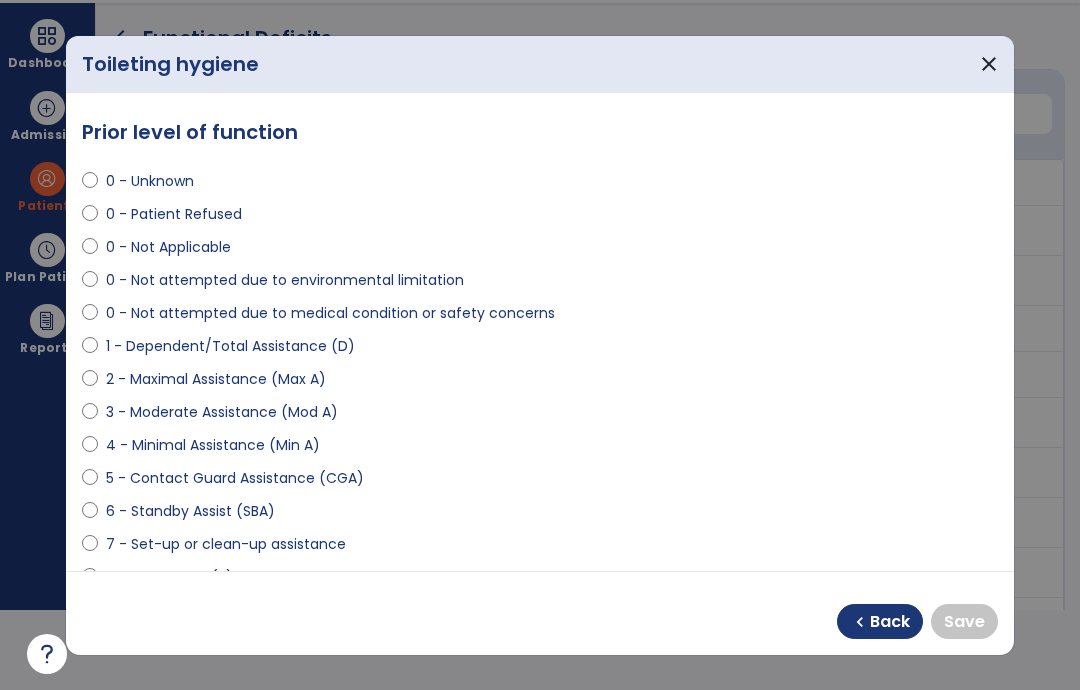 select on "**********" 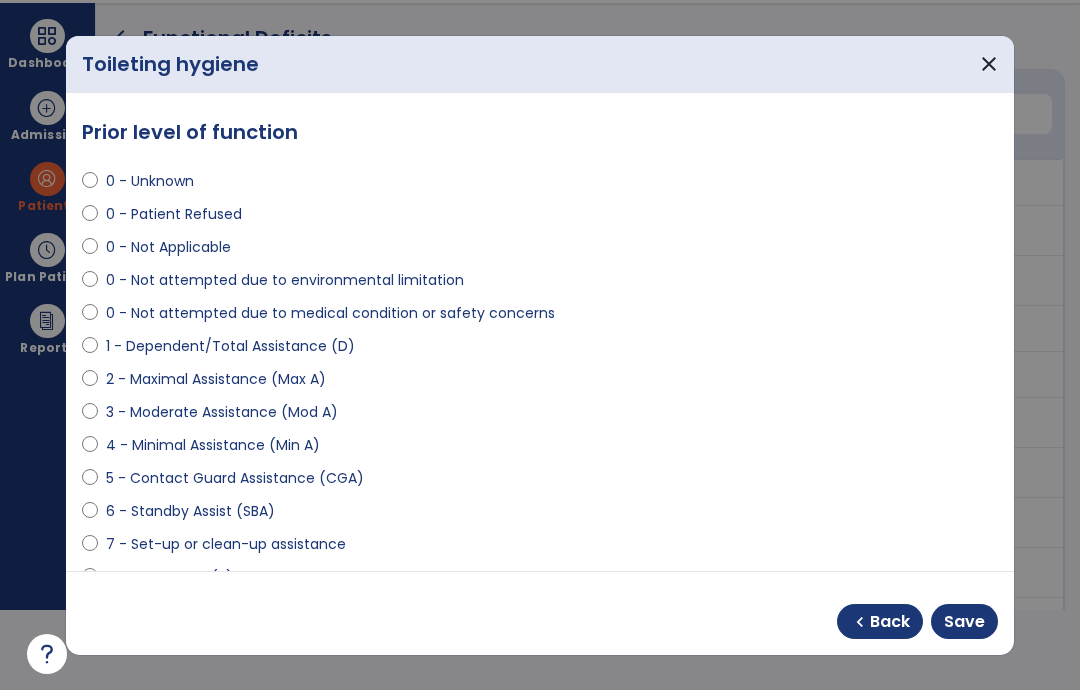 click on "Save" at bounding box center [964, 621] 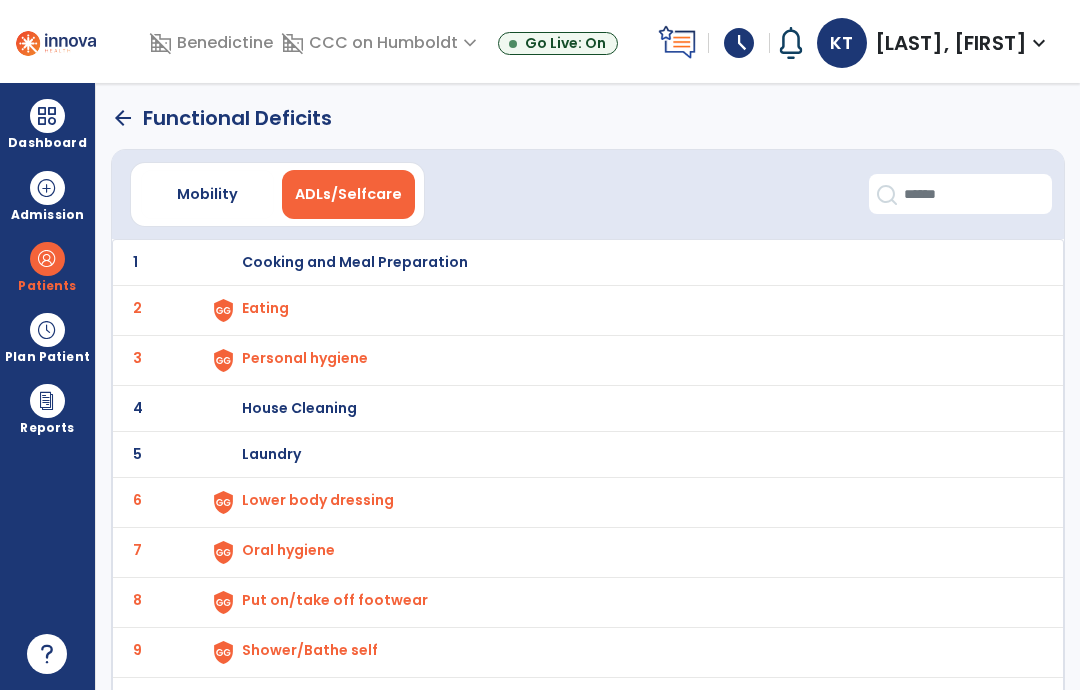 scroll, scrollTop: 80, scrollLeft: 0, axis: vertical 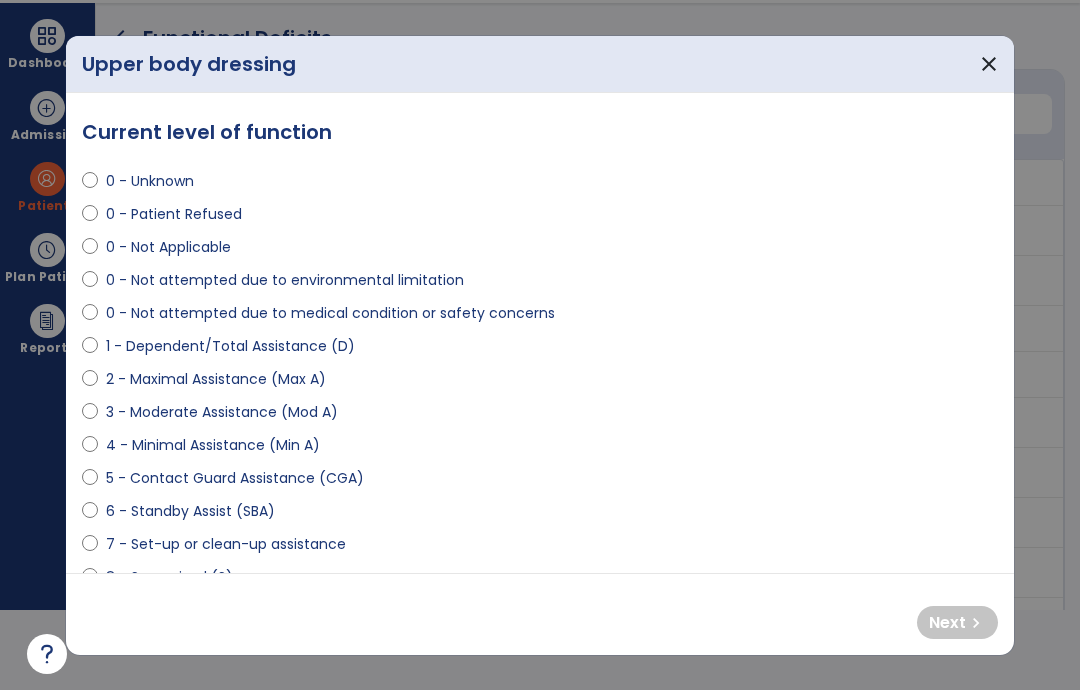 select on "**********" 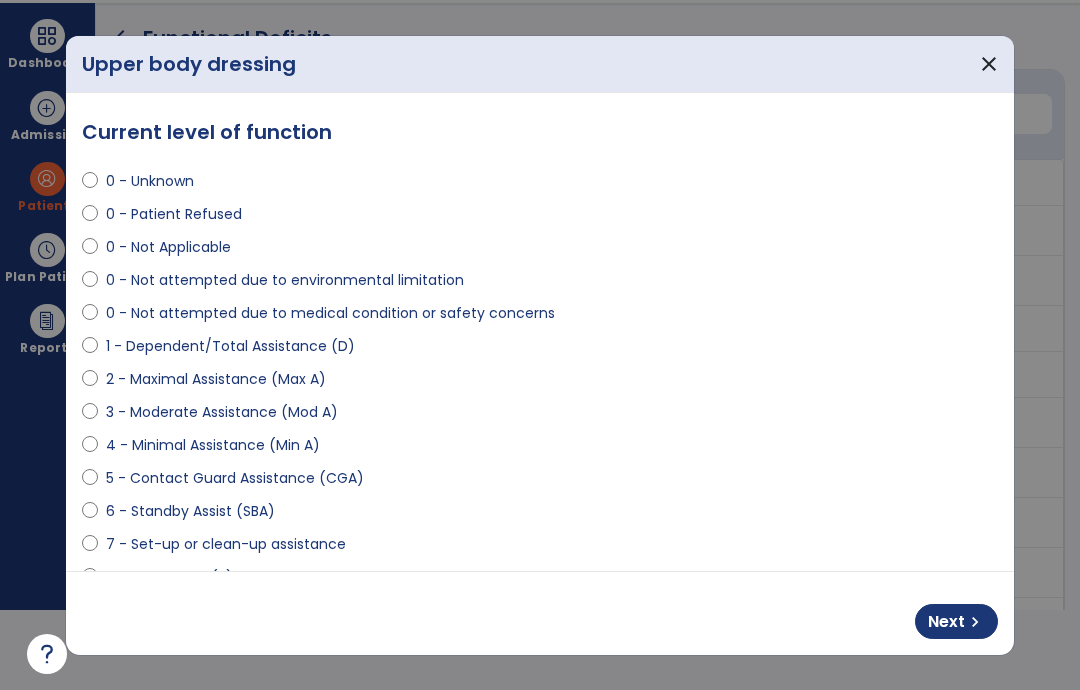 click on "Next  chevron_right" at bounding box center (956, 621) 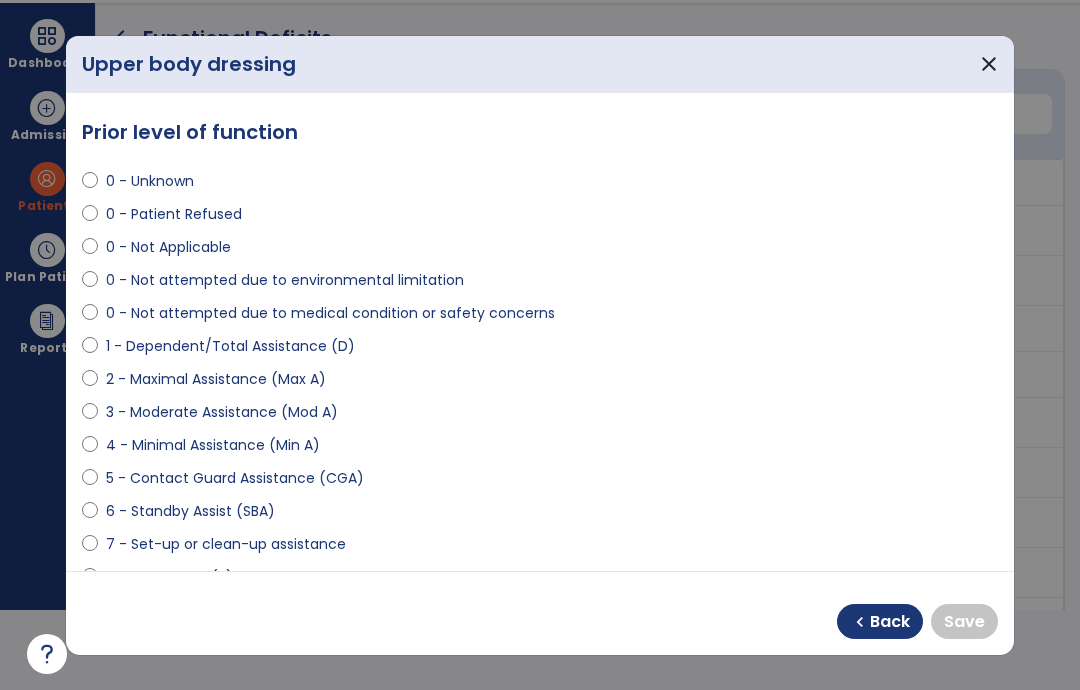 click at bounding box center [90, 614] 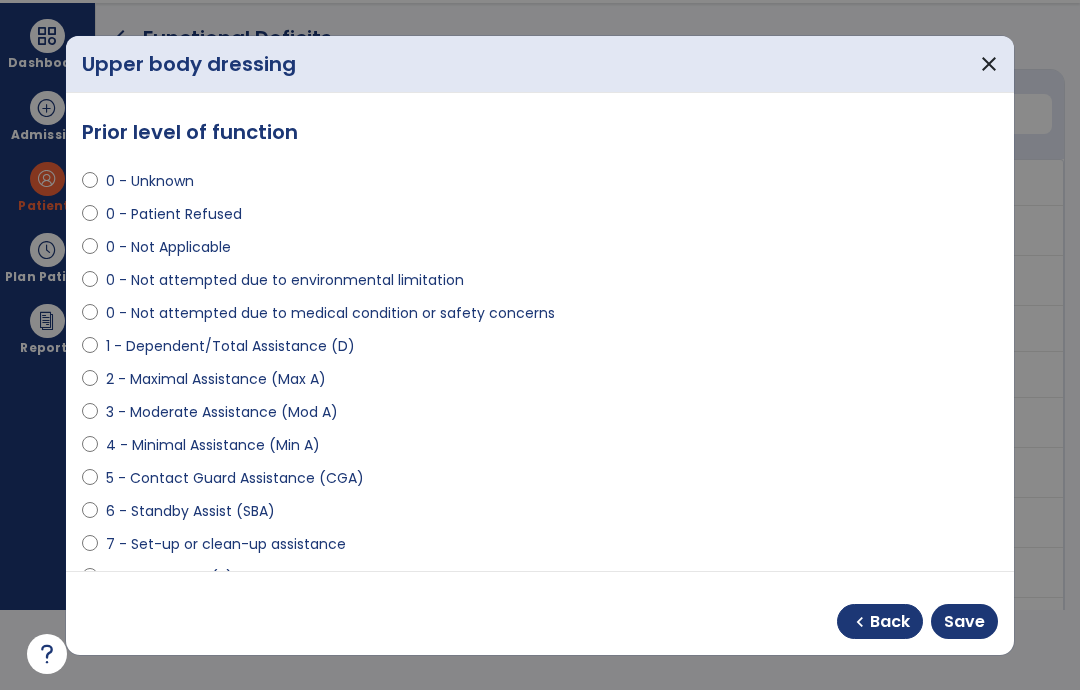 click on "Save" at bounding box center (964, 621) 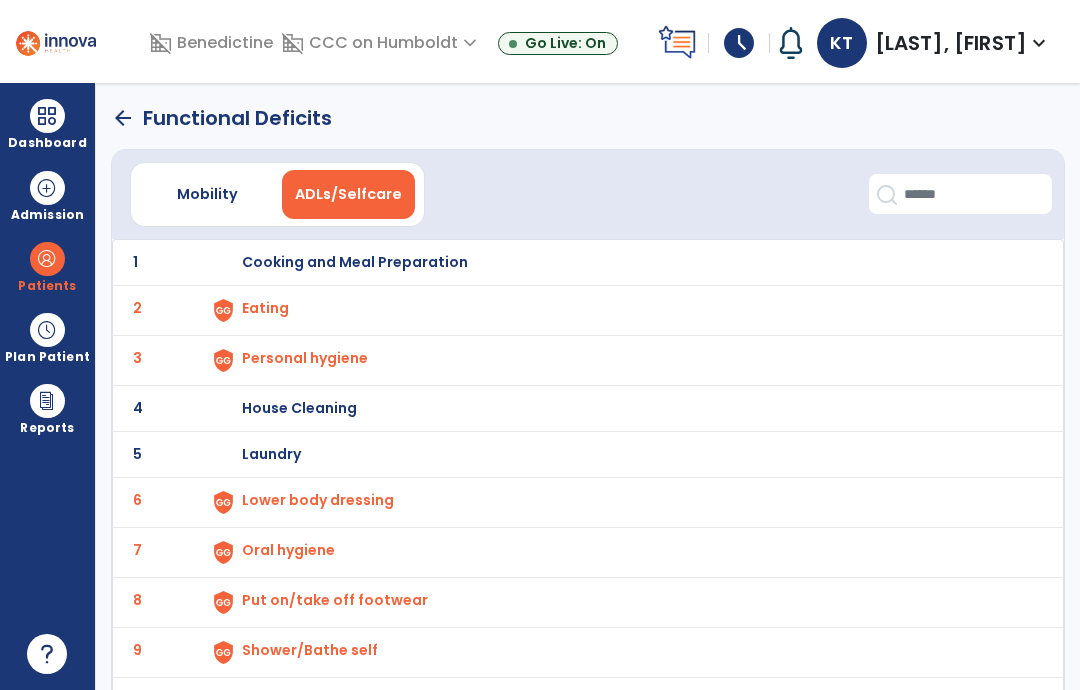 scroll, scrollTop: 80, scrollLeft: 0, axis: vertical 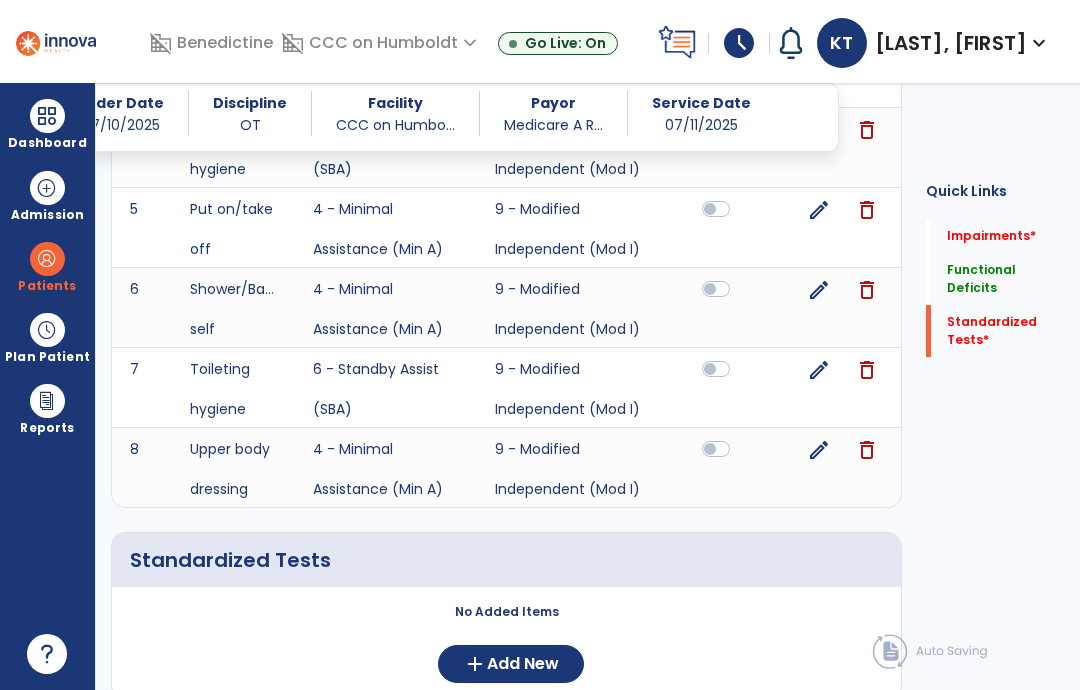click on "Add New" 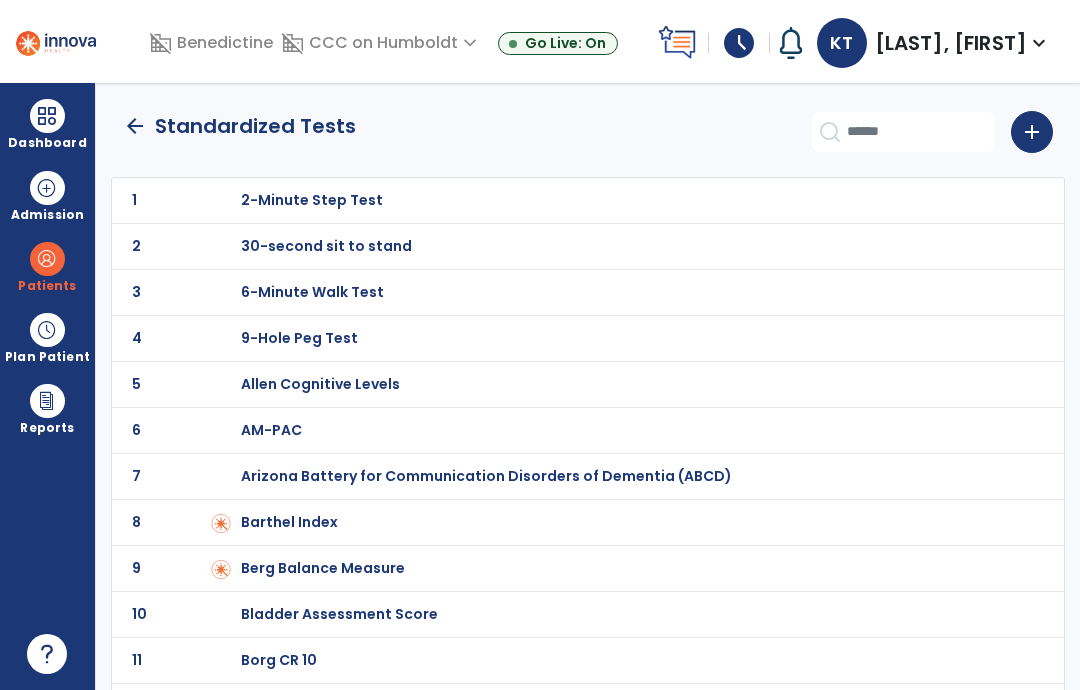 scroll, scrollTop: 0, scrollLeft: 0, axis: both 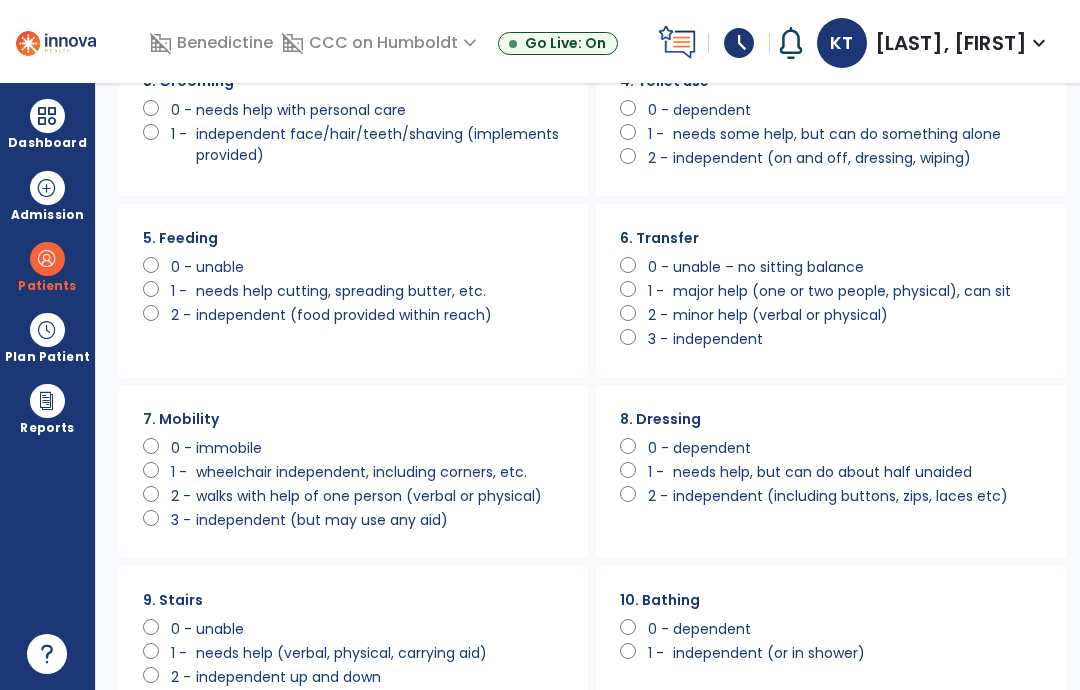 click on "10. Bathing      0 -   dependent      1 -   independent (or in shower)" 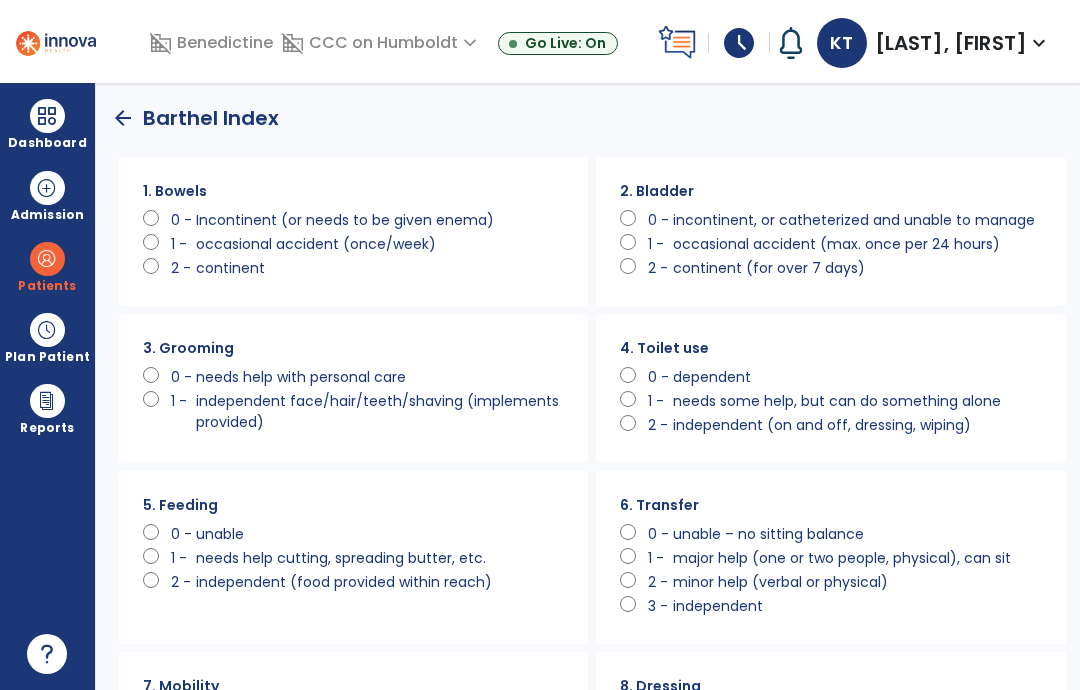 scroll, scrollTop: 0, scrollLeft: 0, axis: both 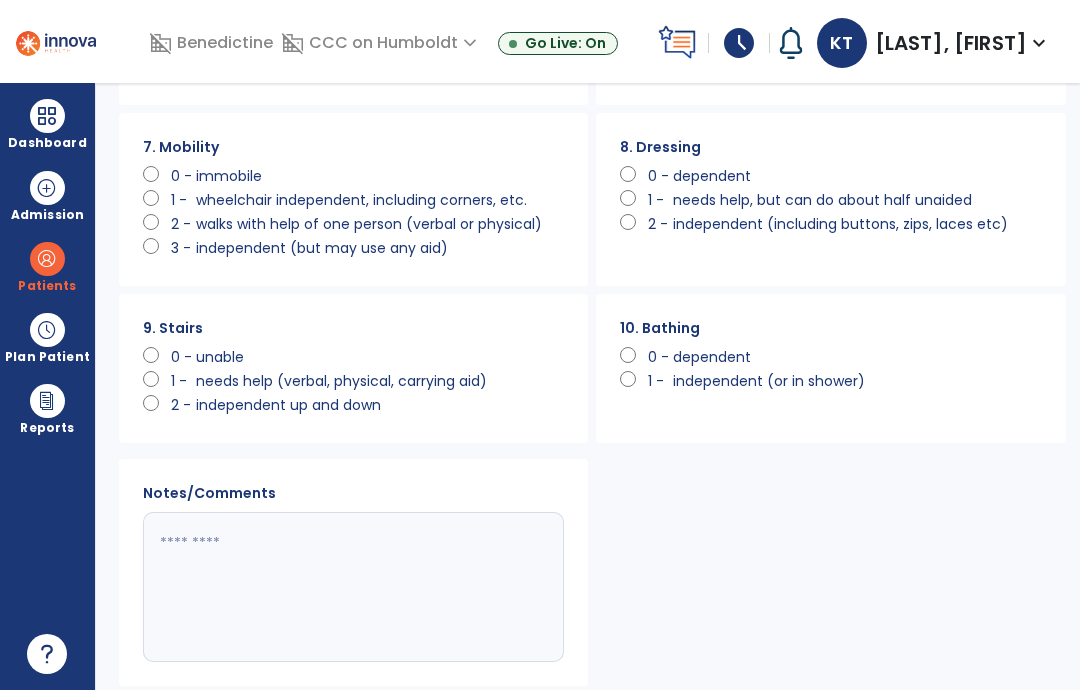 click on "Save" 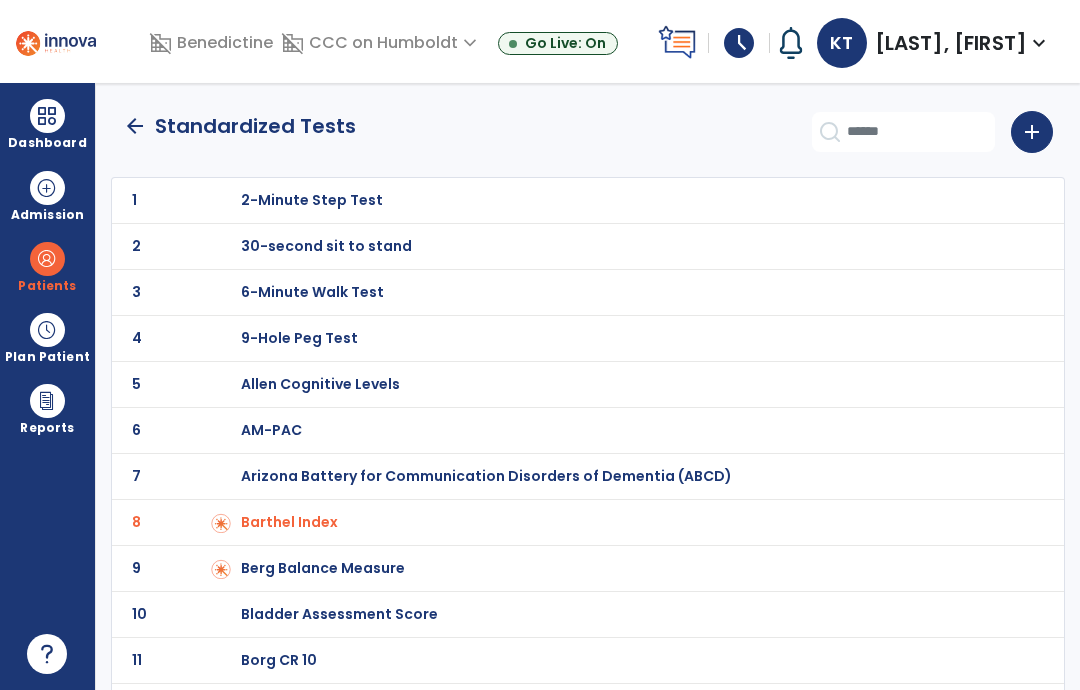 scroll, scrollTop: 0, scrollLeft: 0, axis: both 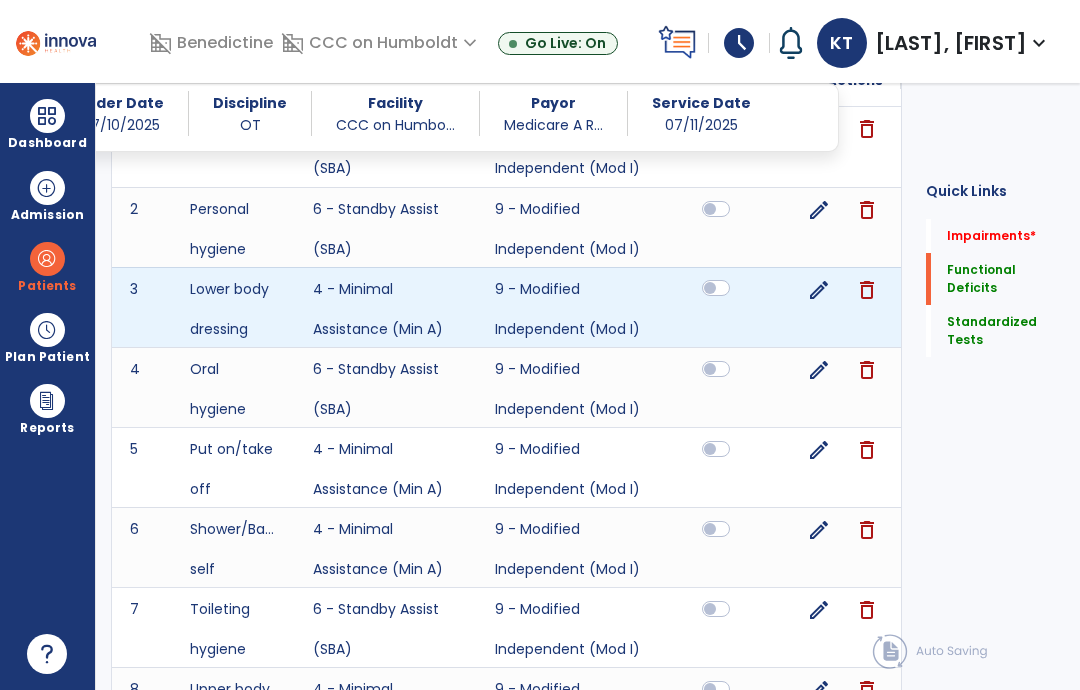 click 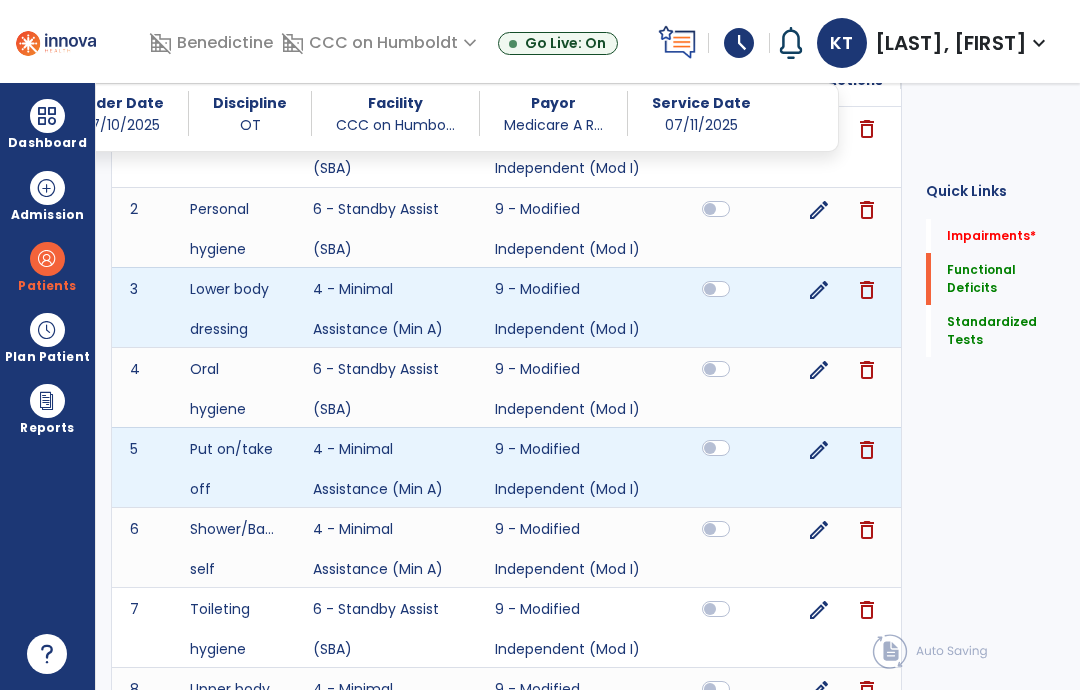 click 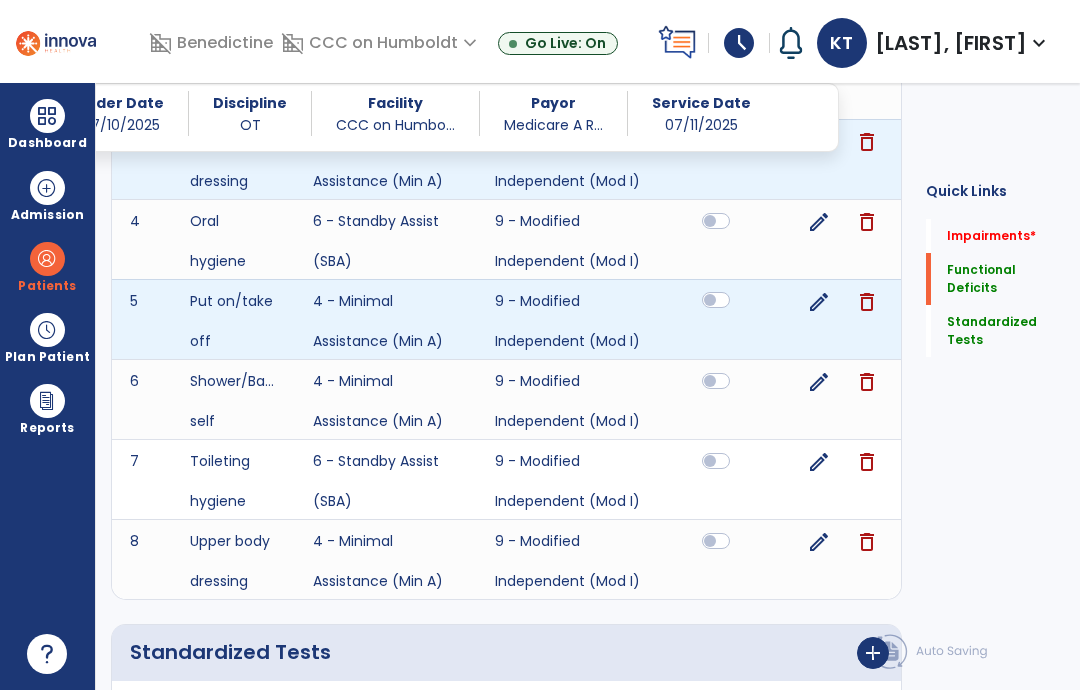 scroll, scrollTop: 697, scrollLeft: 0, axis: vertical 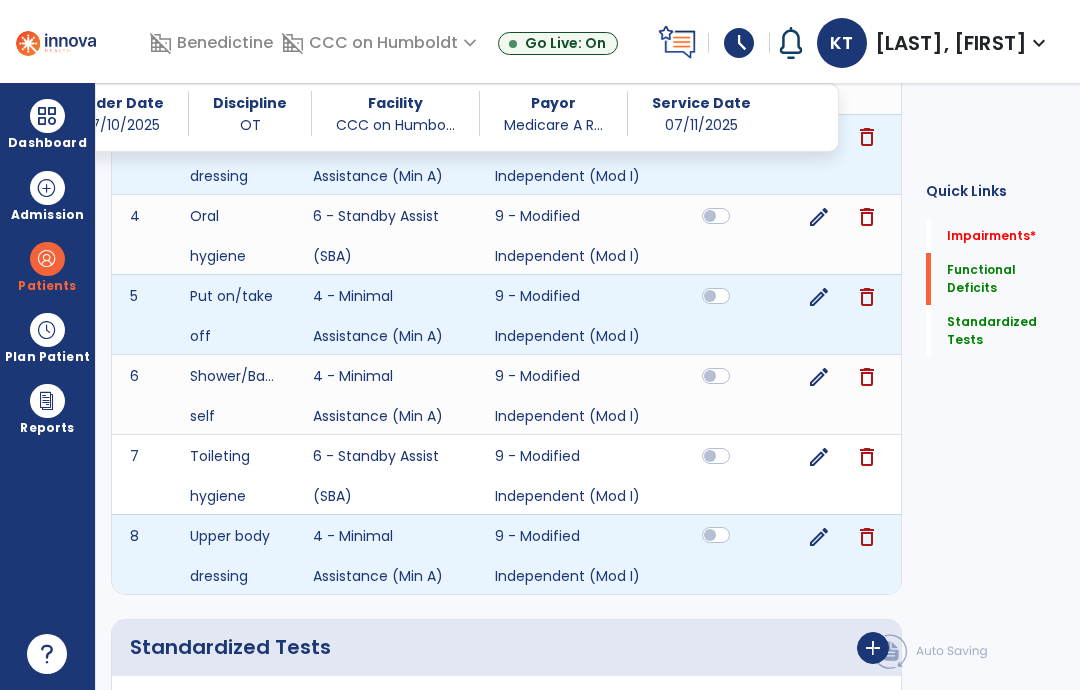click 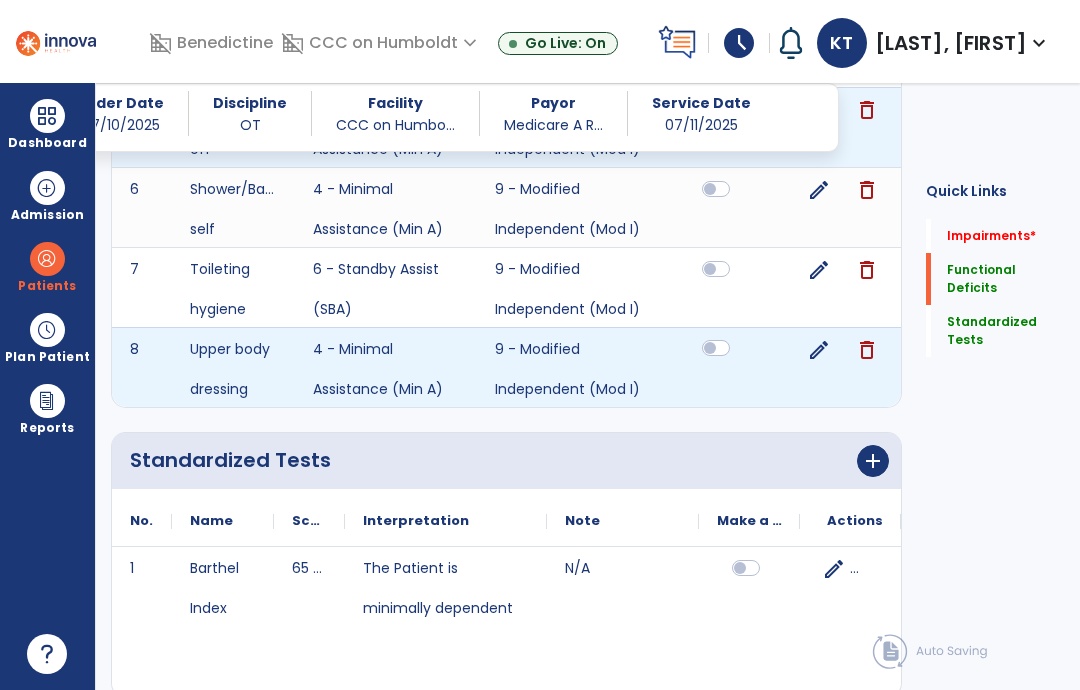 scroll, scrollTop: 882, scrollLeft: 0, axis: vertical 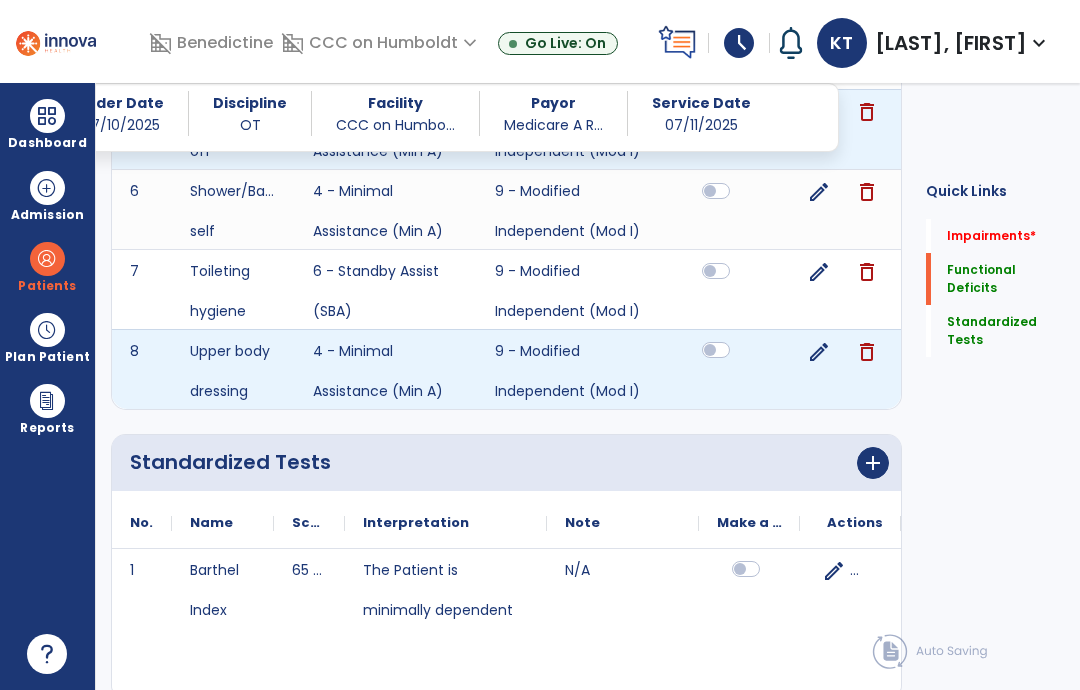 click 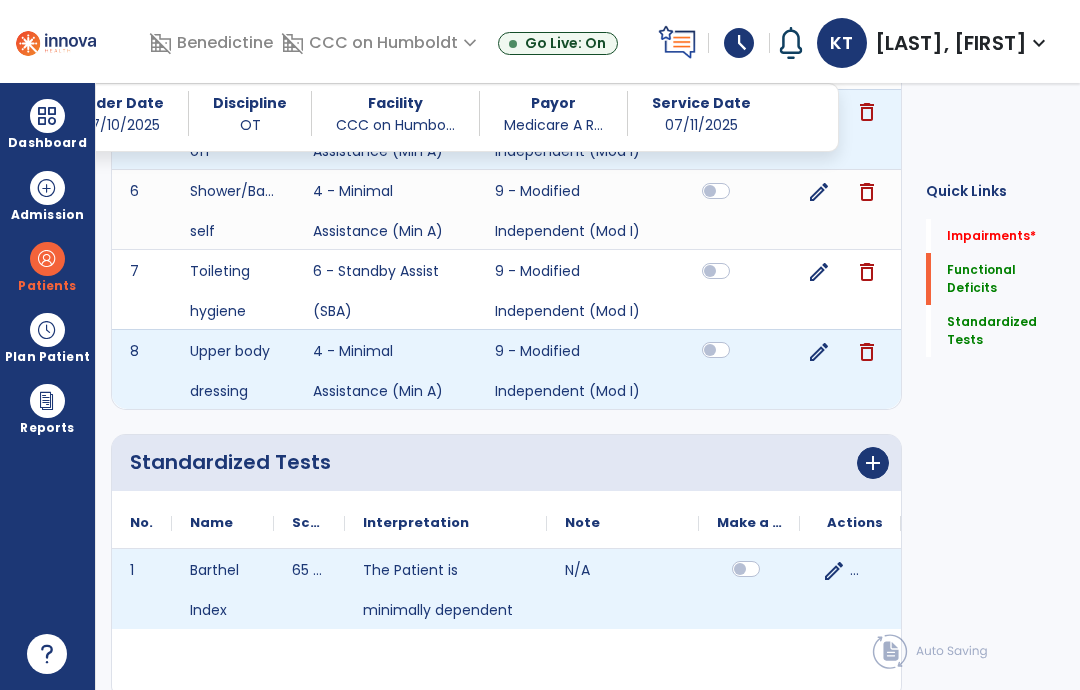click 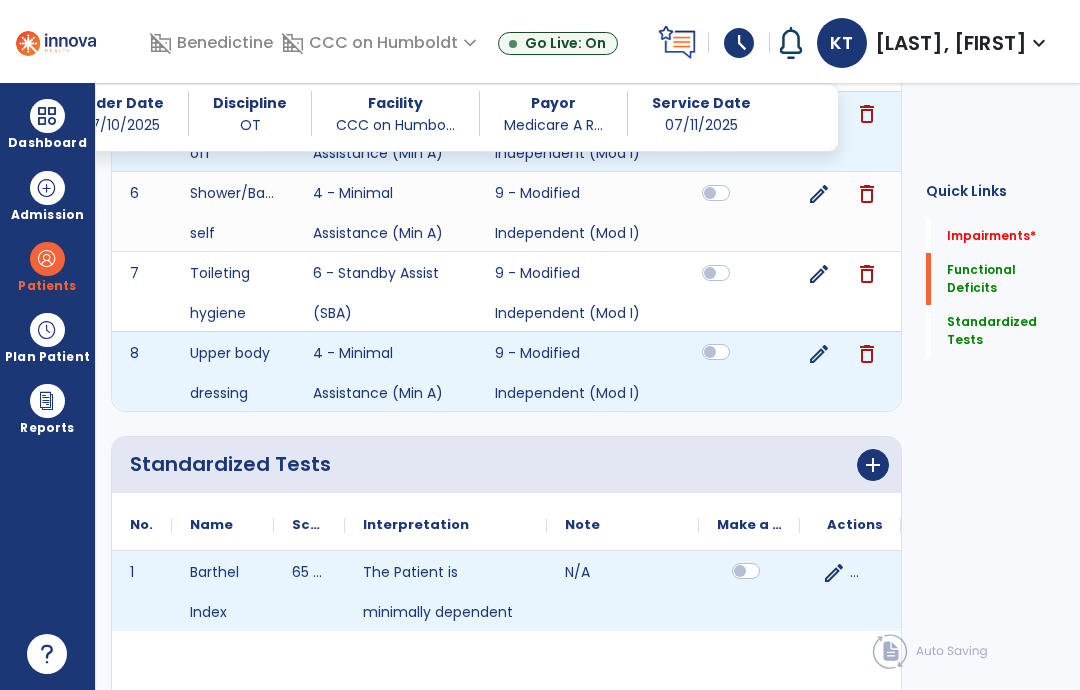 click on "Continue  chevron_right" 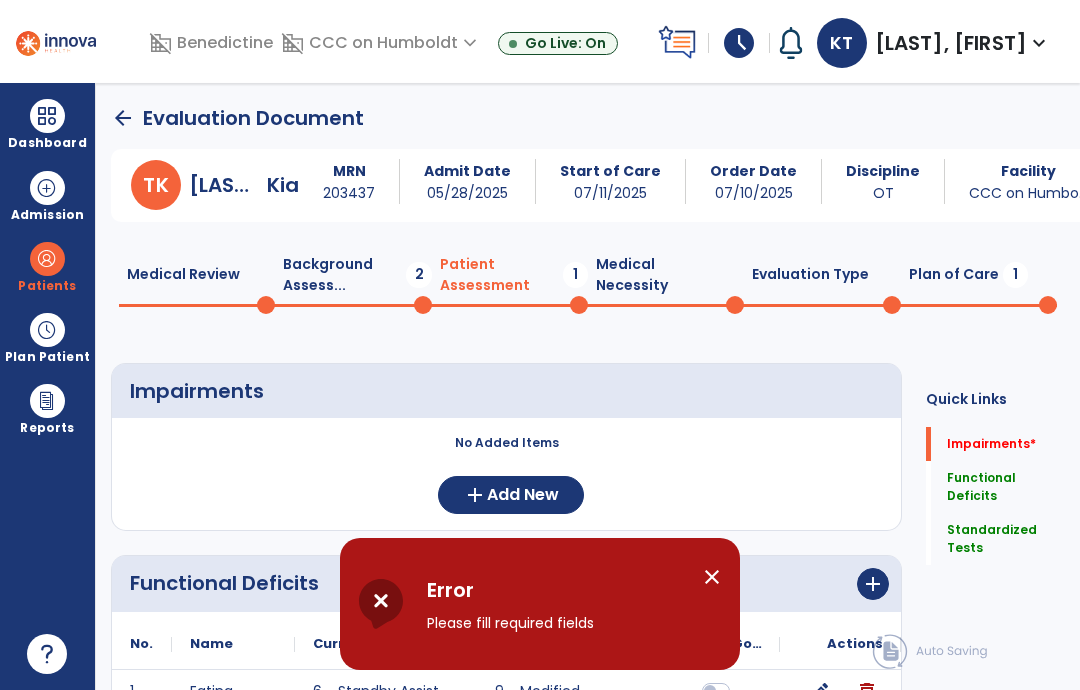 scroll, scrollTop: 0, scrollLeft: 0, axis: both 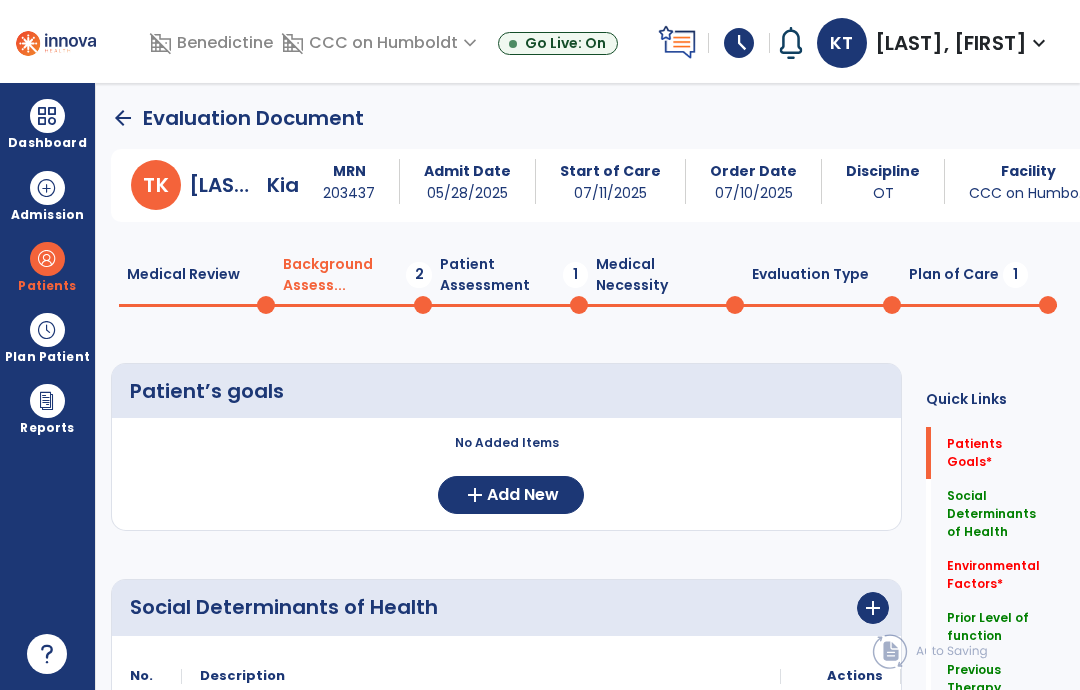 click on "Medical Review  0" 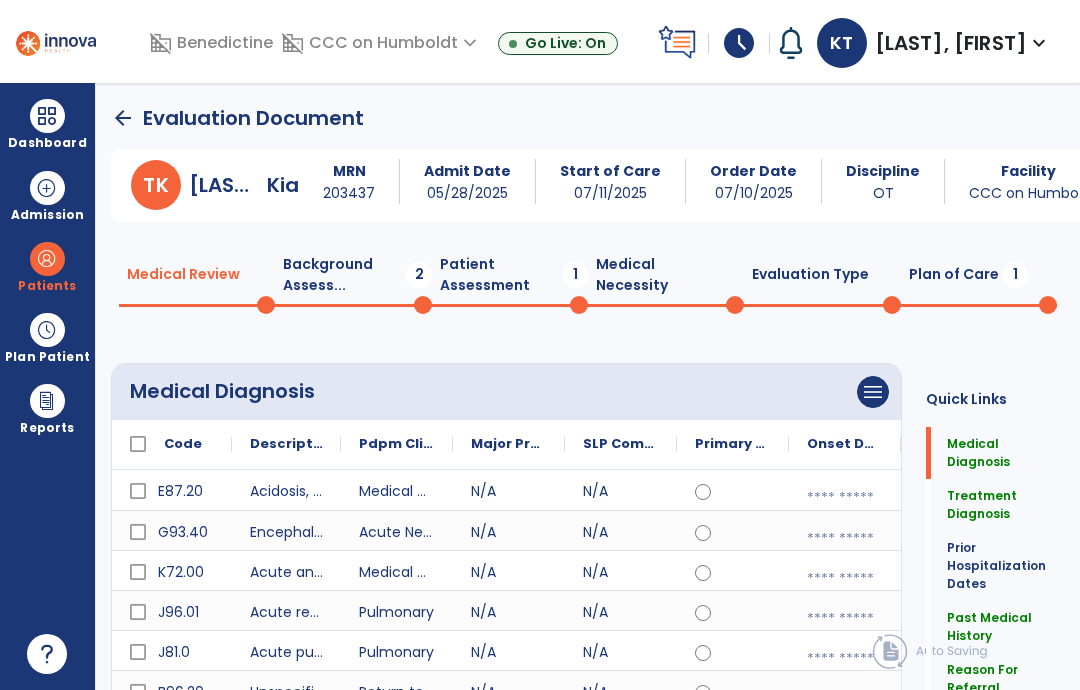 click on "Background Assess...  2" 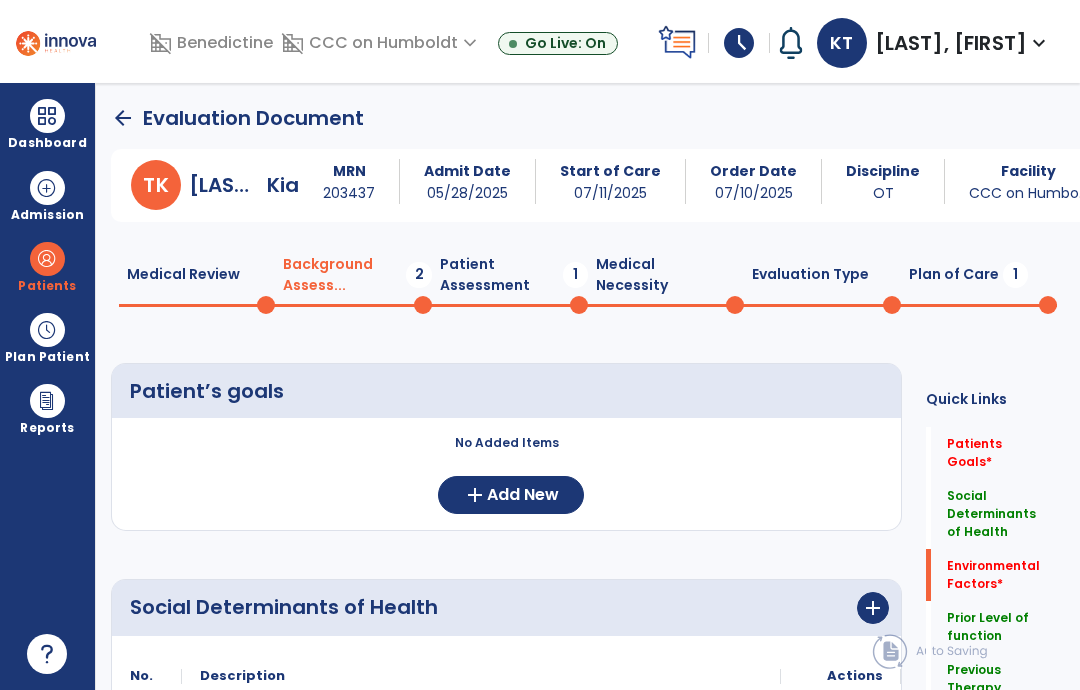 click on "Previous Therapy" 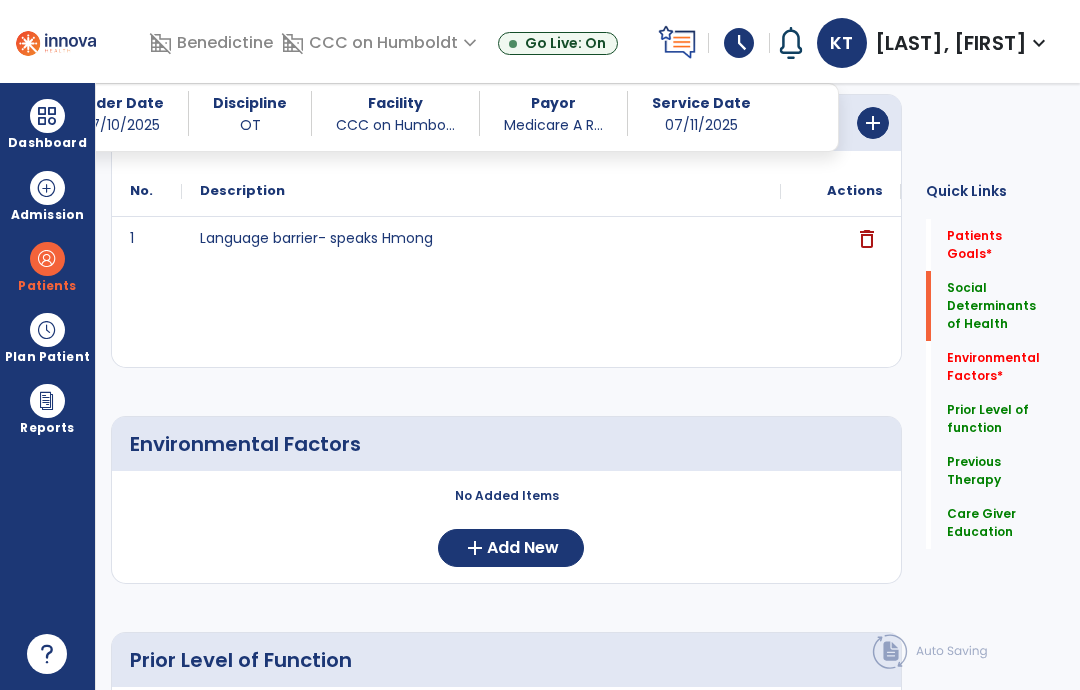 scroll, scrollTop: 535, scrollLeft: 0, axis: vertical 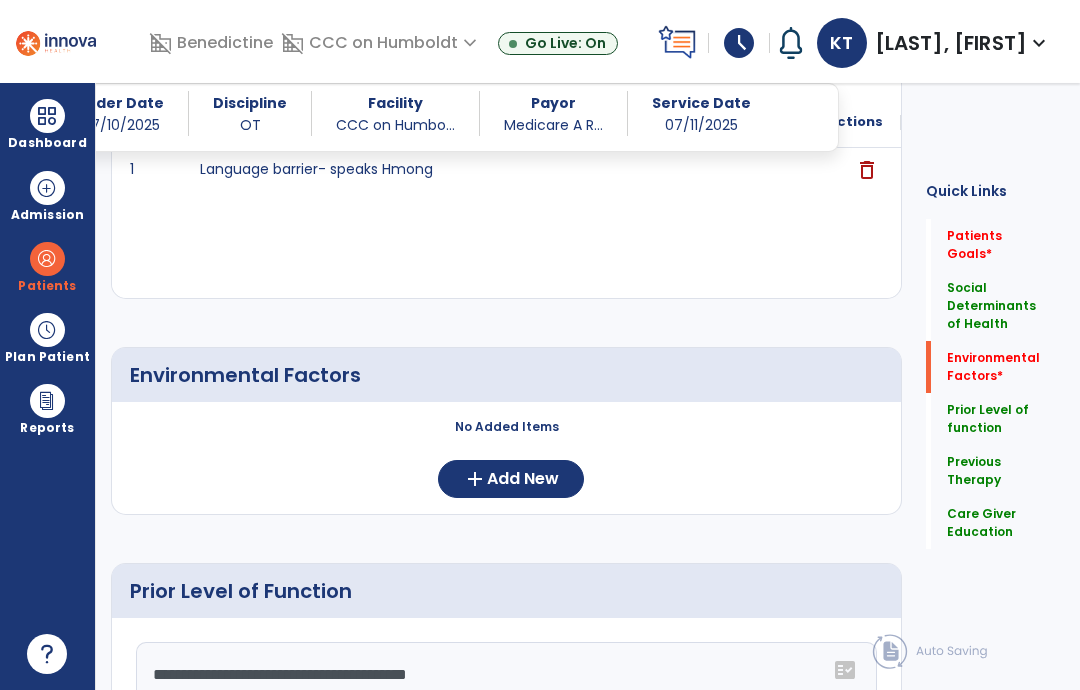click on "Add New" 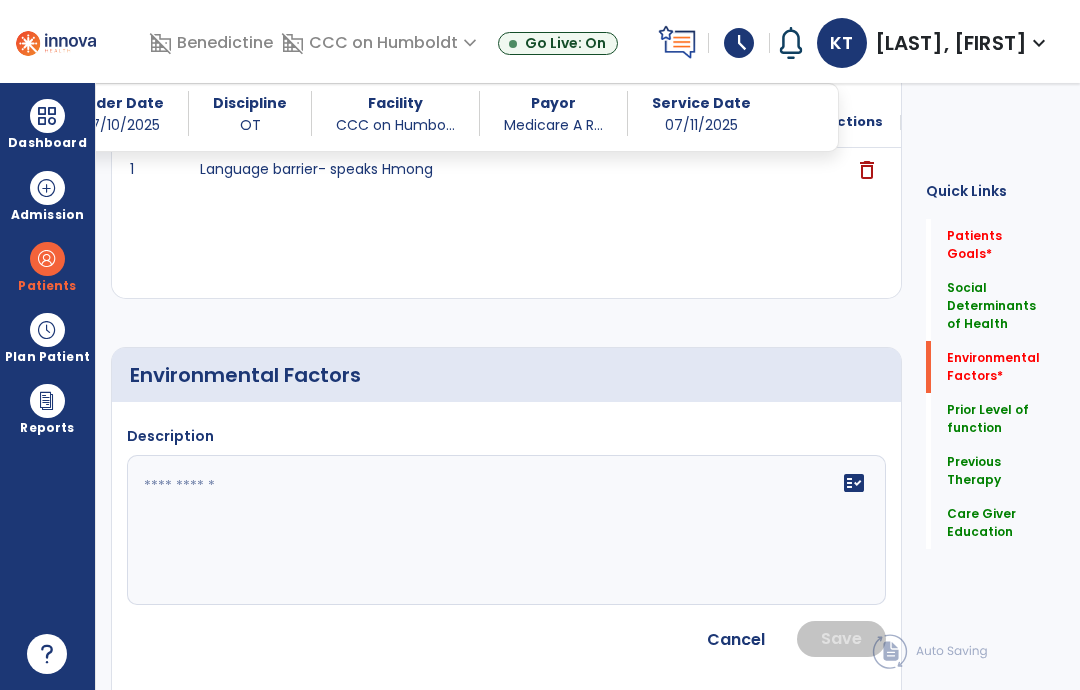 click on "fact_check" 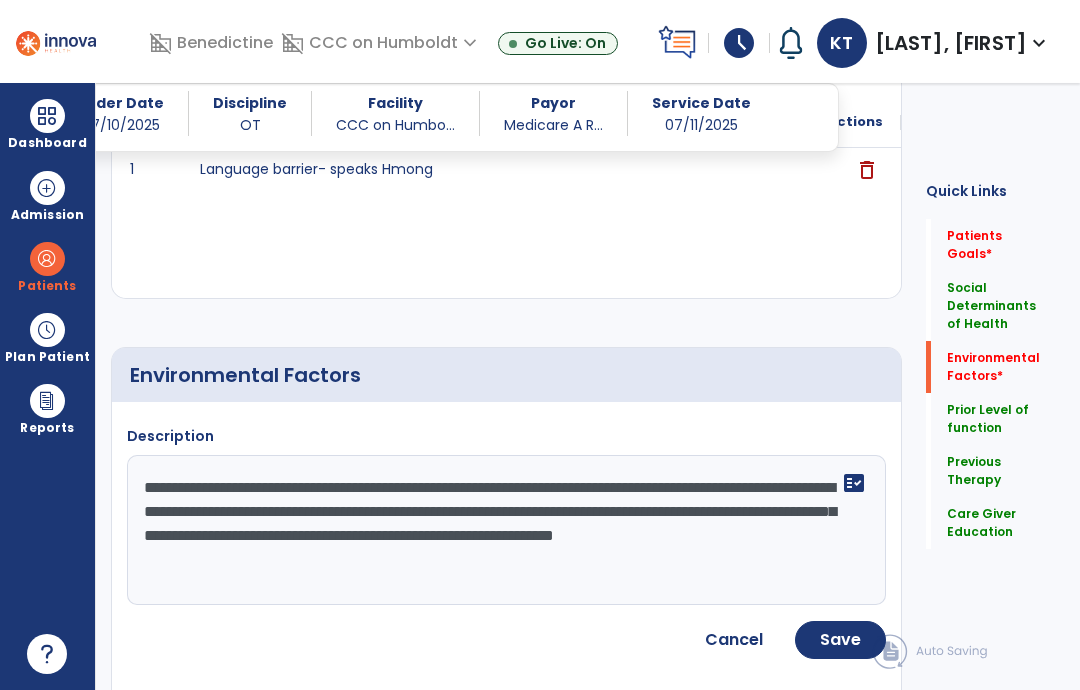 type on "**********" 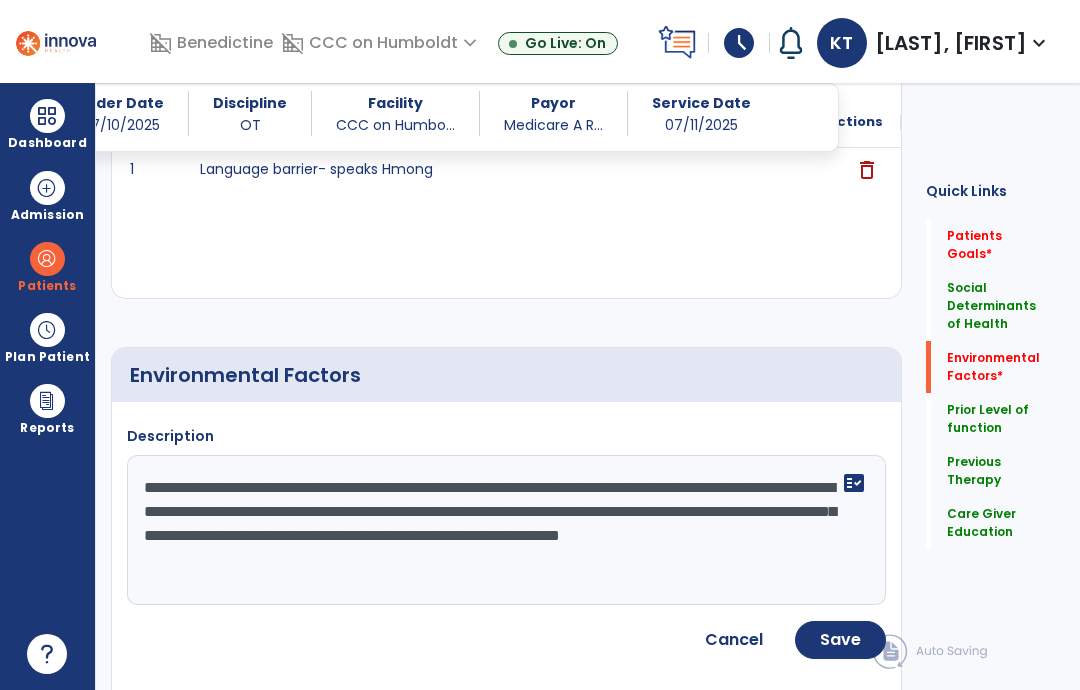 click on "Save" 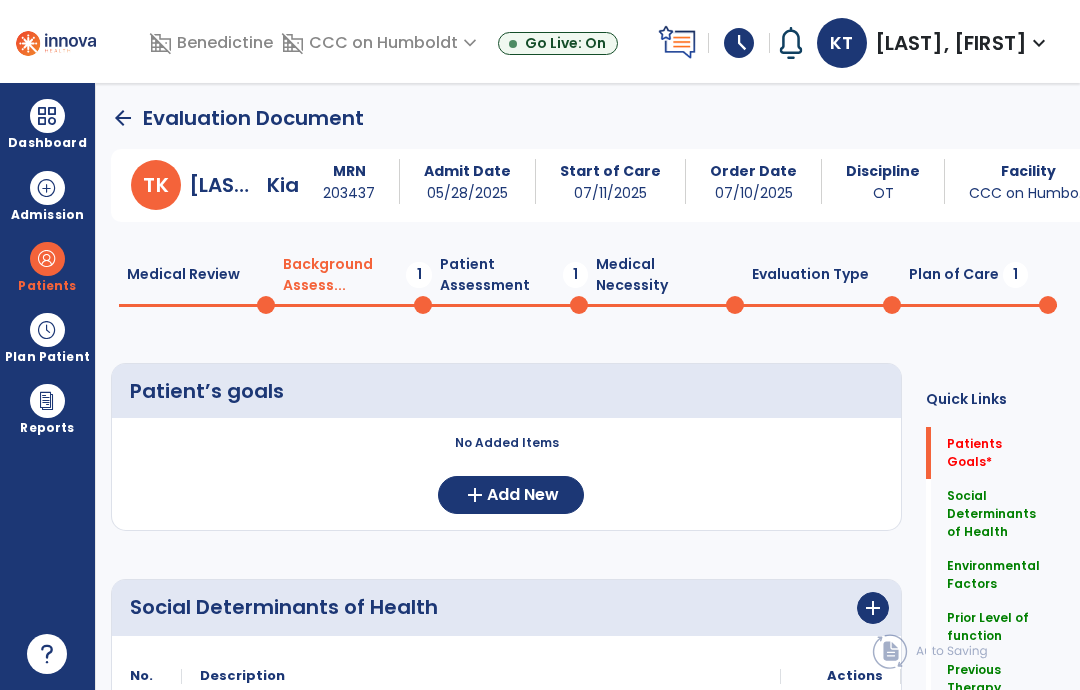scroll, scrollTop: 0, scrollLeft: 0, axis: both 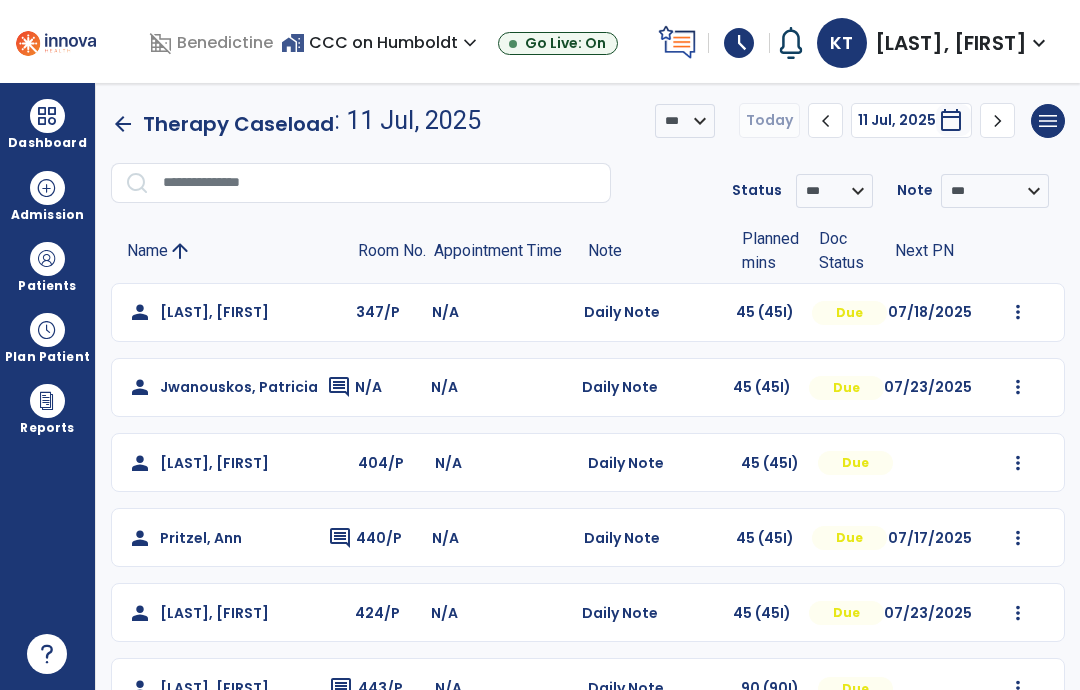 click at bounding box center [47, 116] 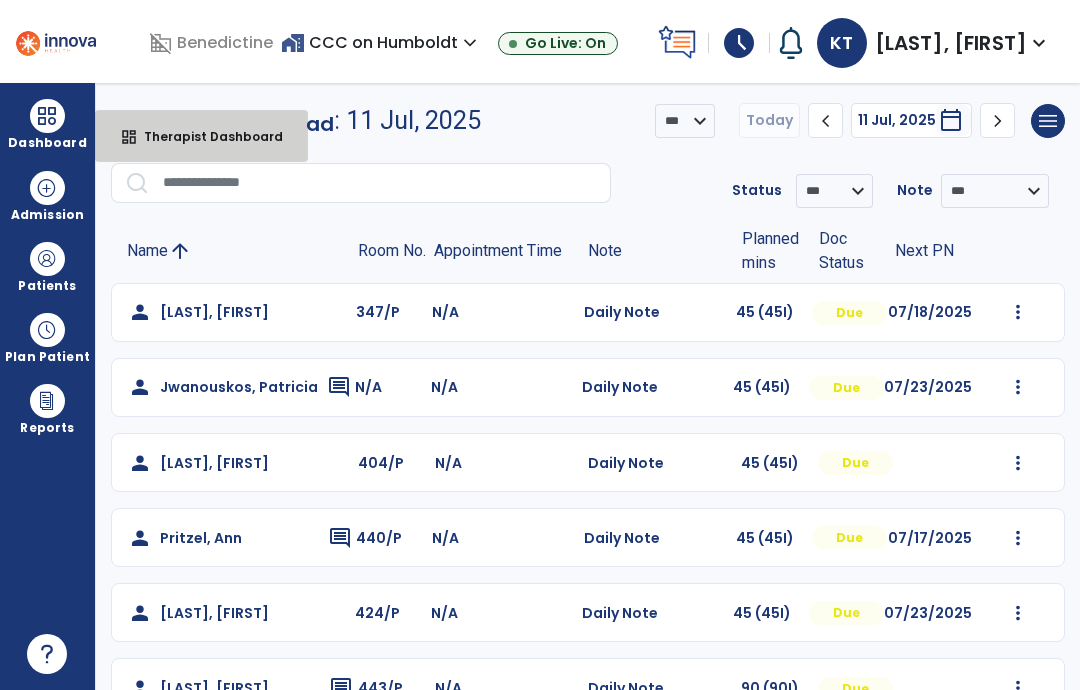 click on "dashboard  Therapist Dashboard" at bounding box center [201, 136] 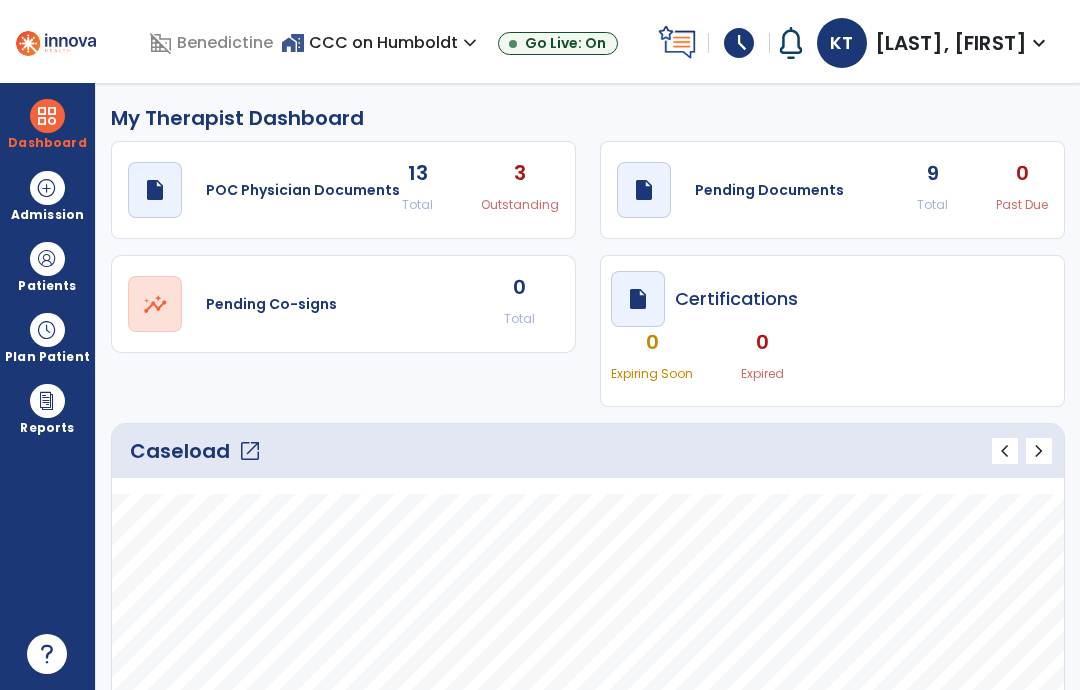 click on "Caseload   open_in_new   chevron_left   chevron_right" 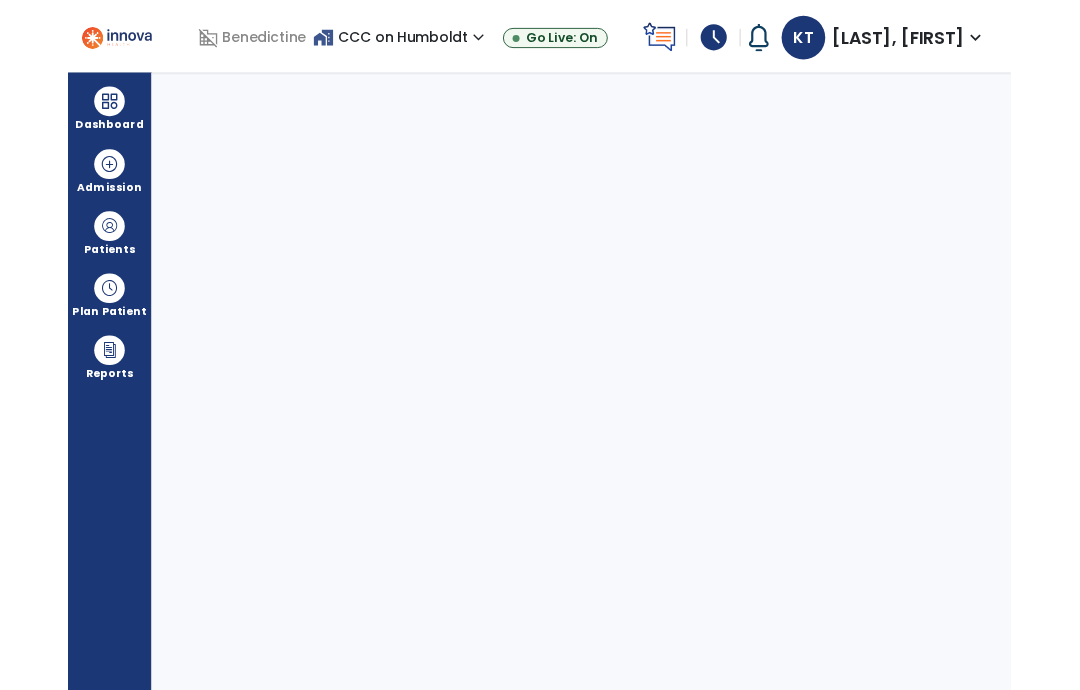 scroll, scrollTop: 0, scrollLeft: 0, axis: both 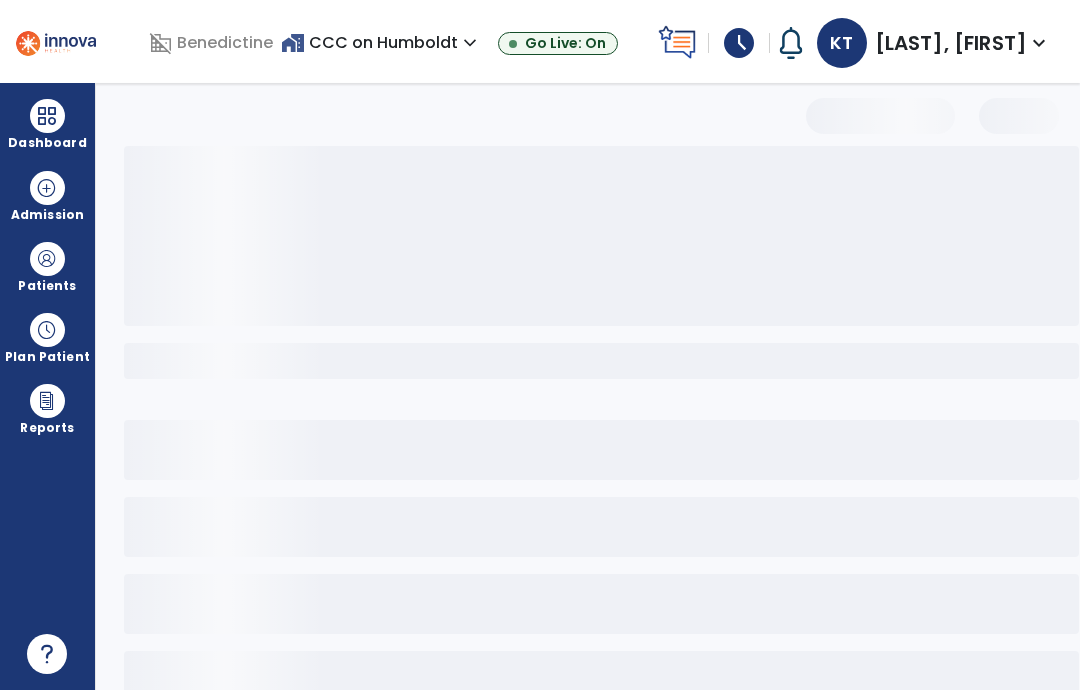select on "*" 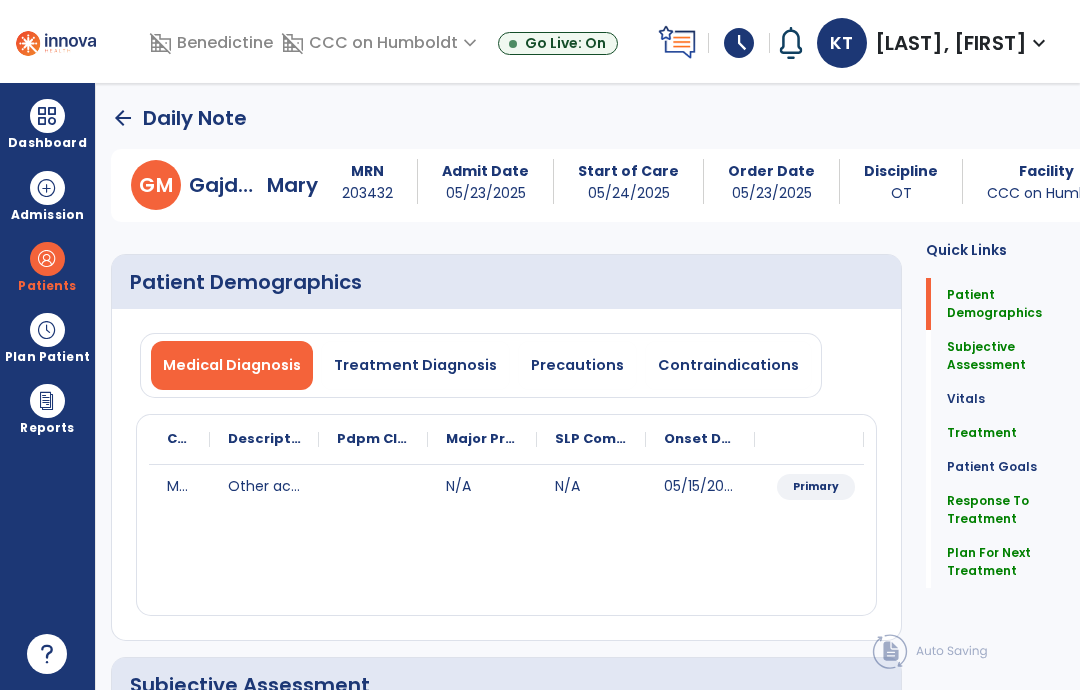 click at bounding box center (47, 116) 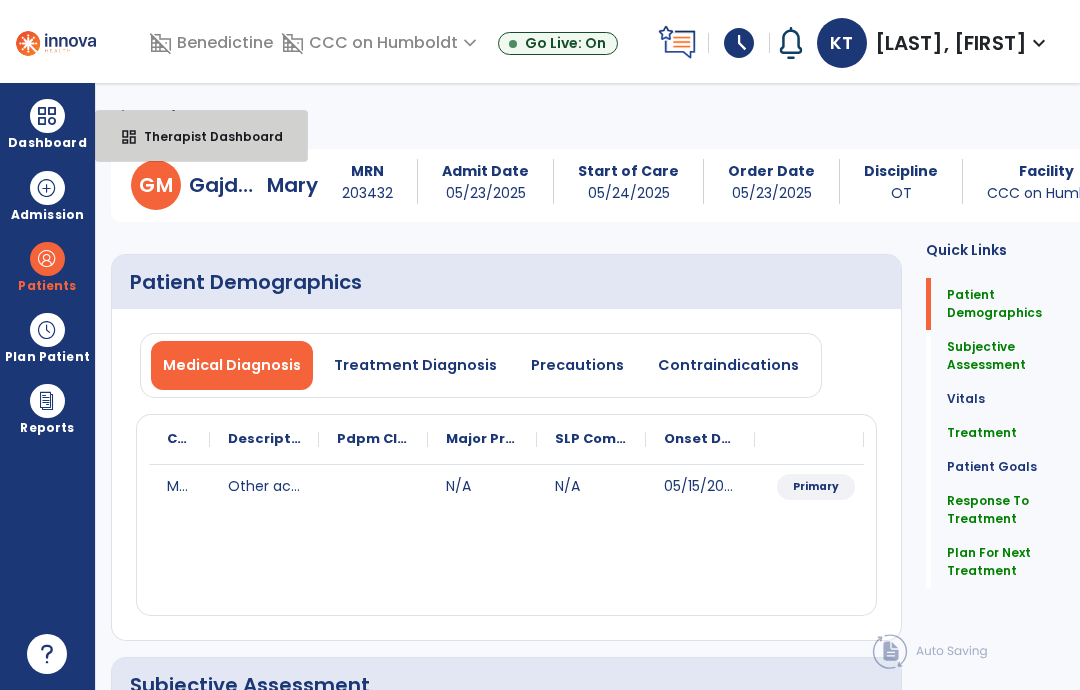 click on "Therapist Dashboard" at bounding box center [205, 136] 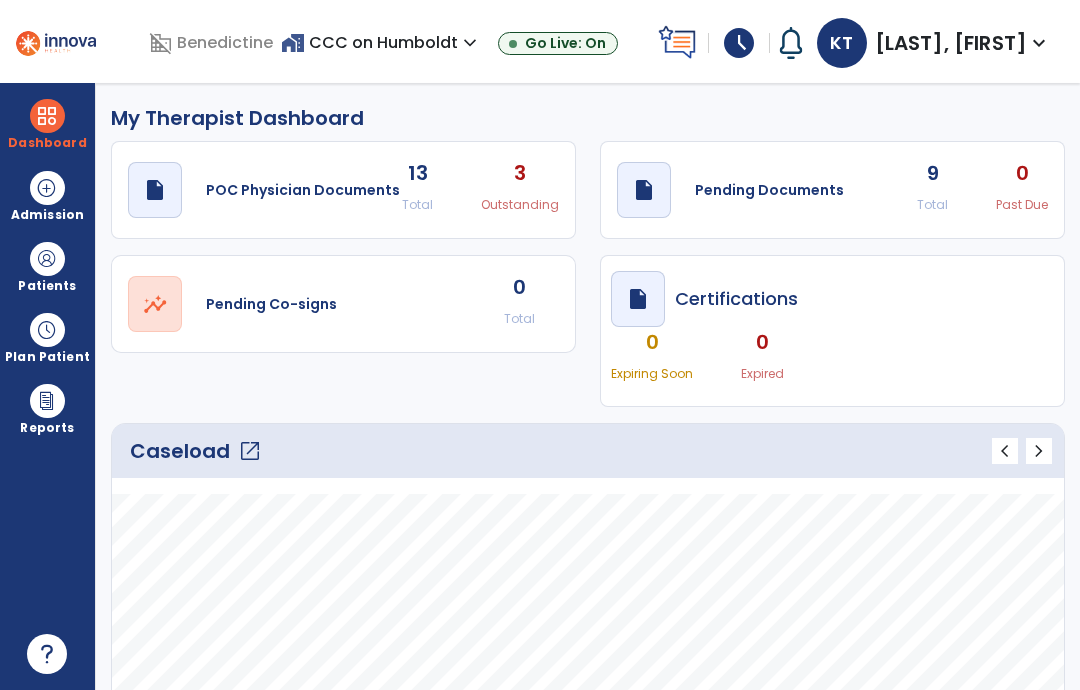 click at bounding box center [47, 259] 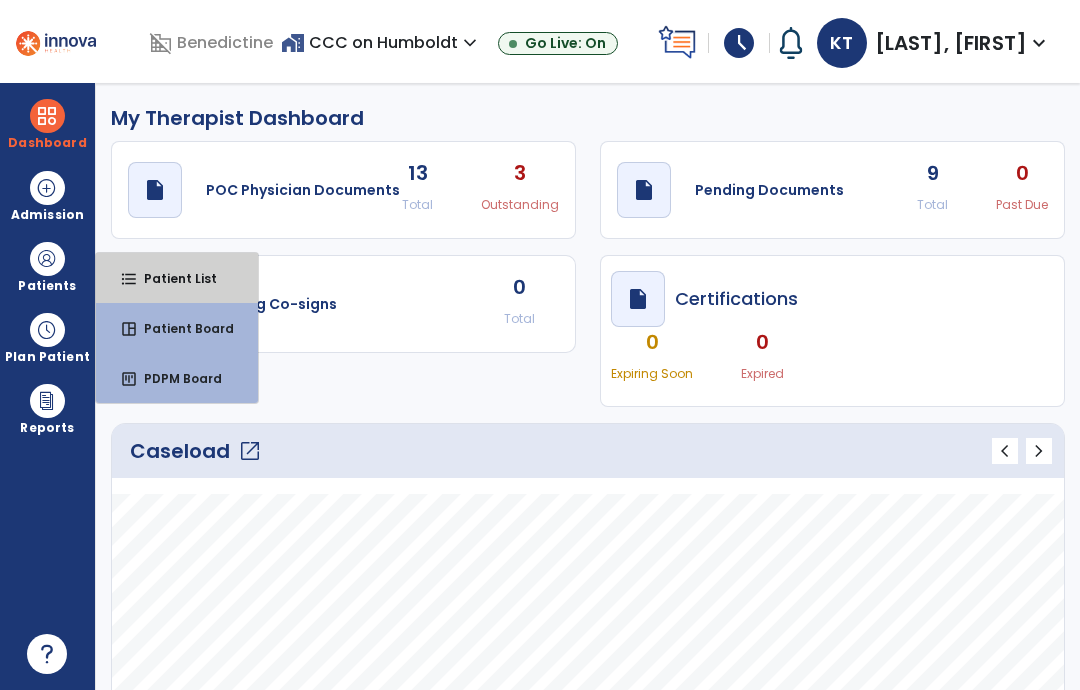 click on "Patient List" at bounding box center [172, 278] 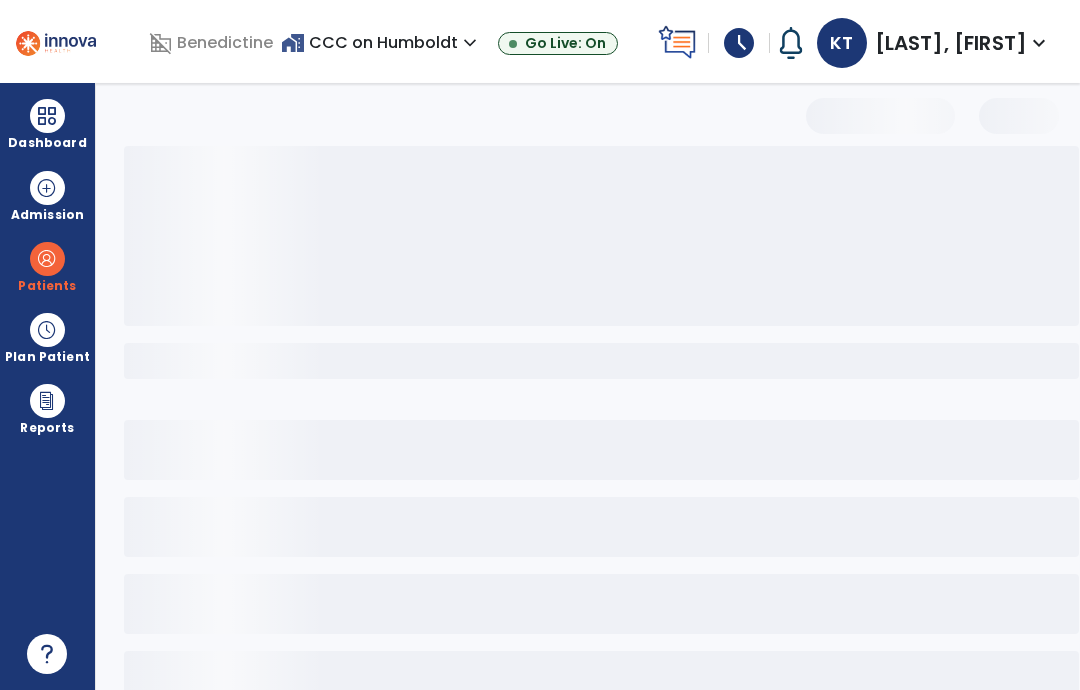select on "***" 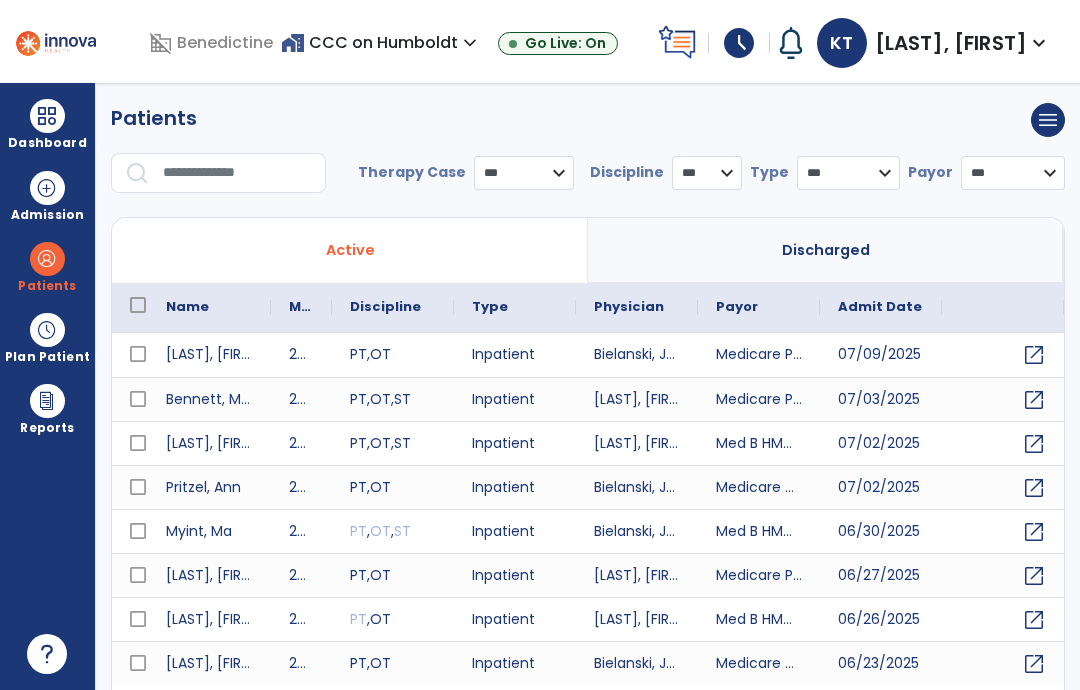 click at bounding box center [237, 173] 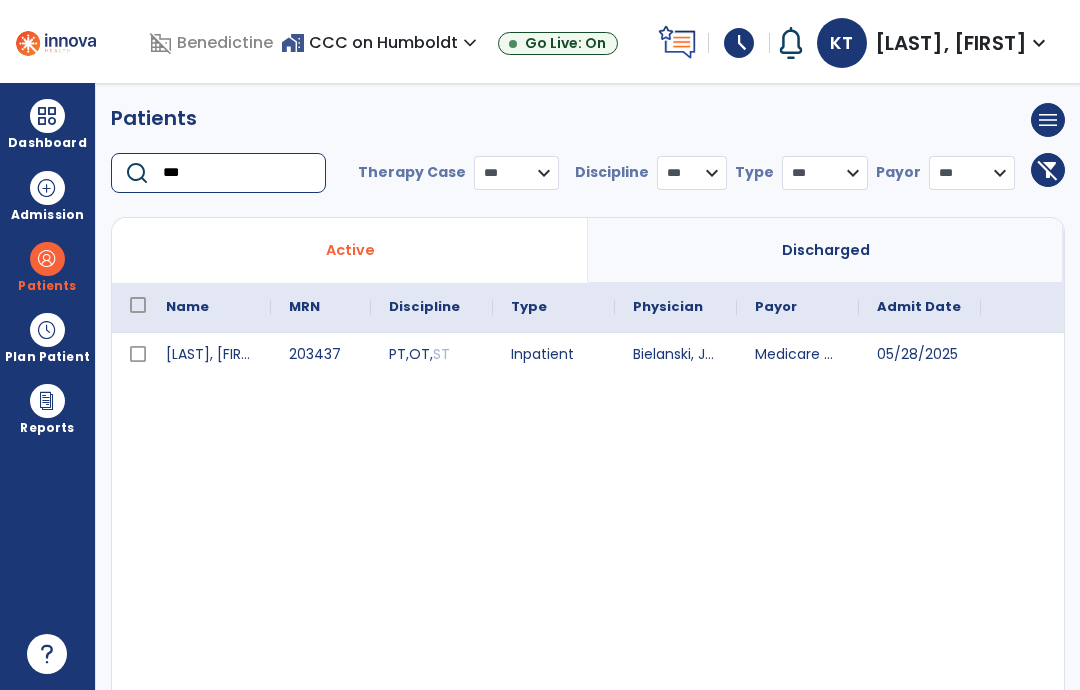 type on "***" 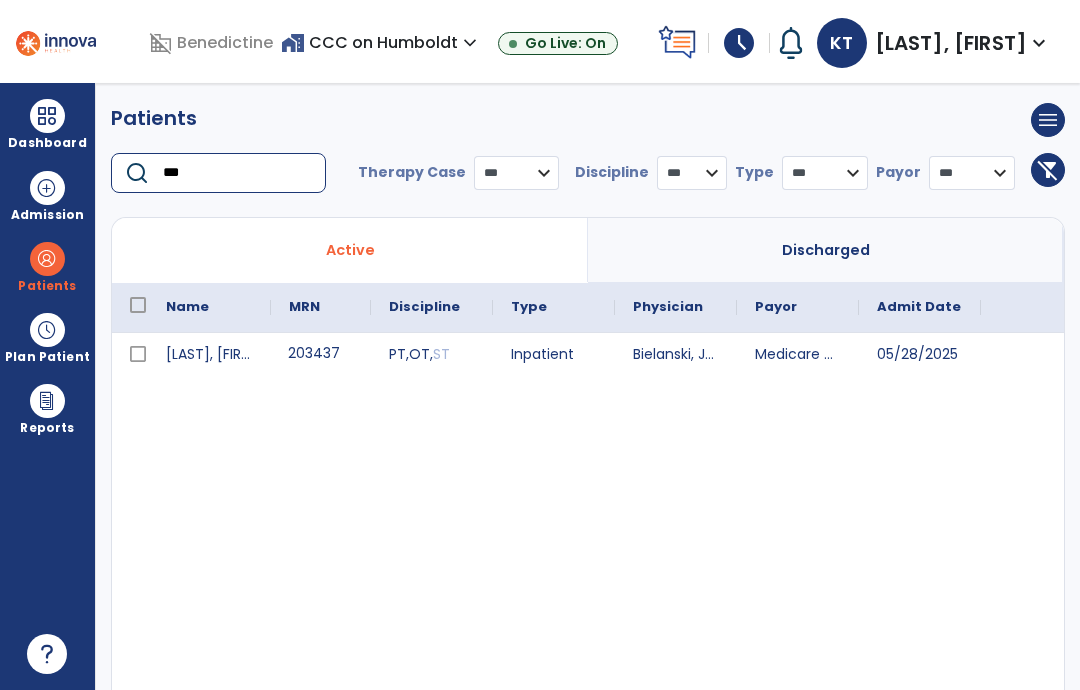 click on "203437" at bounding box center [321, 355] 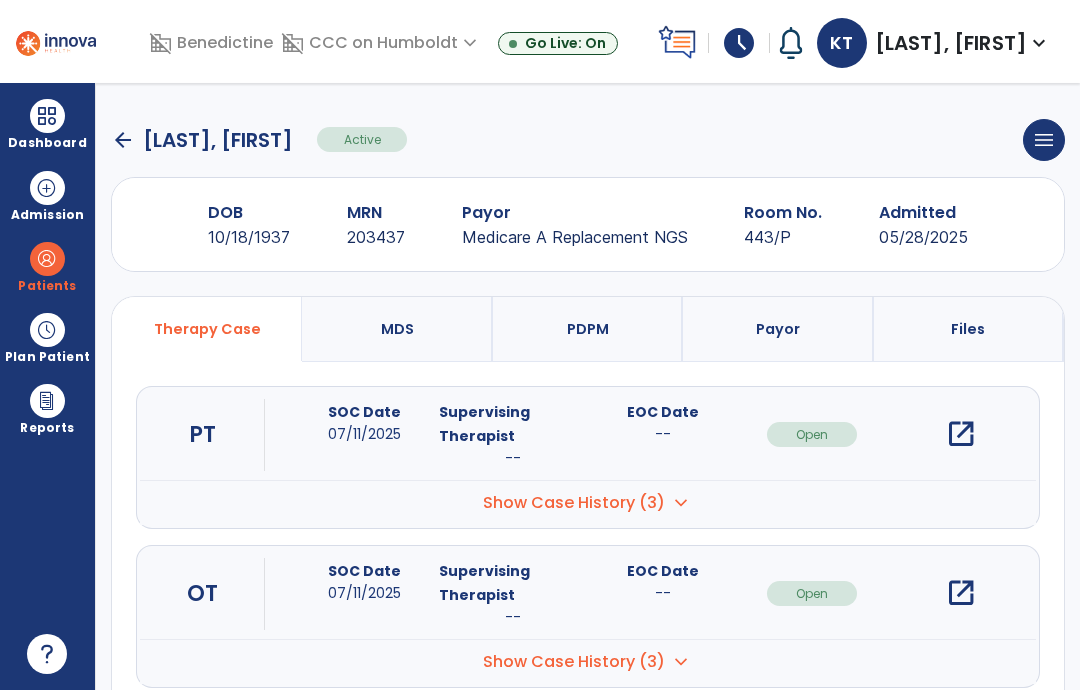 click on "Show Case History (3)" at bounding box center (574, 503) 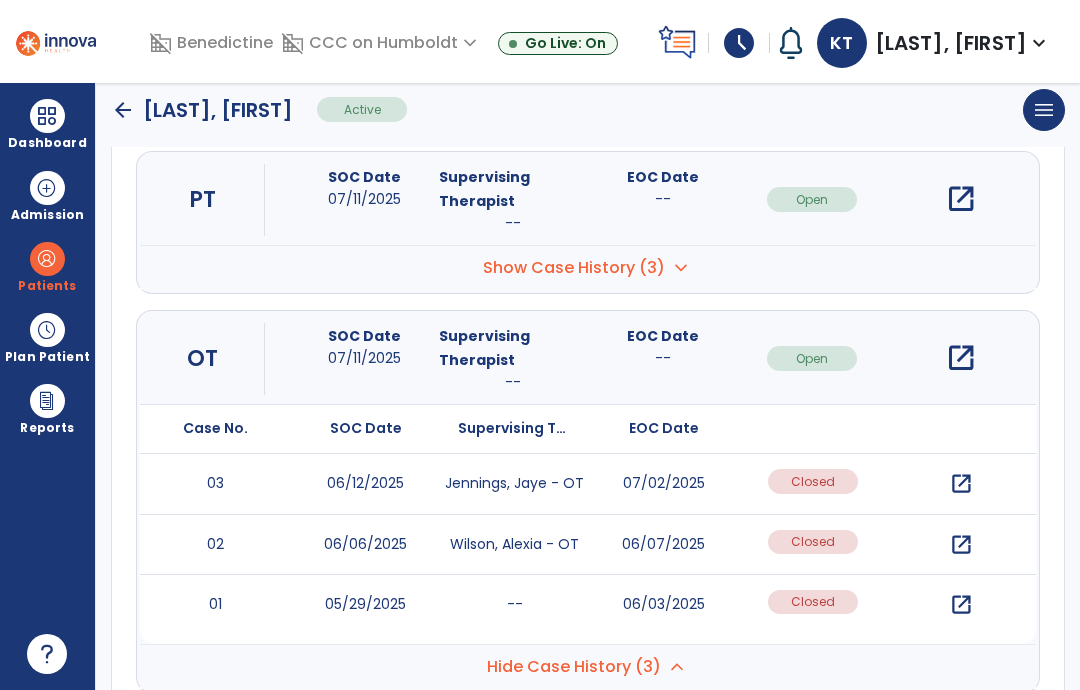 scroll, scrollTop: 236, scrollLeft: 0, axis: vertical 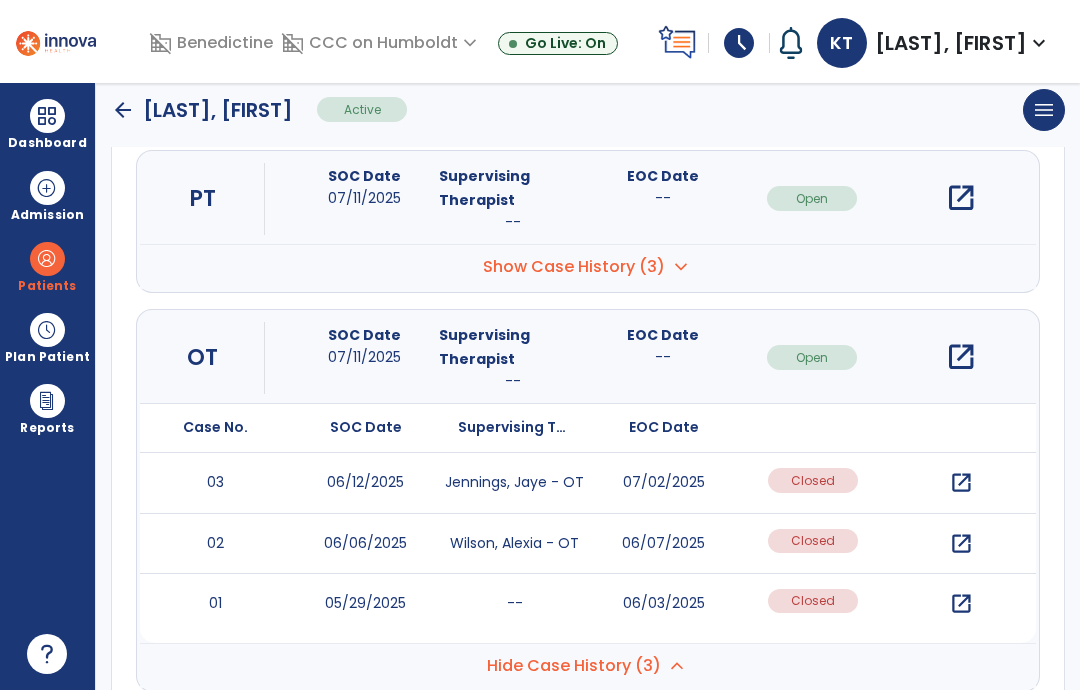 click on "open_in_new" at bounding box center [961, 483] 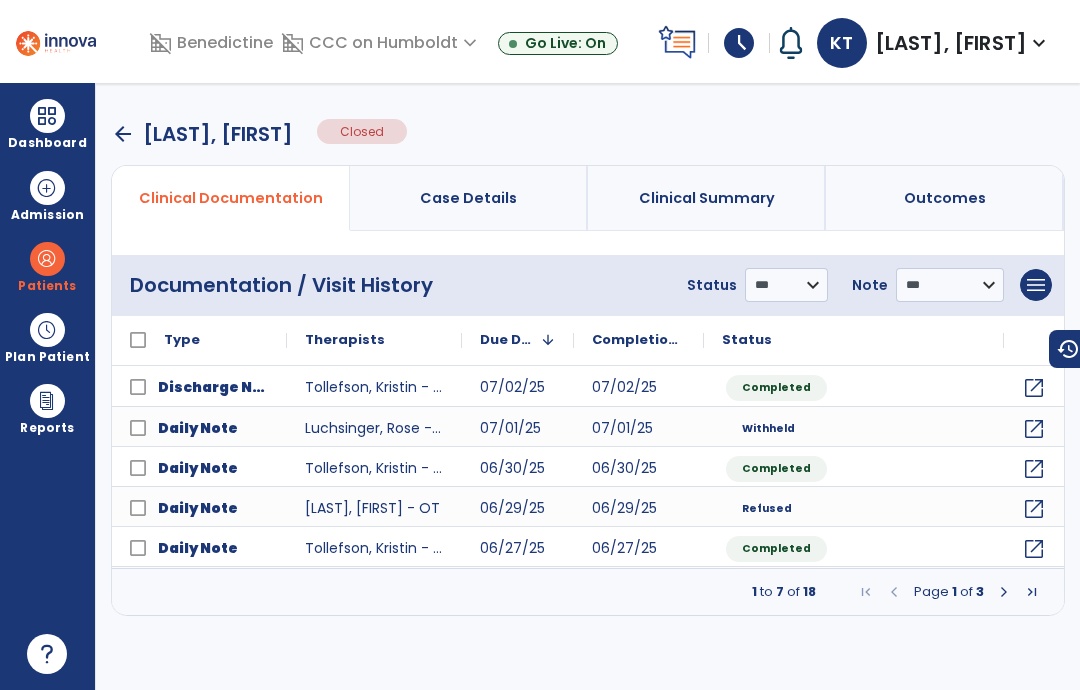 scroll, scrollTop: 0, scrollLeft: 0, axis: both 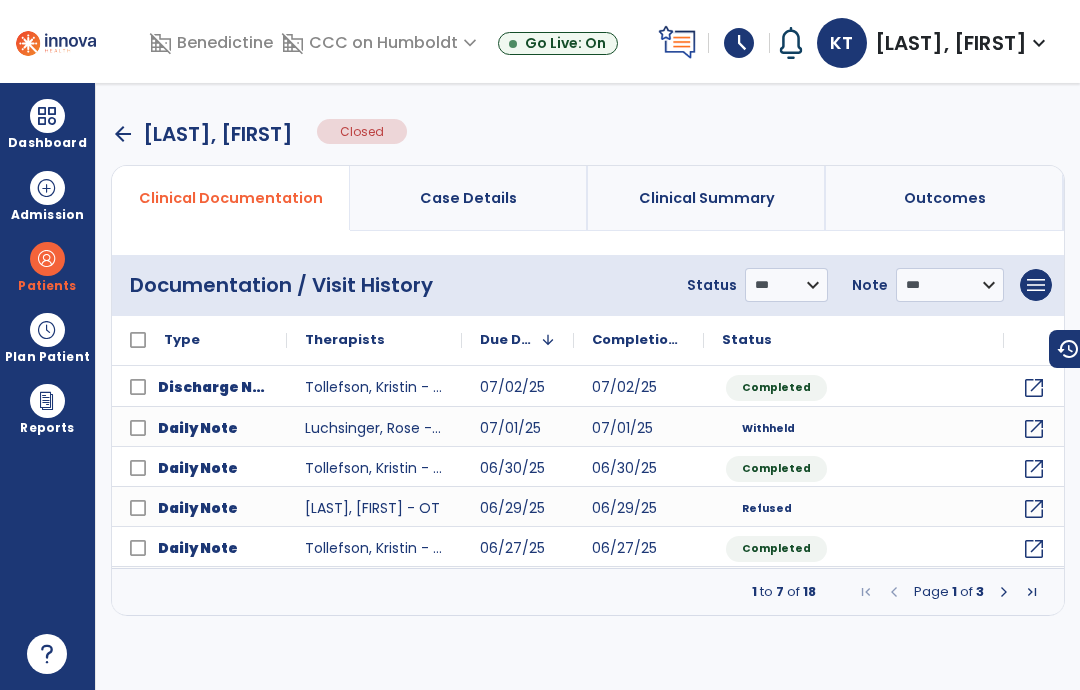 click at bounding box center [1004, 592] 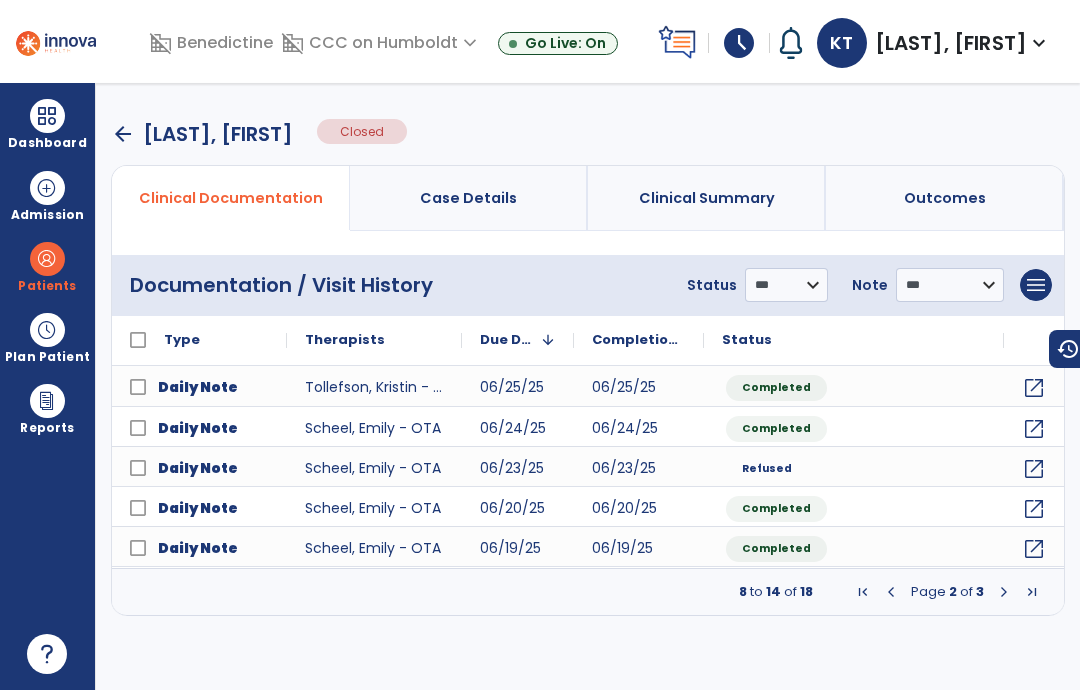 click at bounding box center [1004, 592] 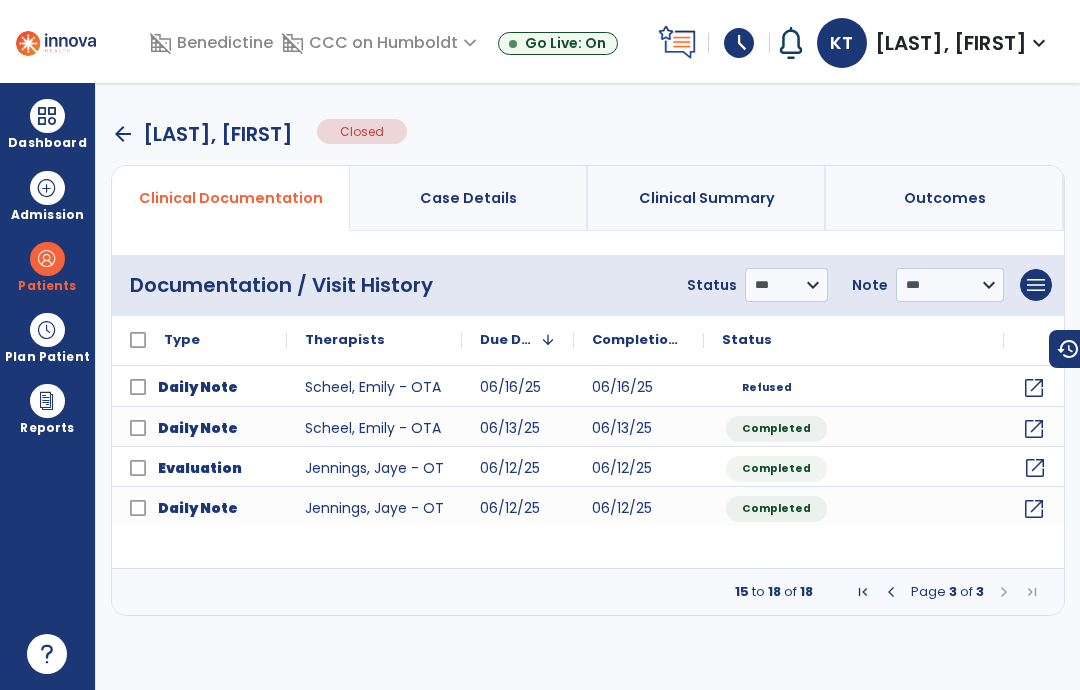 click on "open_in_new" 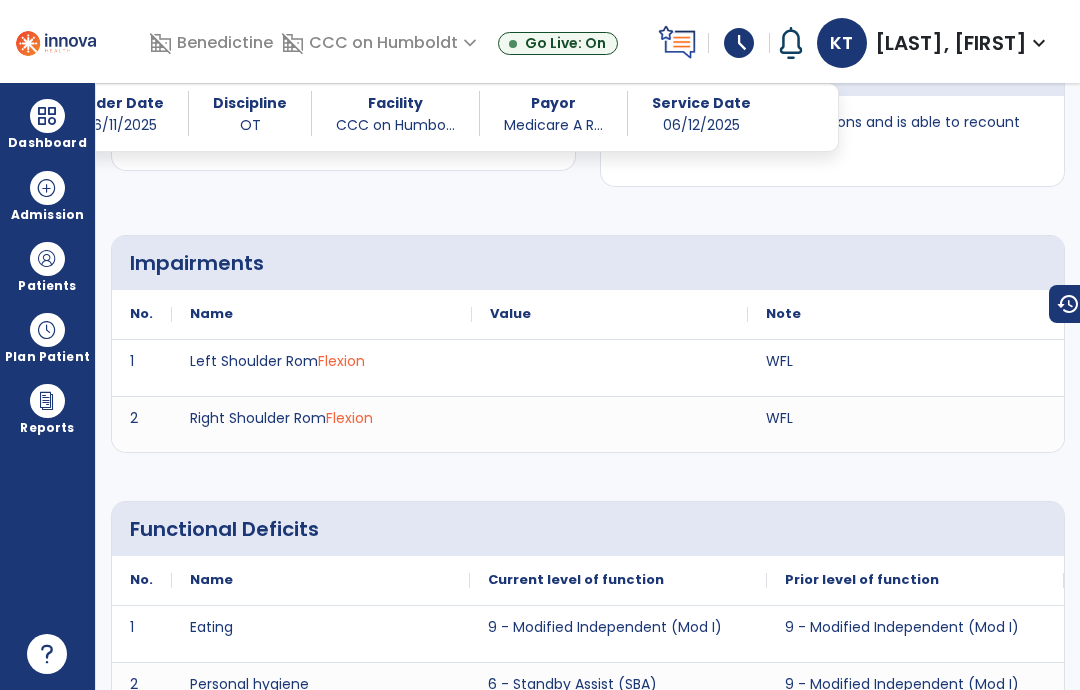 click on "Service Date 06/12/2025" at bounding box center [701, 113] 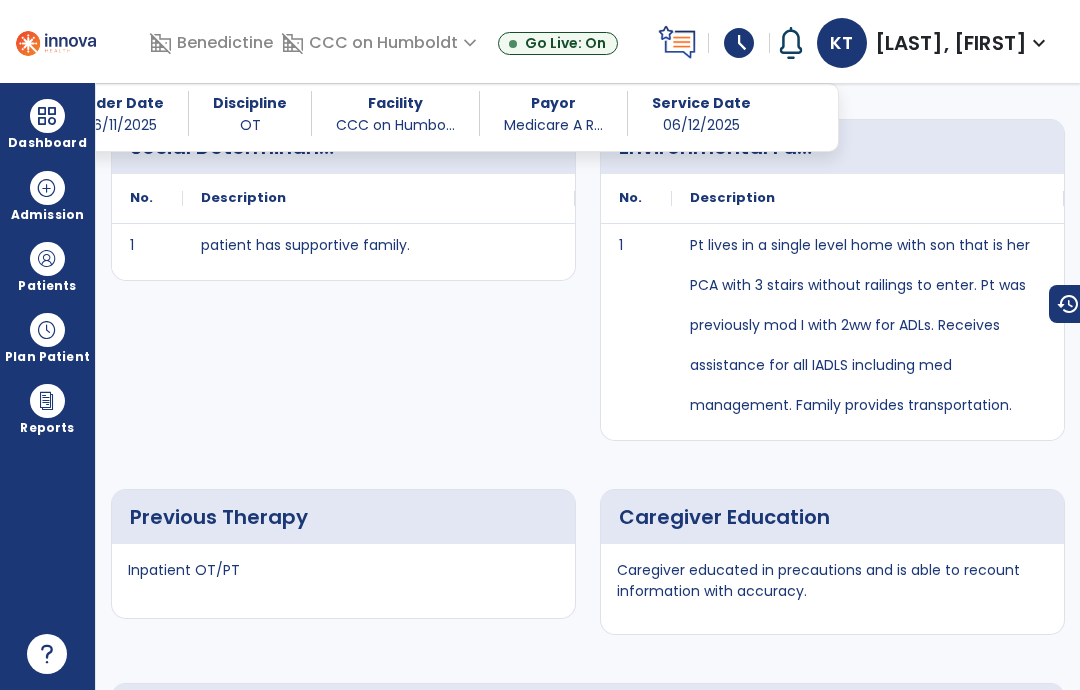 scroll, scrollTop: 2894, scrollLeft: 0, axis: vertical 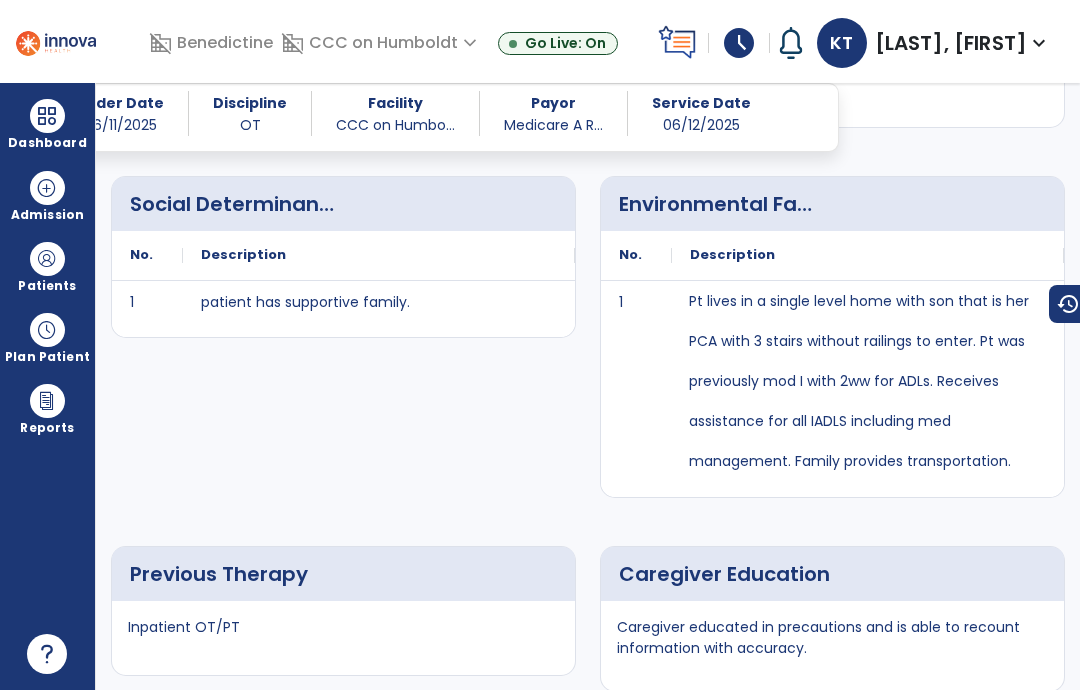 click on "Pt lives in a single level home with son that is her PCA with 3 stairs without railings to enter. Pt was previously mod I with 2ww for ADLs. Receives assistance for all IADLS including med management. Family provides transportation." at bounding box center [868, 381] 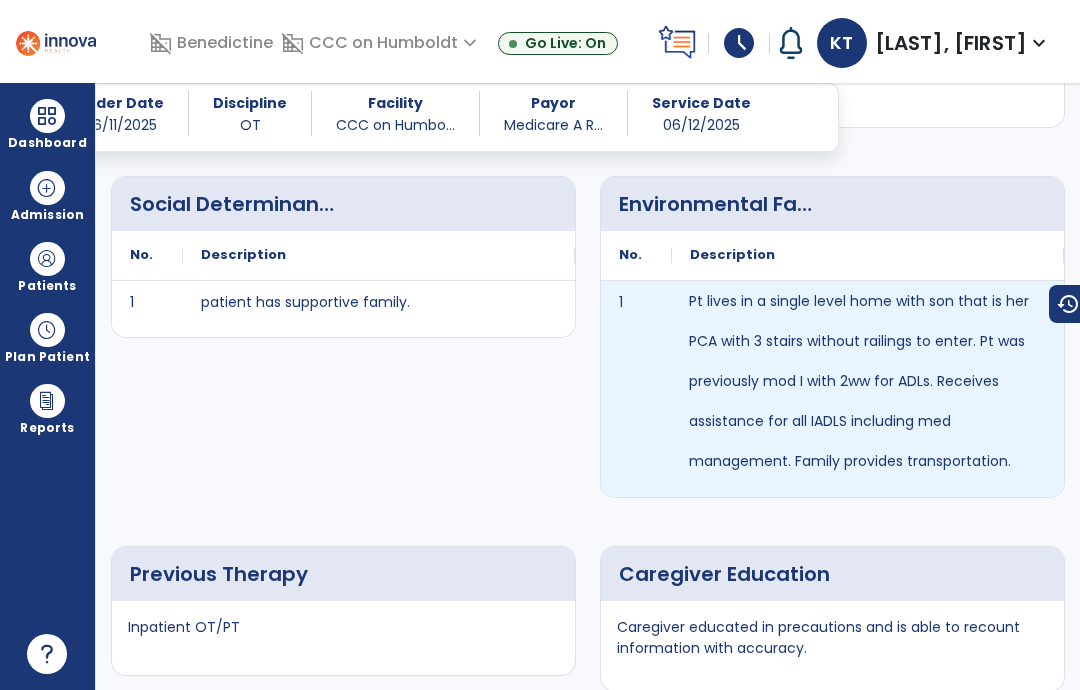 click on "Pt lives in a single level home with son that is her PCA with 3 stairs without railings to enter. Pt was previously mod I with 2ww for ADLs. Receives assistance for all IADLS including med management. Family provides transportation." at bounding box center (868, 381) 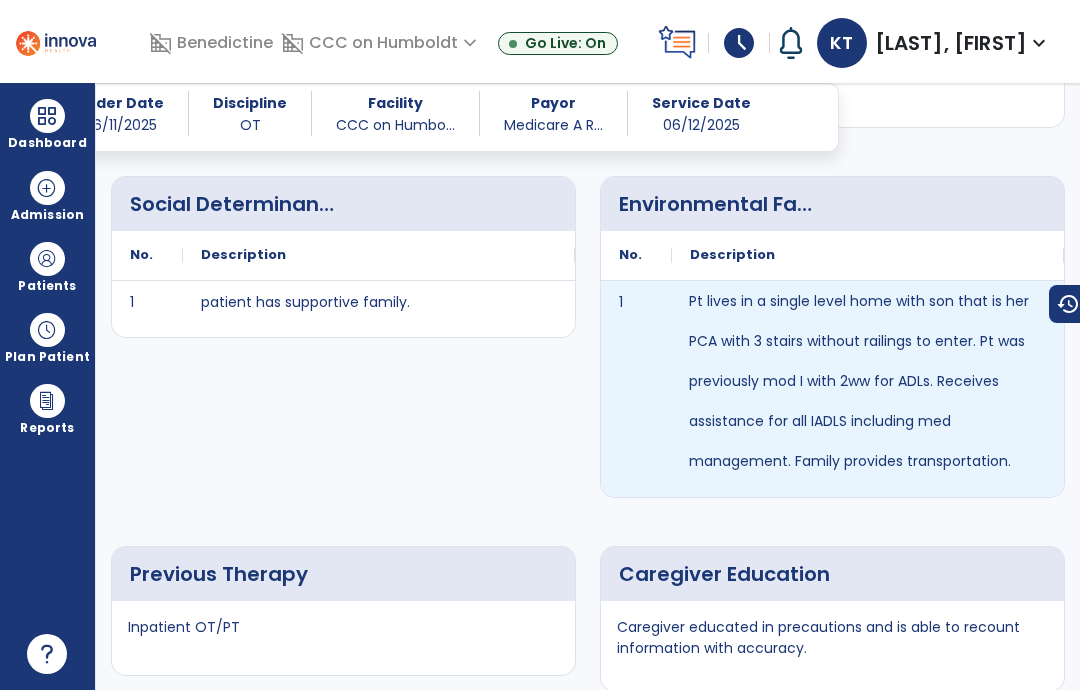 click on "Pt lives in a single level home with son that is her PCA with 3 stairs without railings to enter. Pt was previously mod I with 2ww for ADLs. Receives assistance for all IADLS including med management. Family provides transportation." at bounding box center (868, 381) 